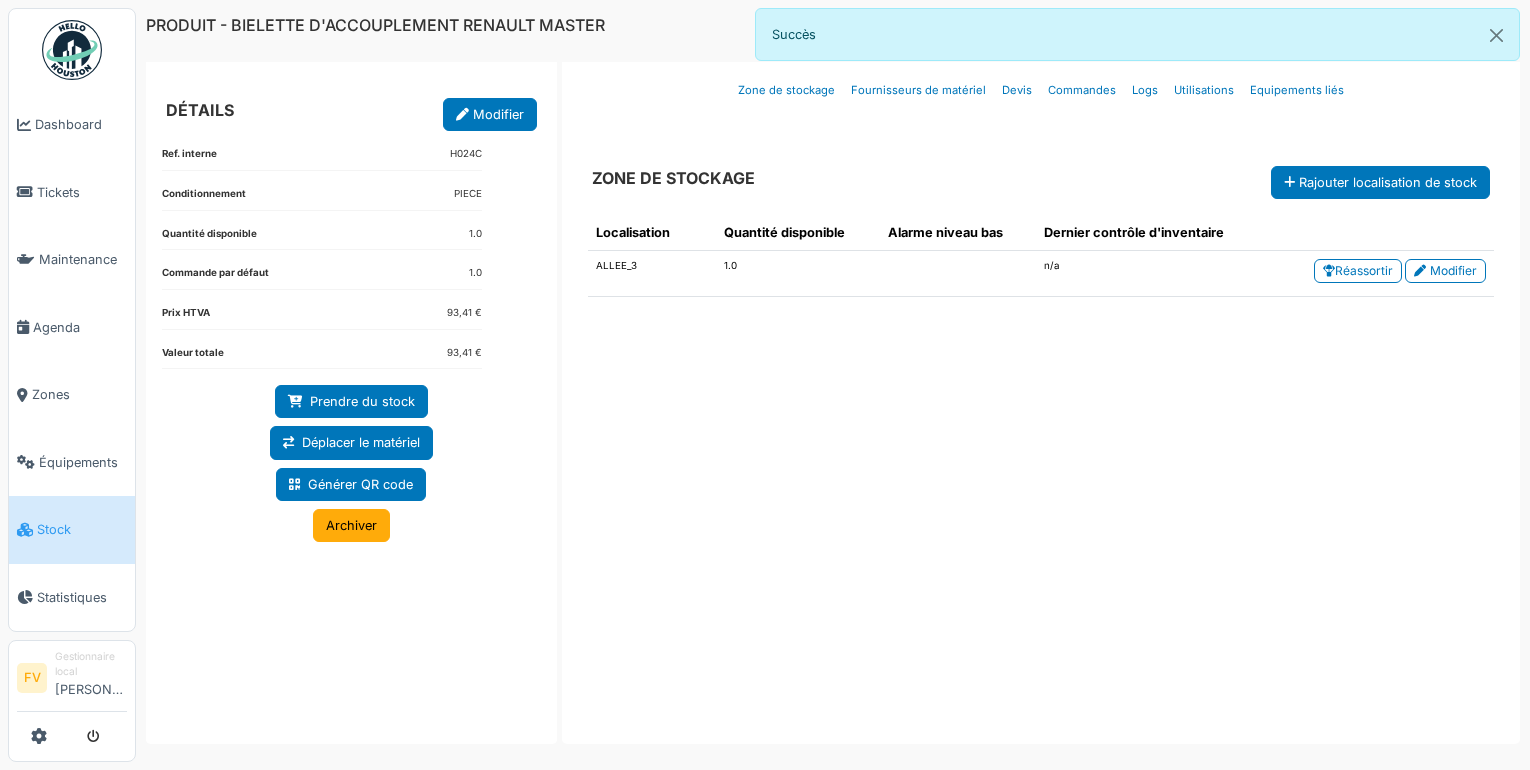 scroll, scrollTop: 0, scrollLeft: 0, axis: both 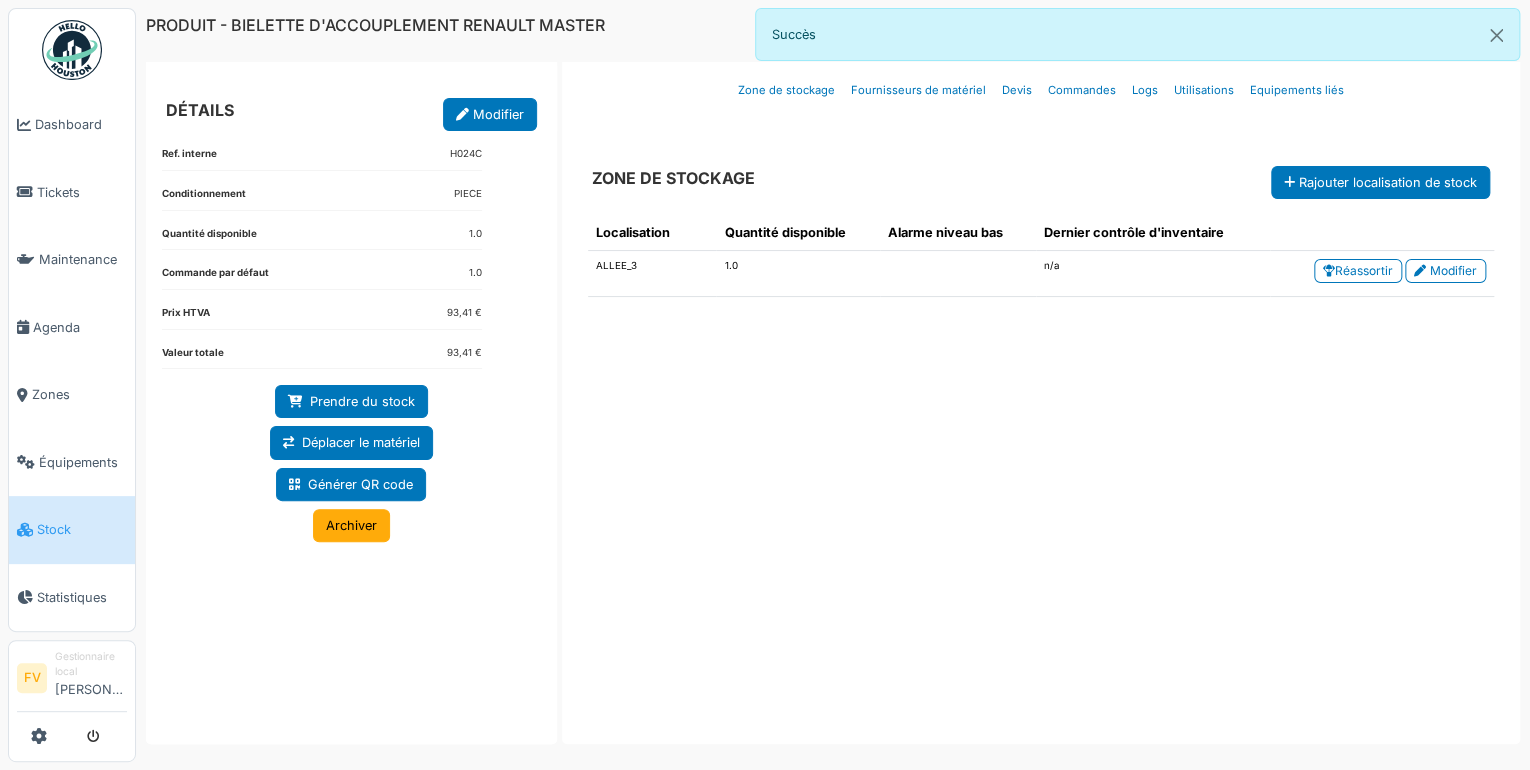 click on "Stock" at bounding box center [82, 529] 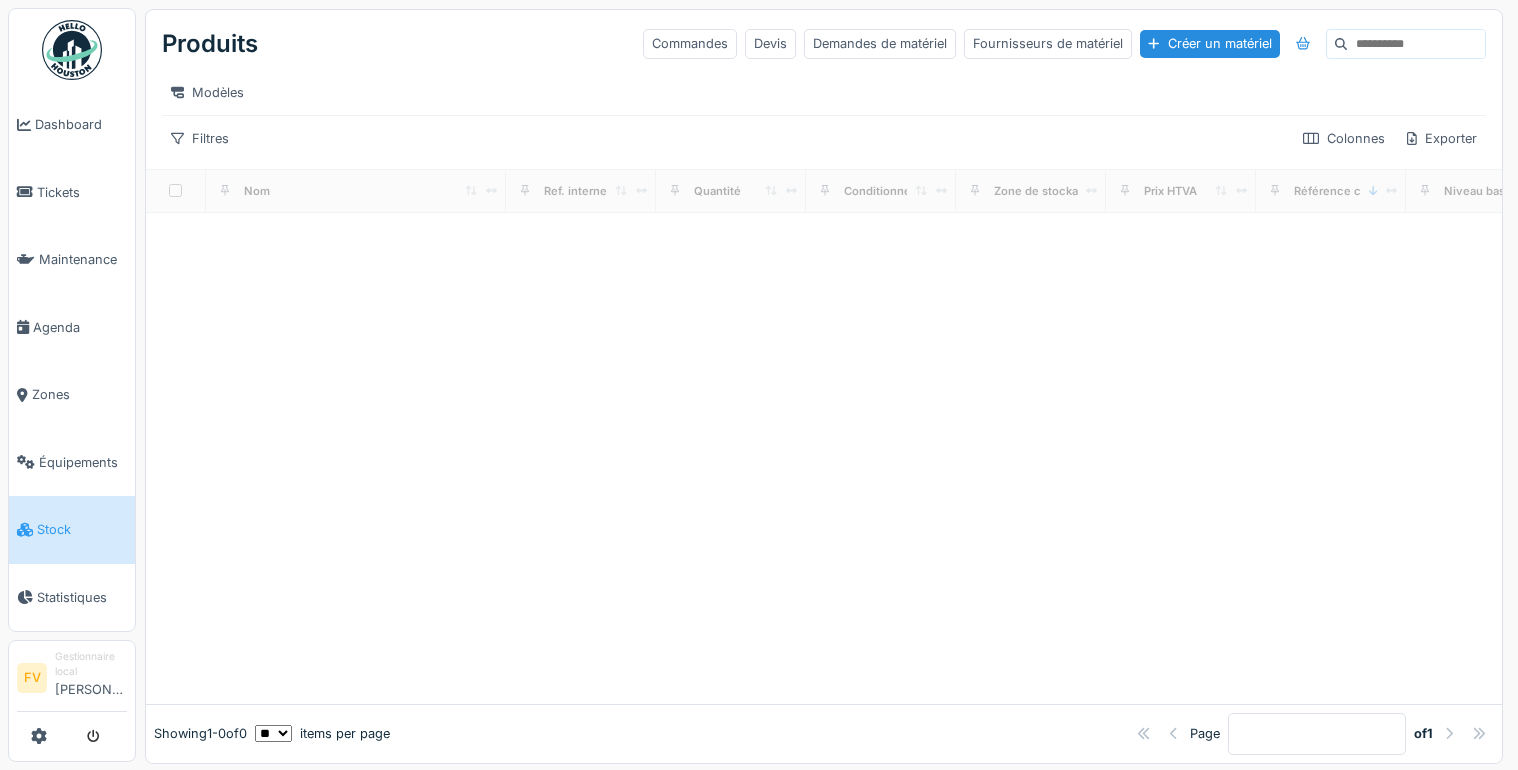 scroll, scrollTop: 0, scrollLeft: 0, axis: both 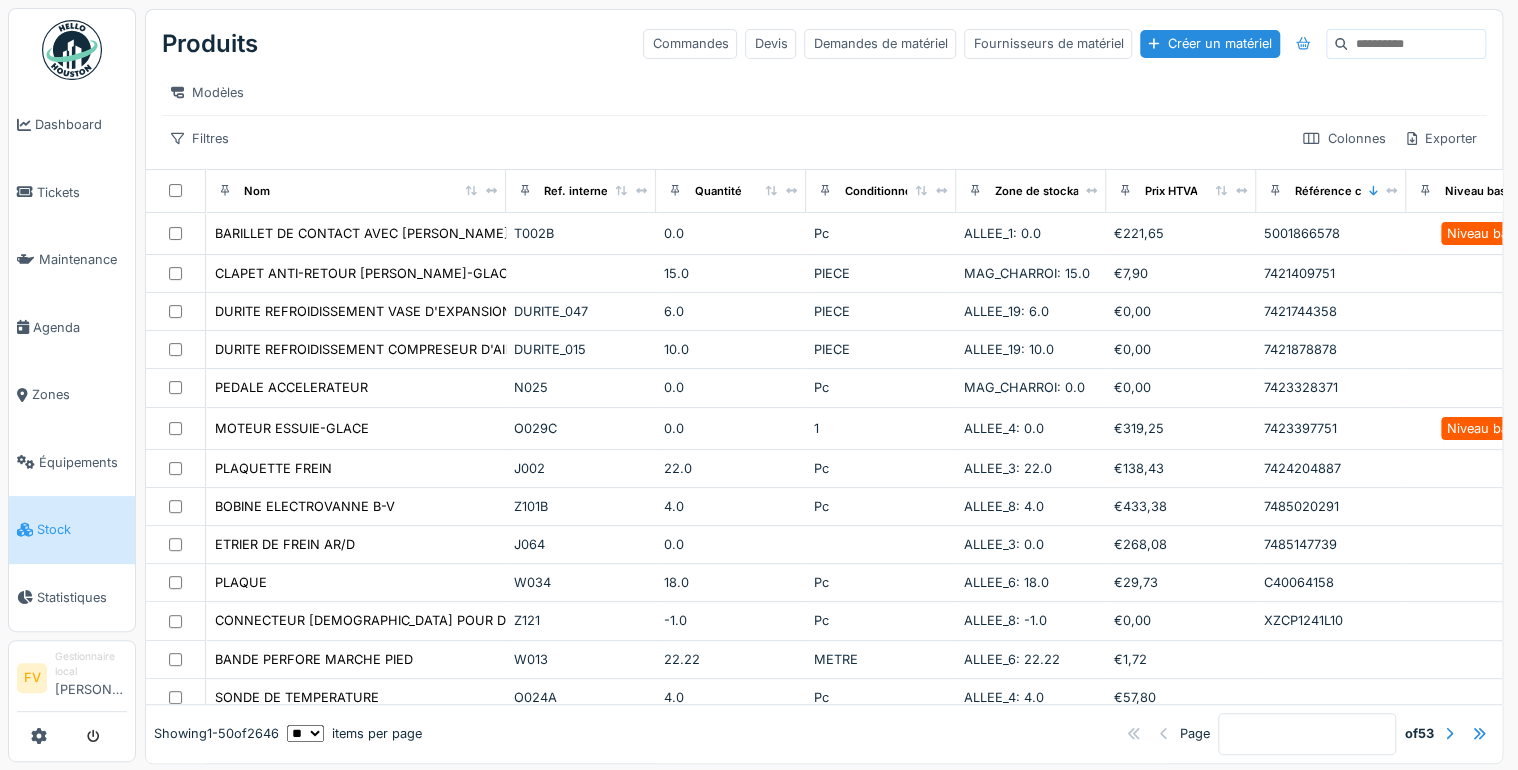 click at bounding box center [1416, 44] 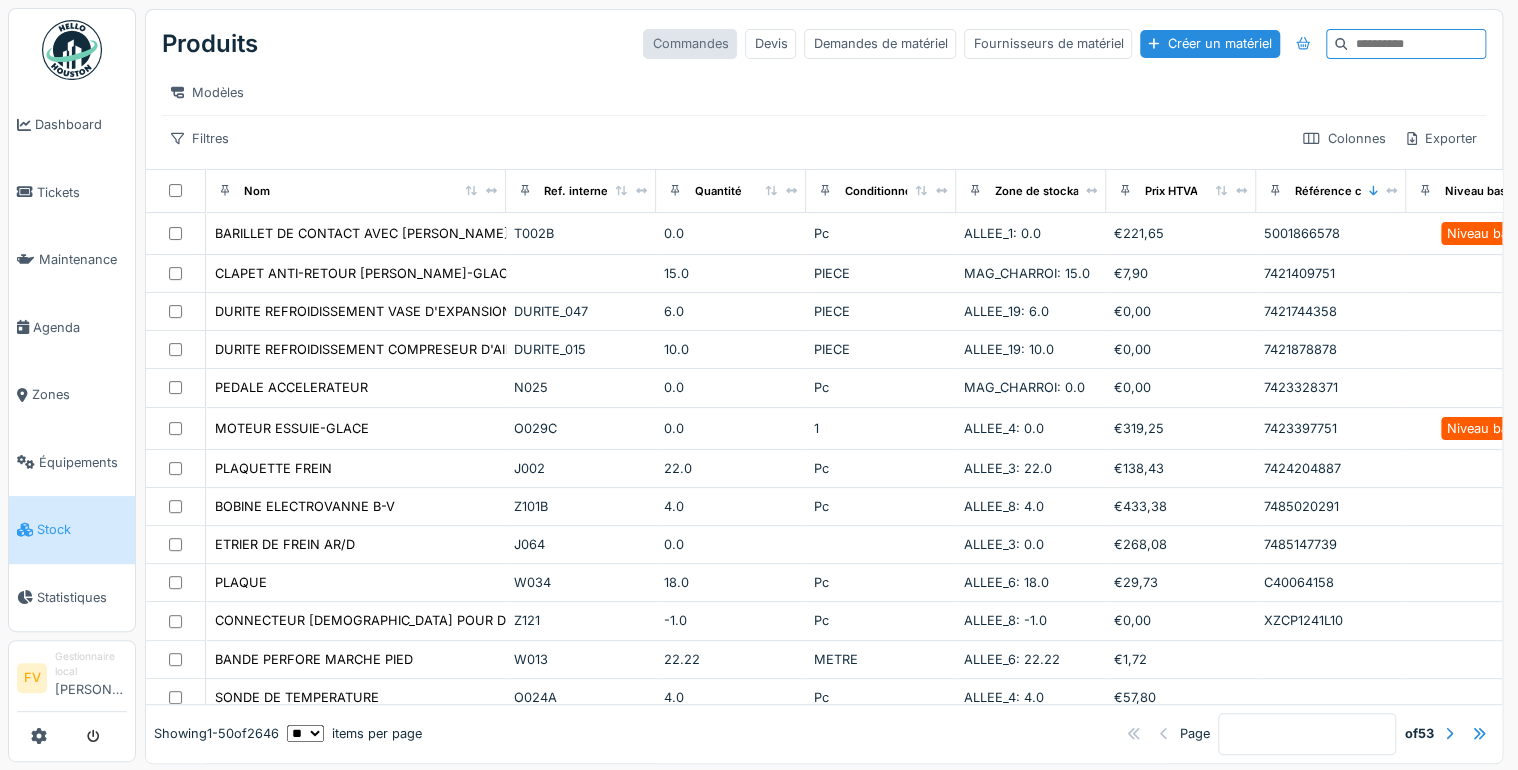 click on "Commandes" at bounding box center (690, 43) 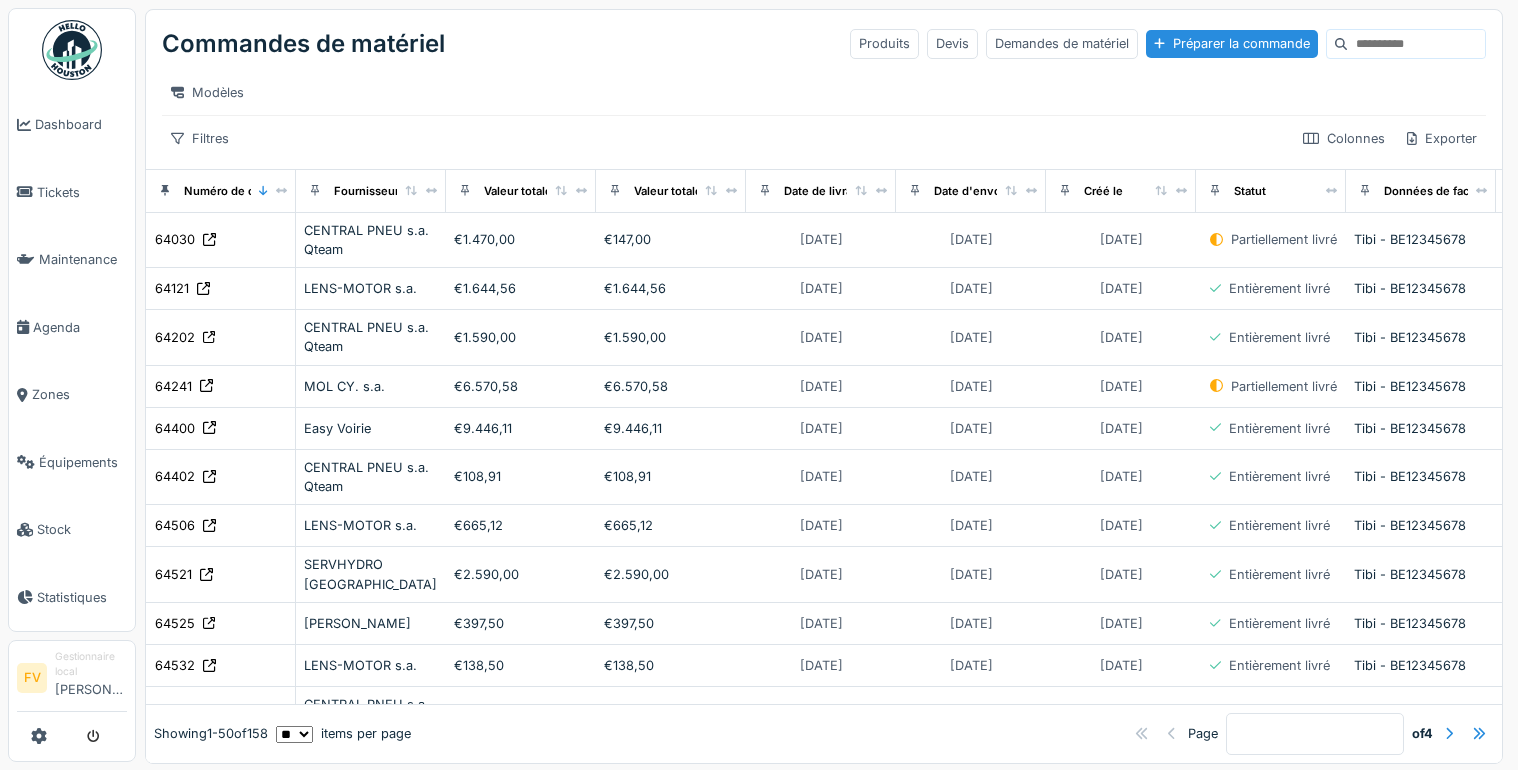 scroll, scrollTop: 0, scrollLeft: 0, axis: both 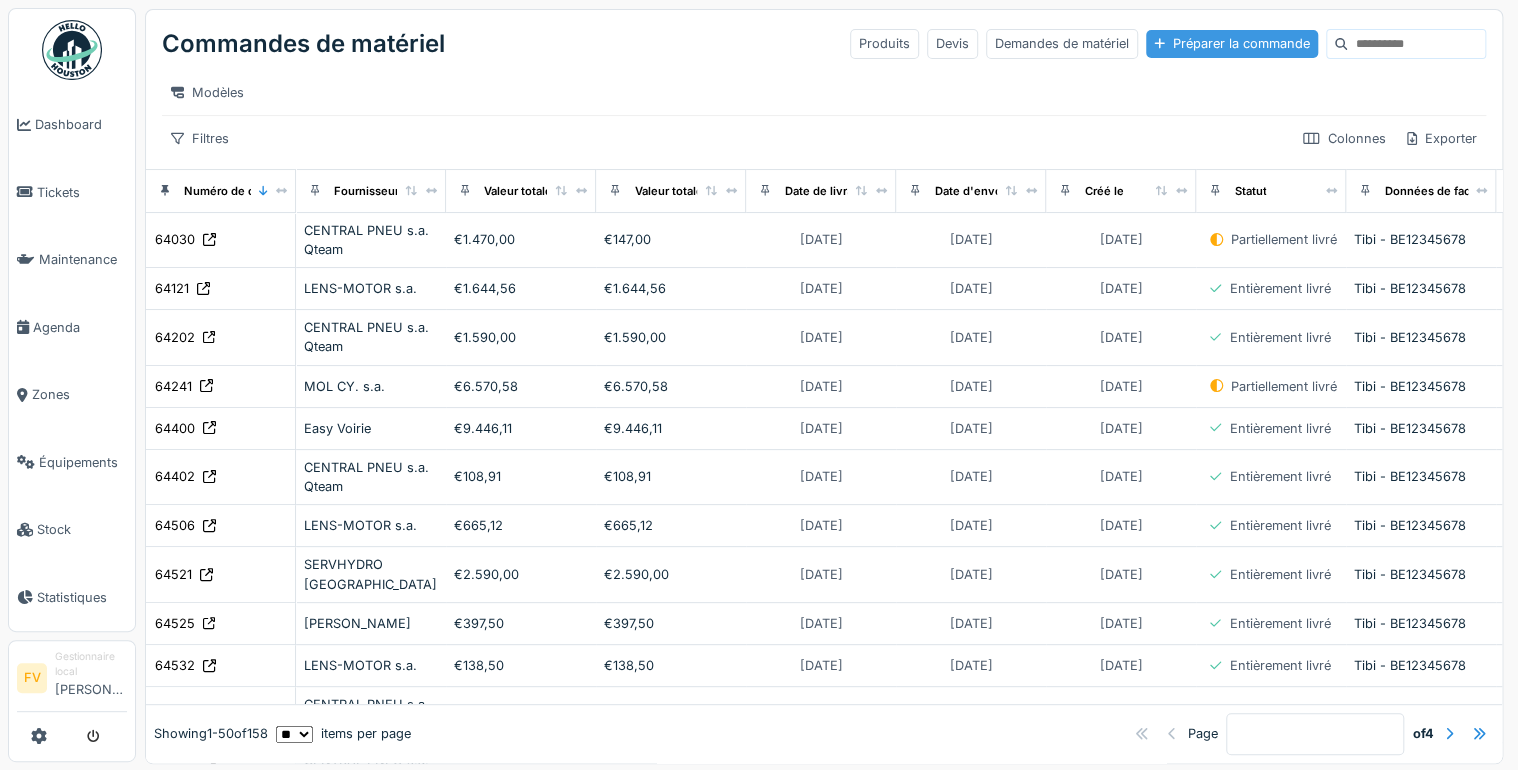 click on "Préparer la commande" at bounding box center [1232, 43] 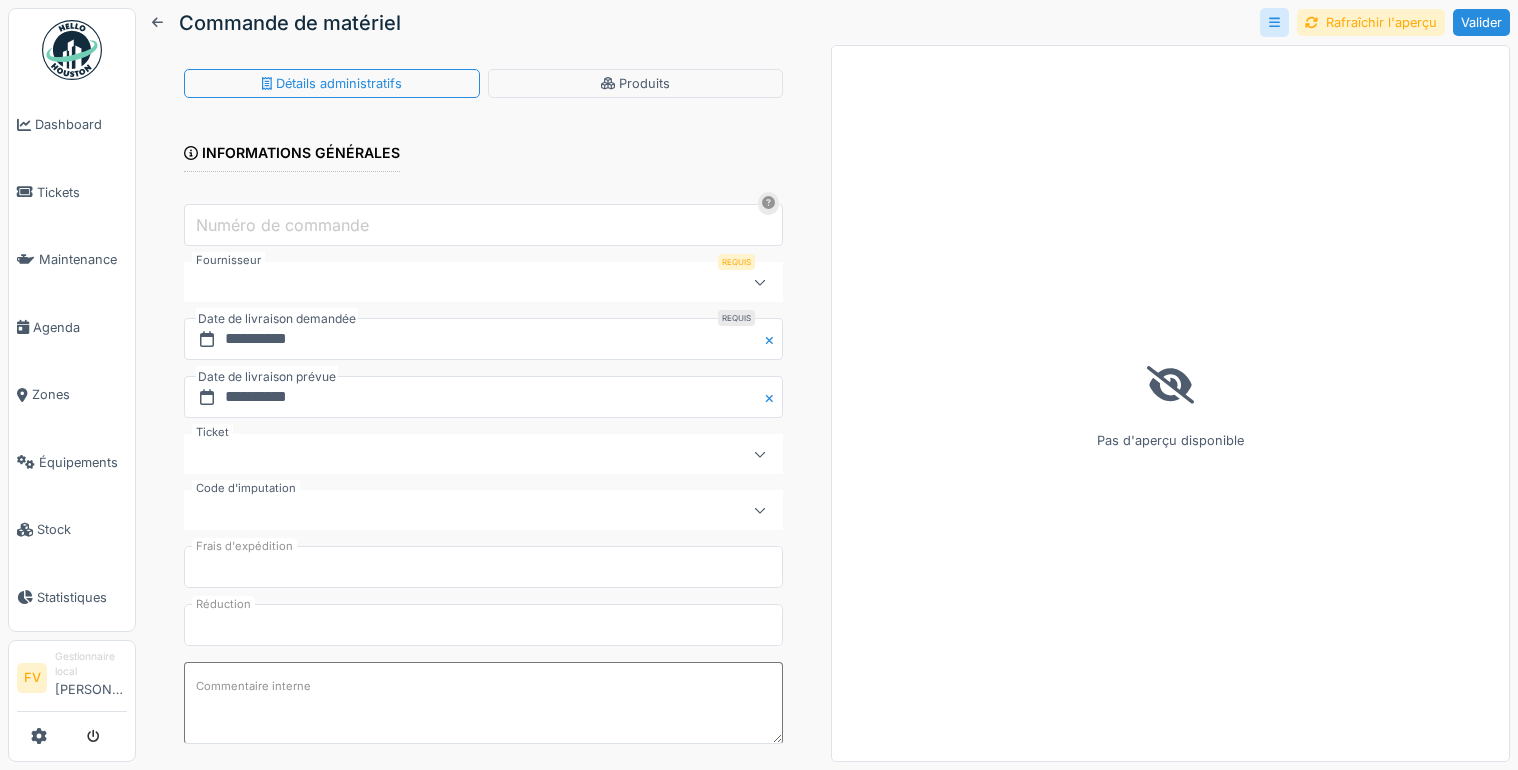 scroll, scrollTop: 0, scrollLeft: 0, axis: both 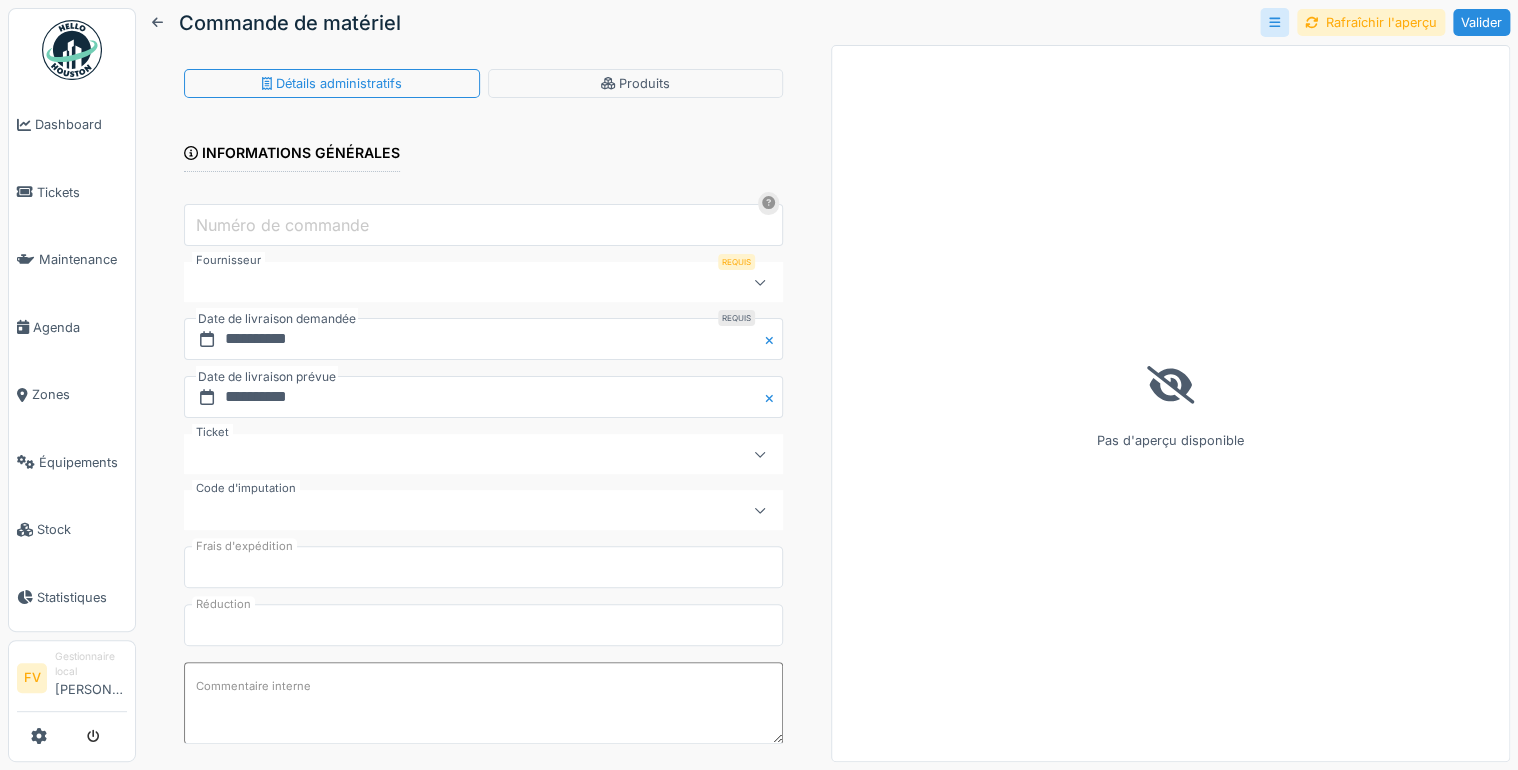 click on "Numéro de commande" at bounding box center (282, 225) 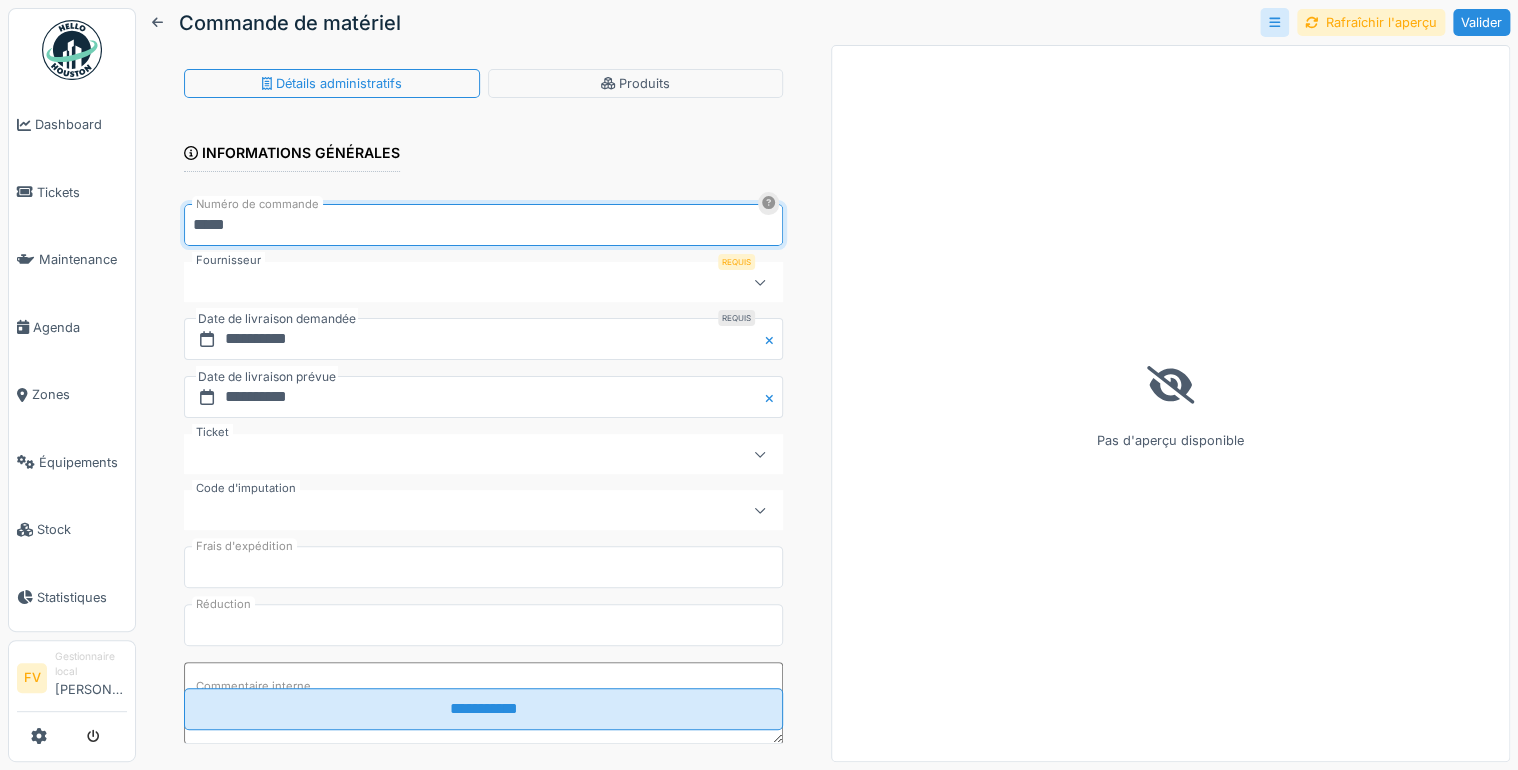 type on "*****" 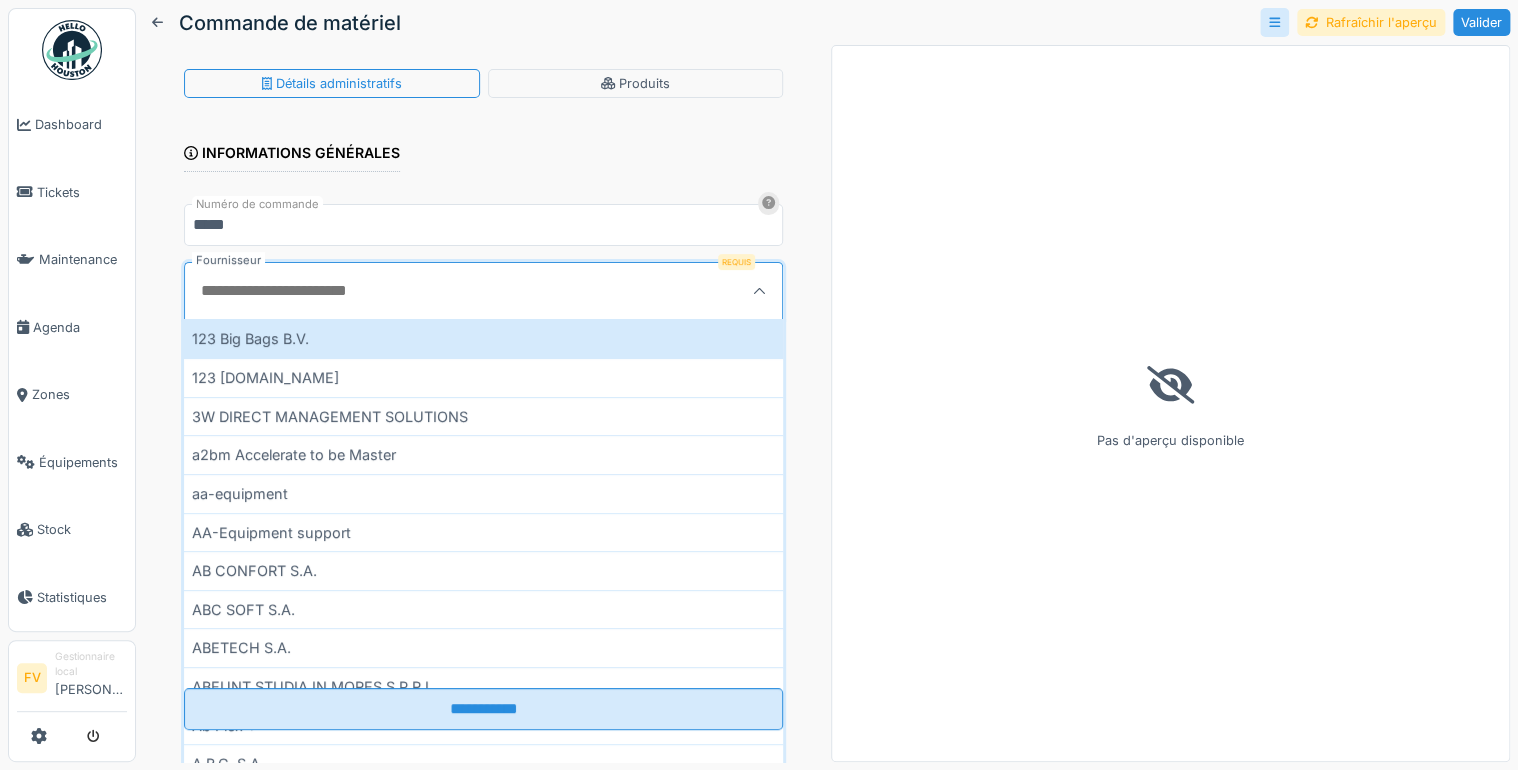 click on "Fournisseur" at bounding box center (441, 291) 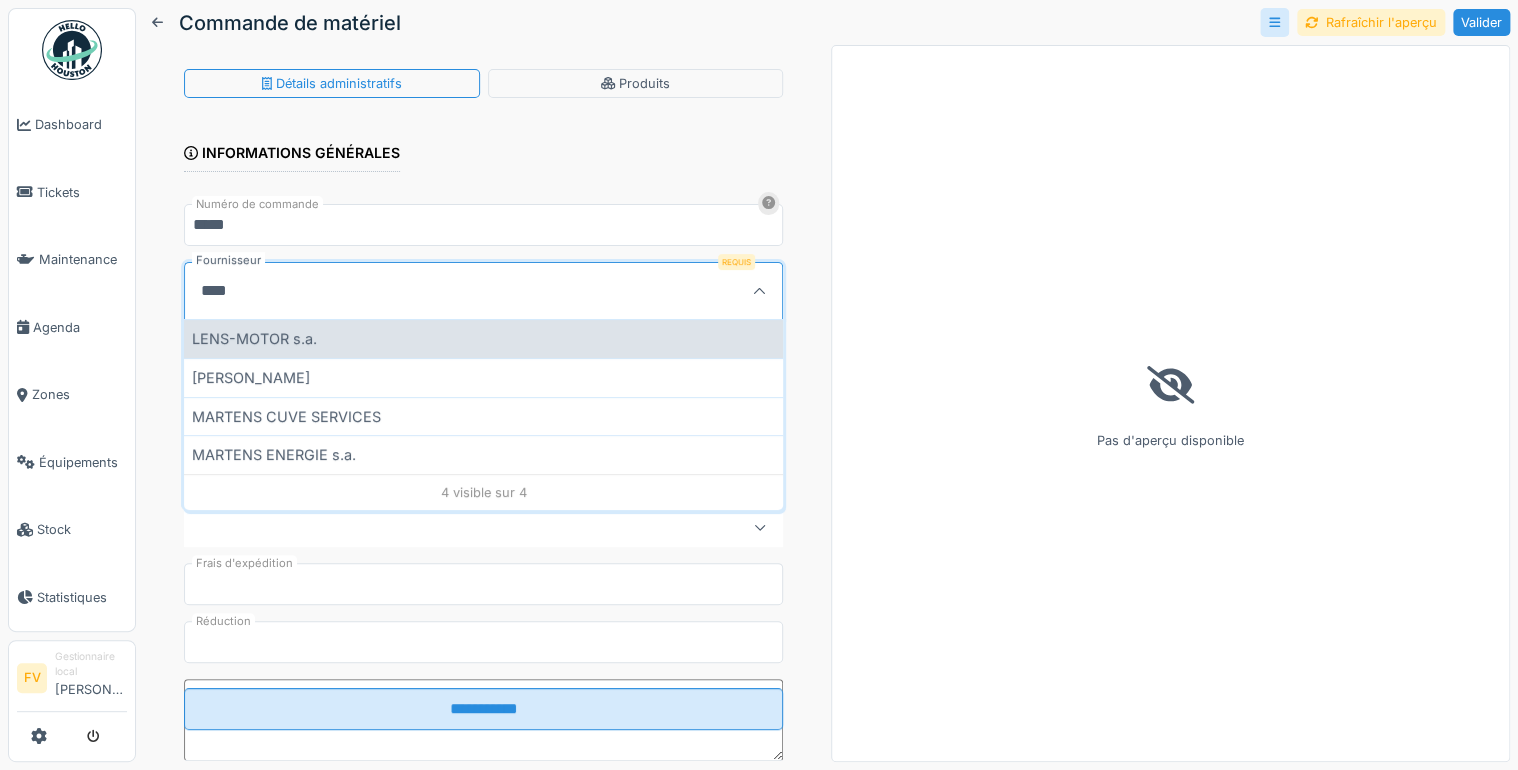 type on "****" 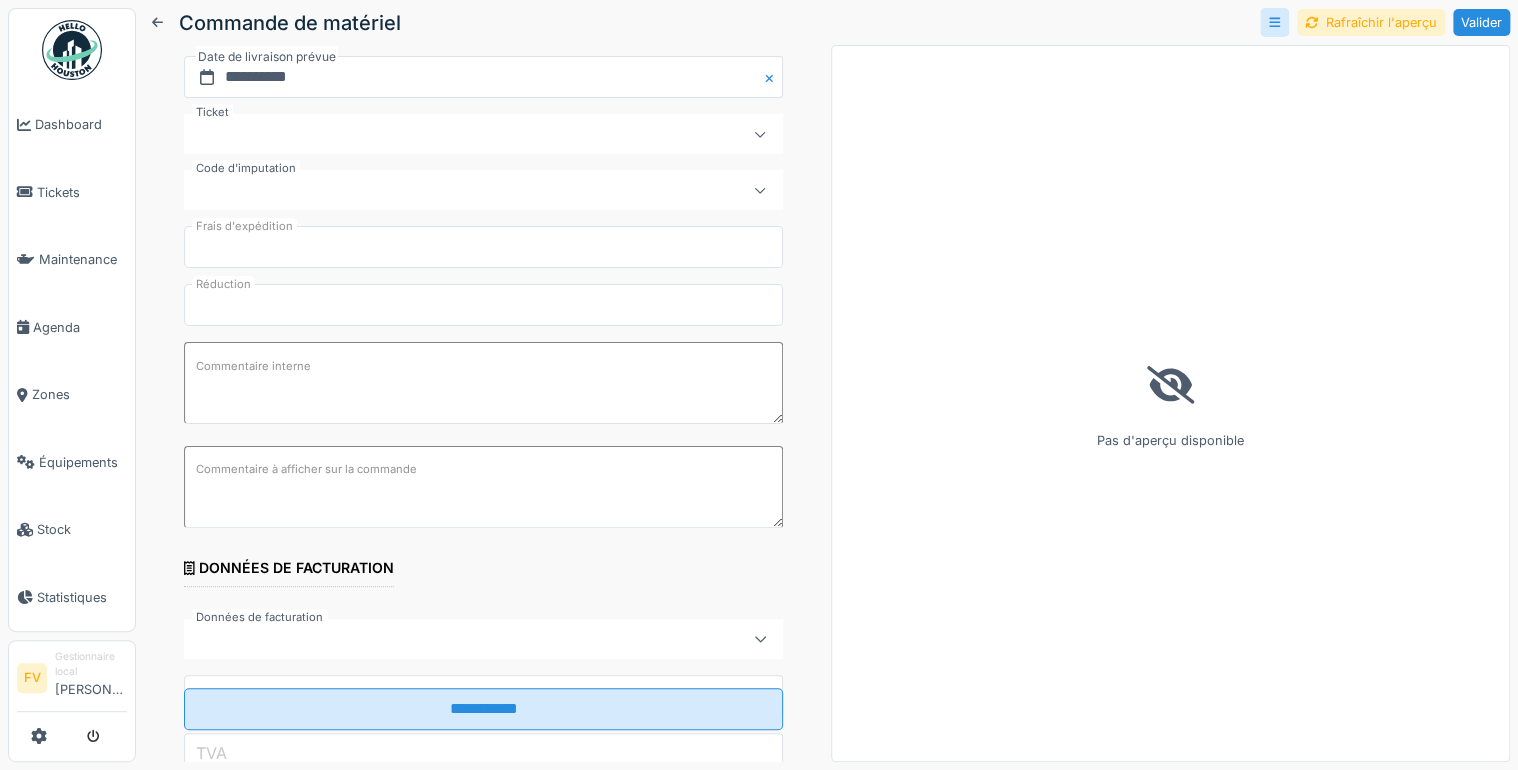 scroll, scrollTop: 560, scrollLeft: 0, axis: vertical 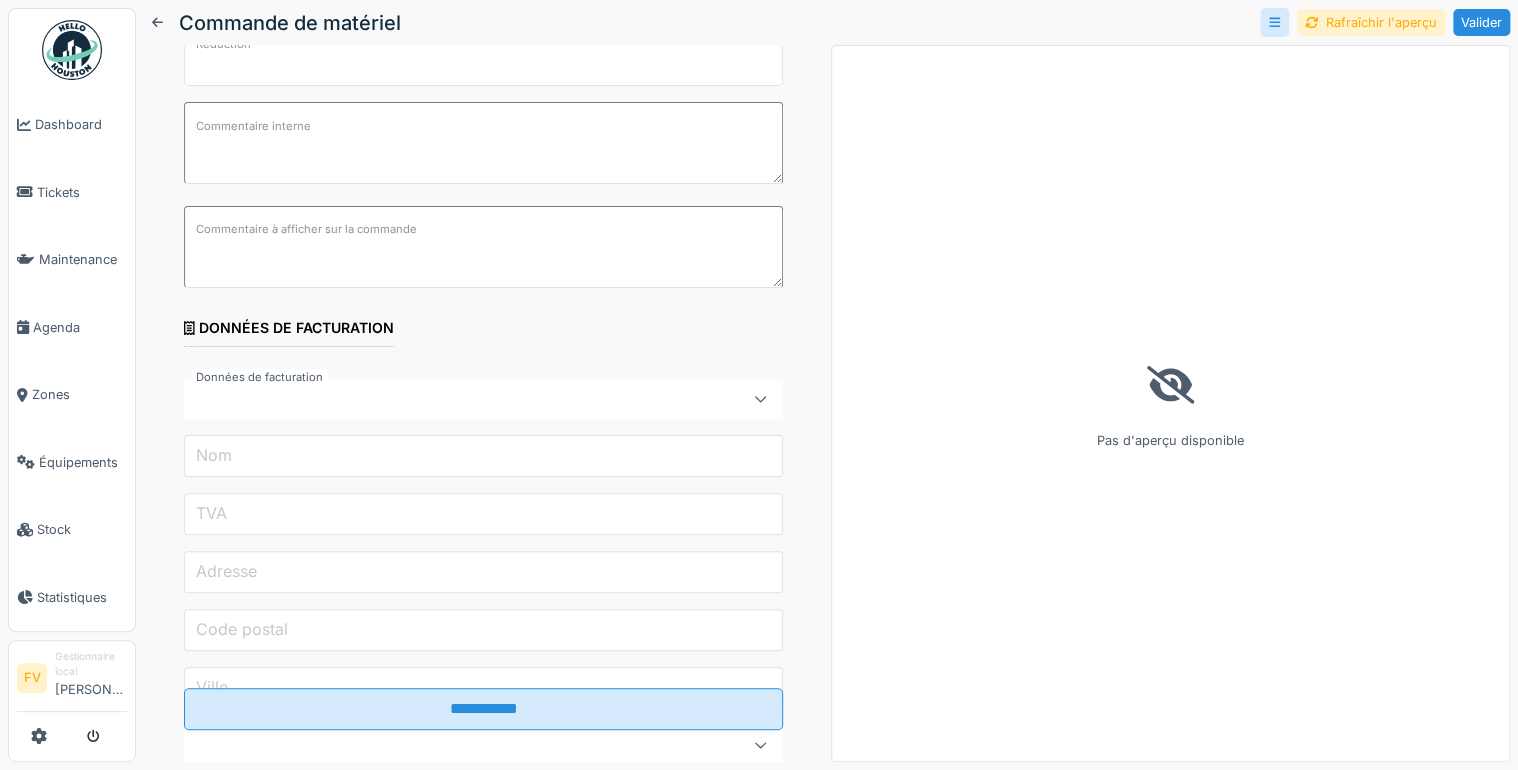 click at bounding box center (760, 399) 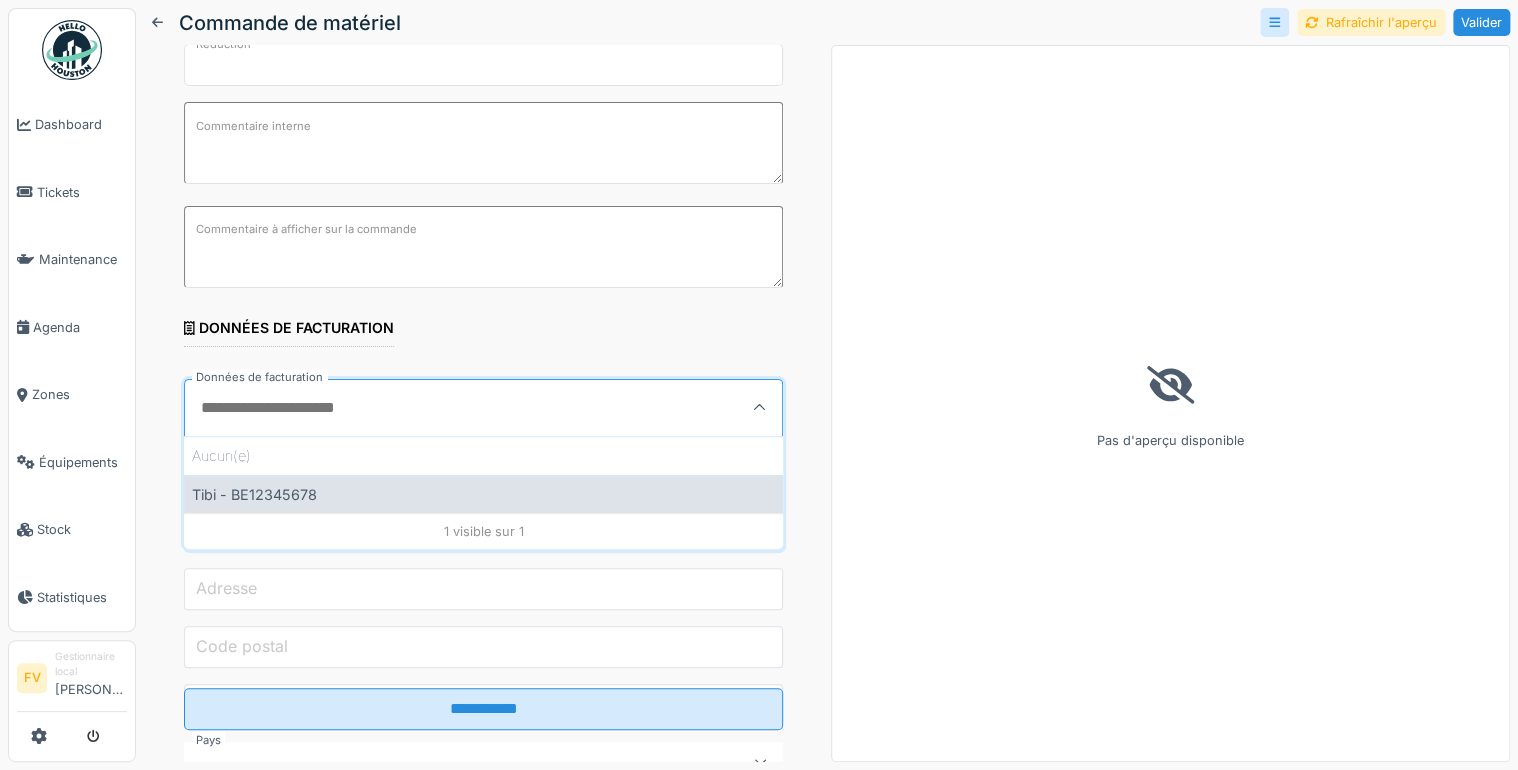 click on "Tibi - BE12345678" at bounding box center [483, 494] 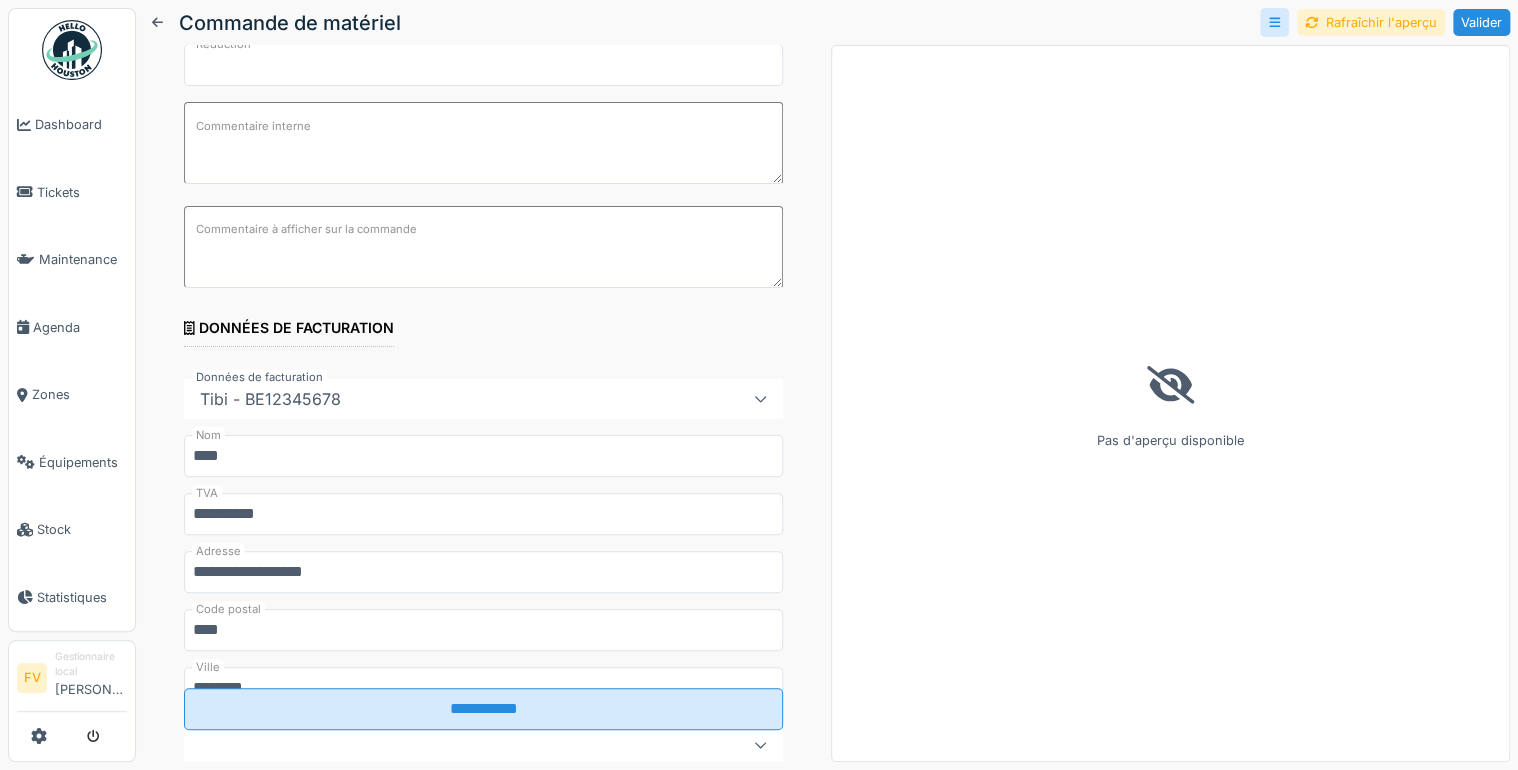 scroll, scrollTop: 800, scrollLeft: 0, axis: vertical 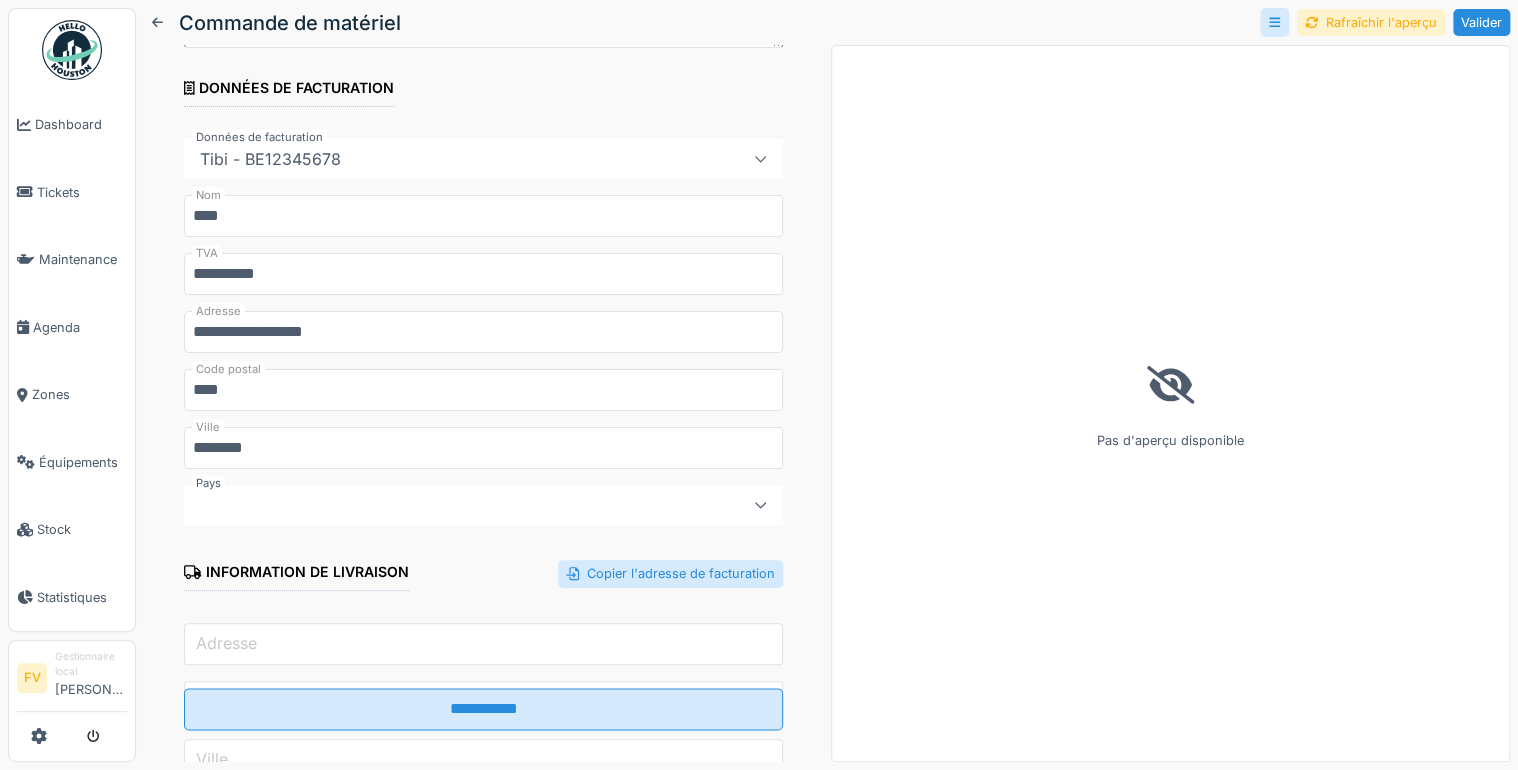 click at bounding box center [453, 505] 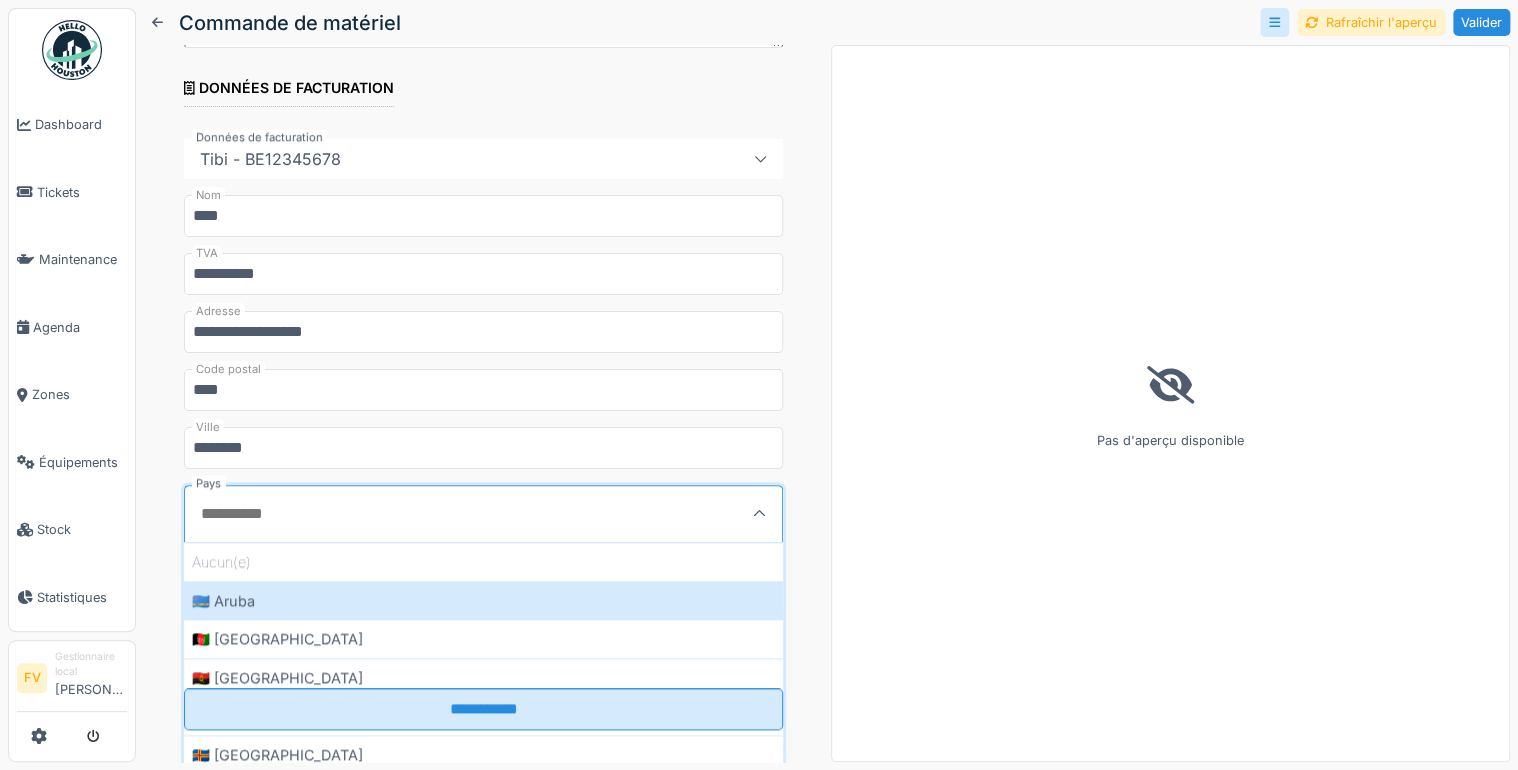 scroll, scrollTop: 906, scrollLeft: 0, axis: vertical 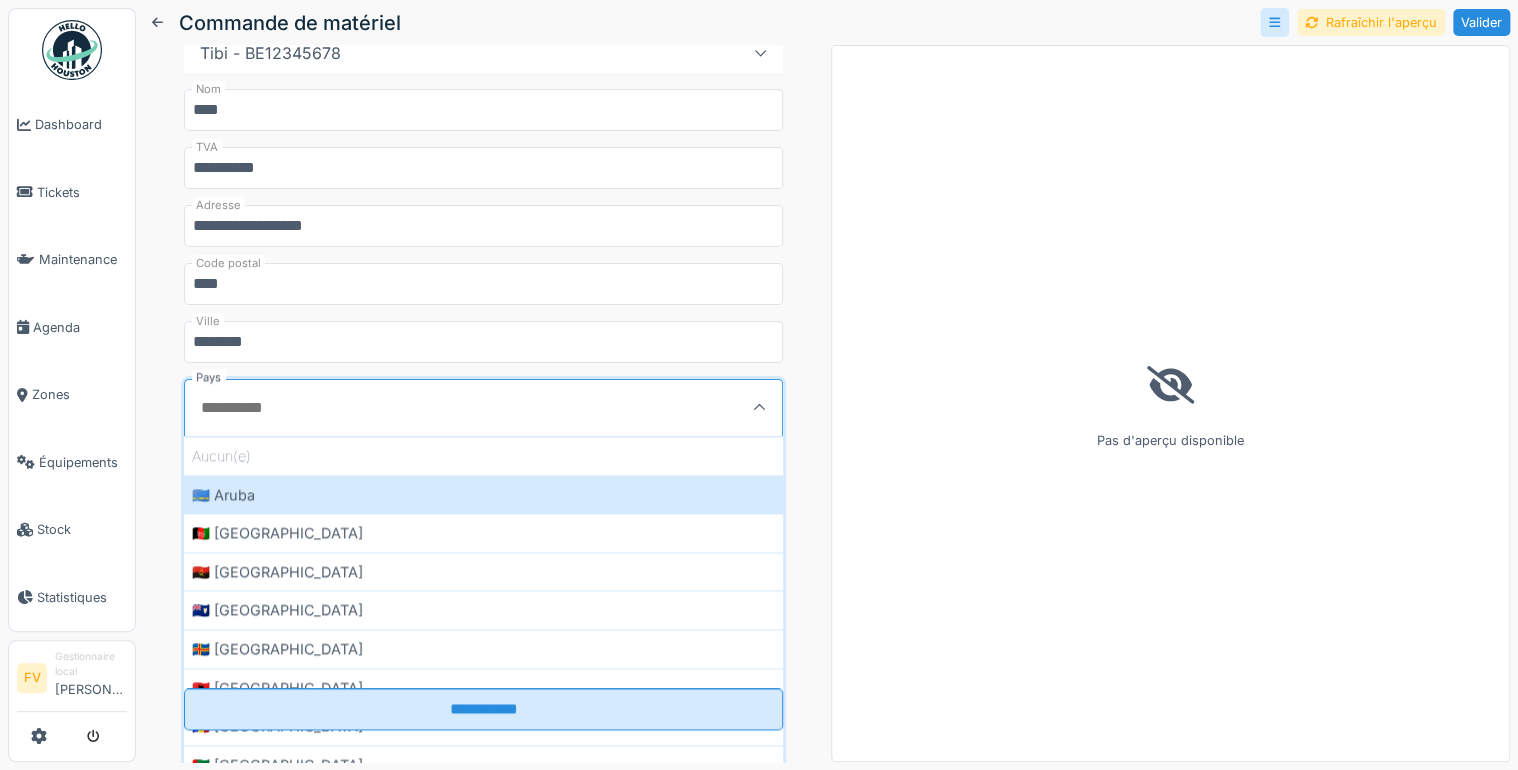 click on "Pays" at bounding box center [441, 408] 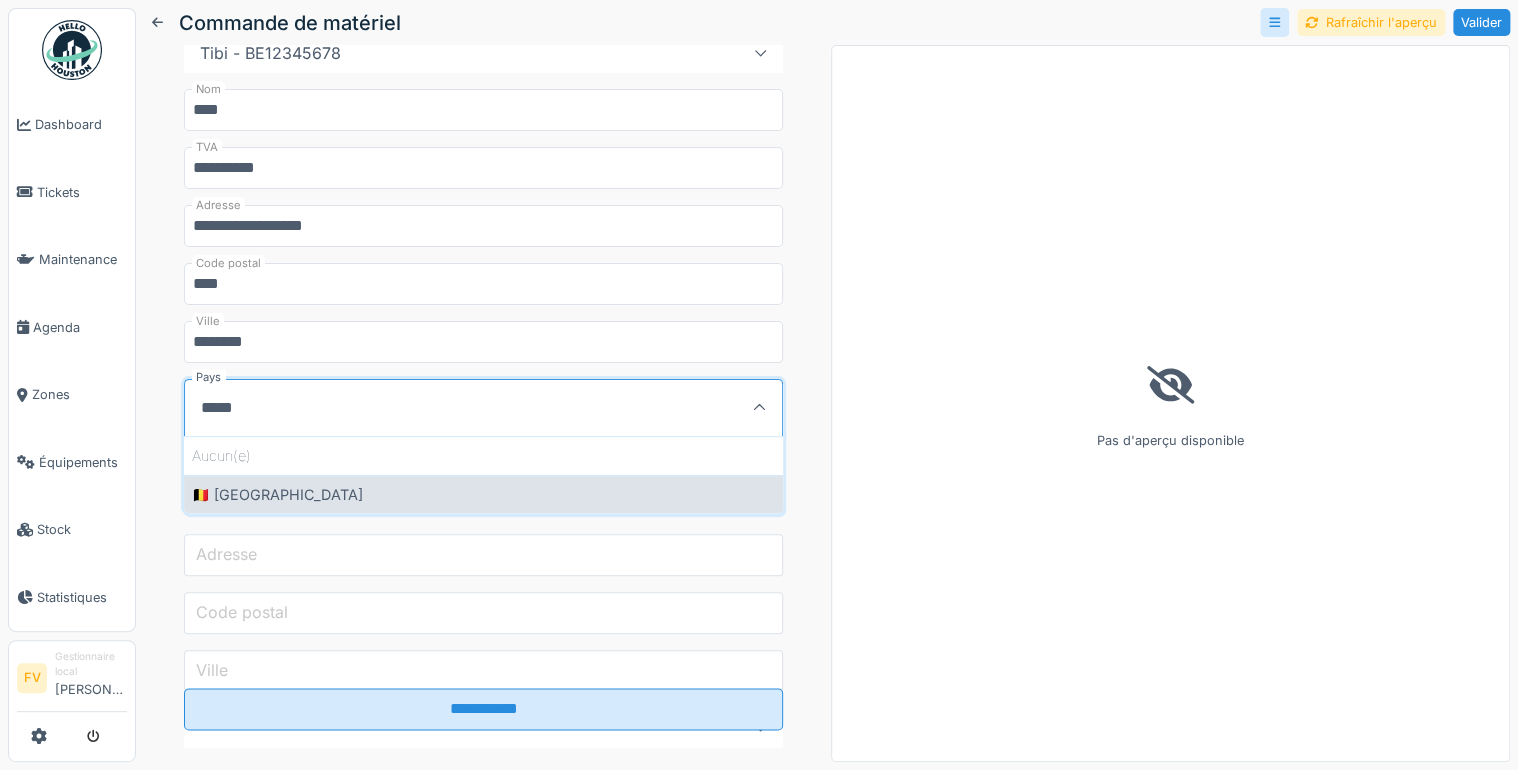 type on "*****" 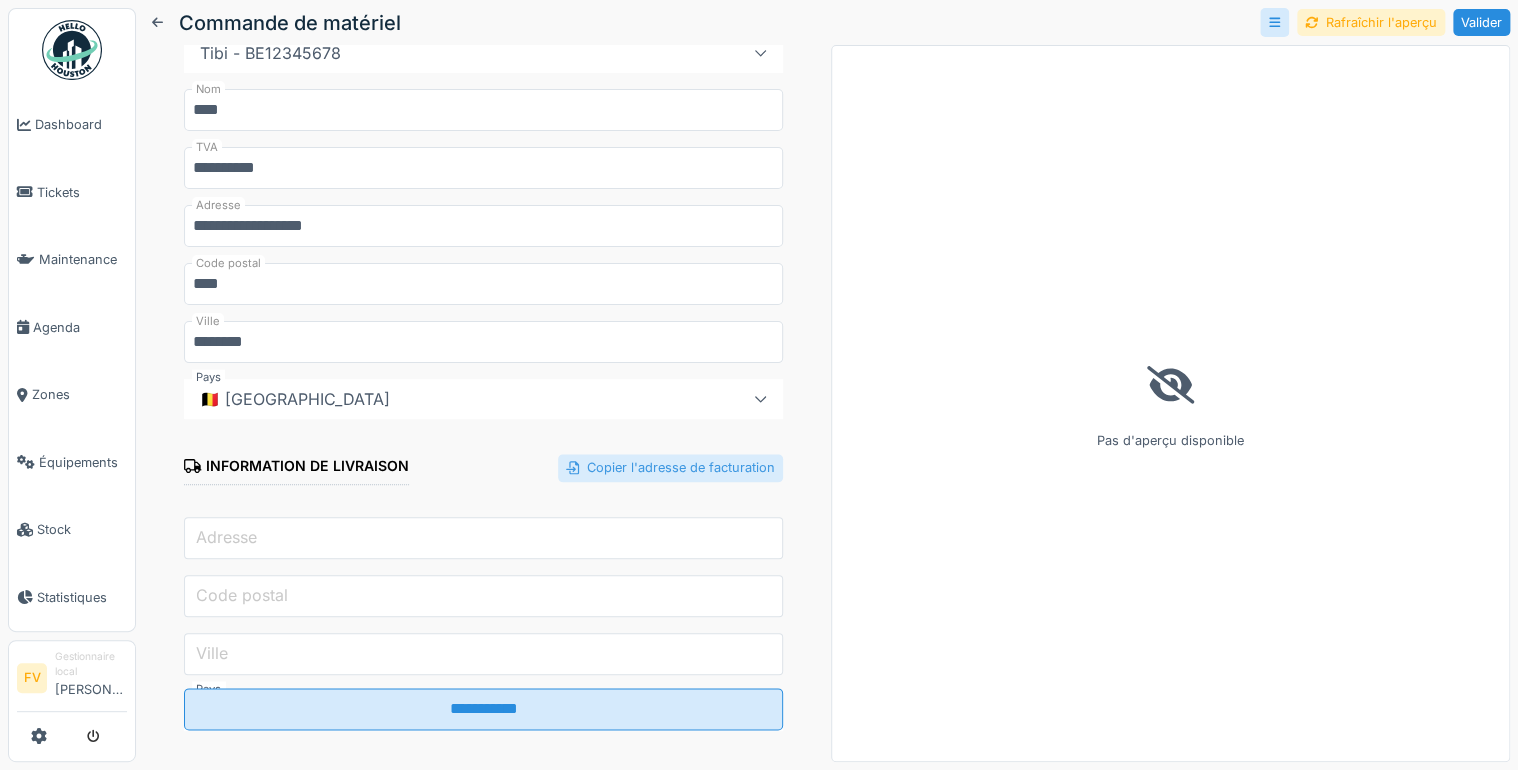 click on "Copier l'adresse de facturation" at bounding box center [670, 467] 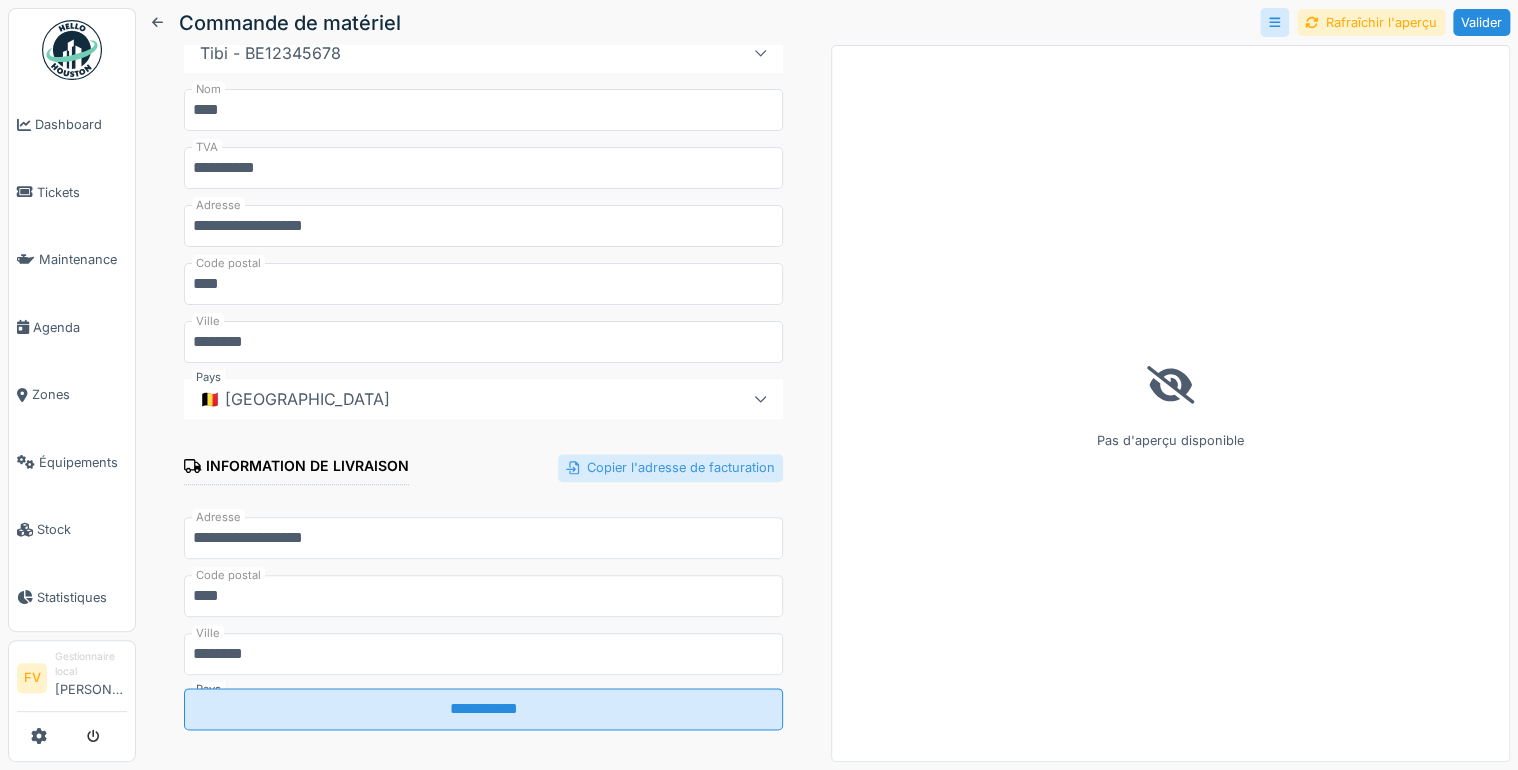 type on "**********" 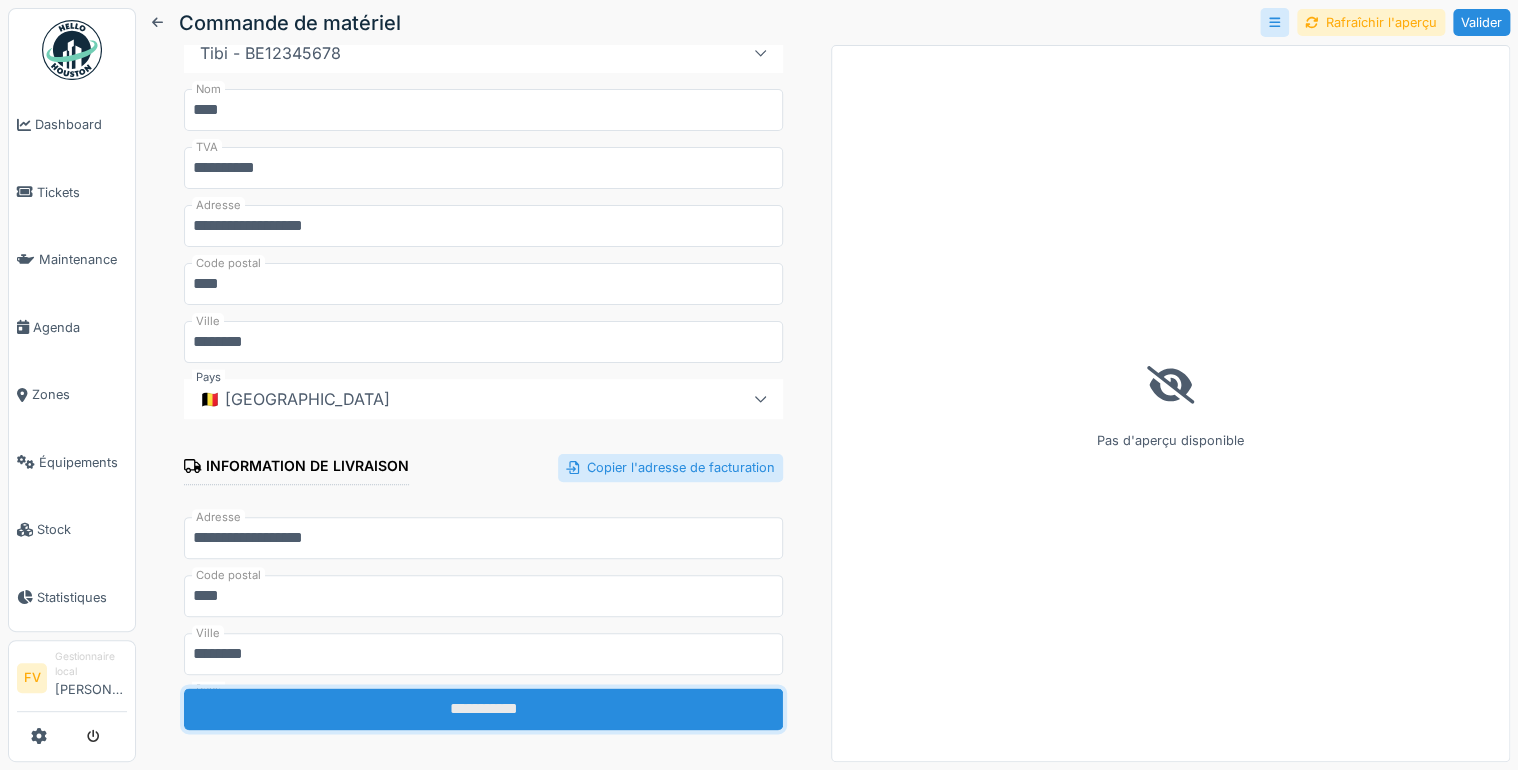 click on "**********" at bounding box center (483, 709) 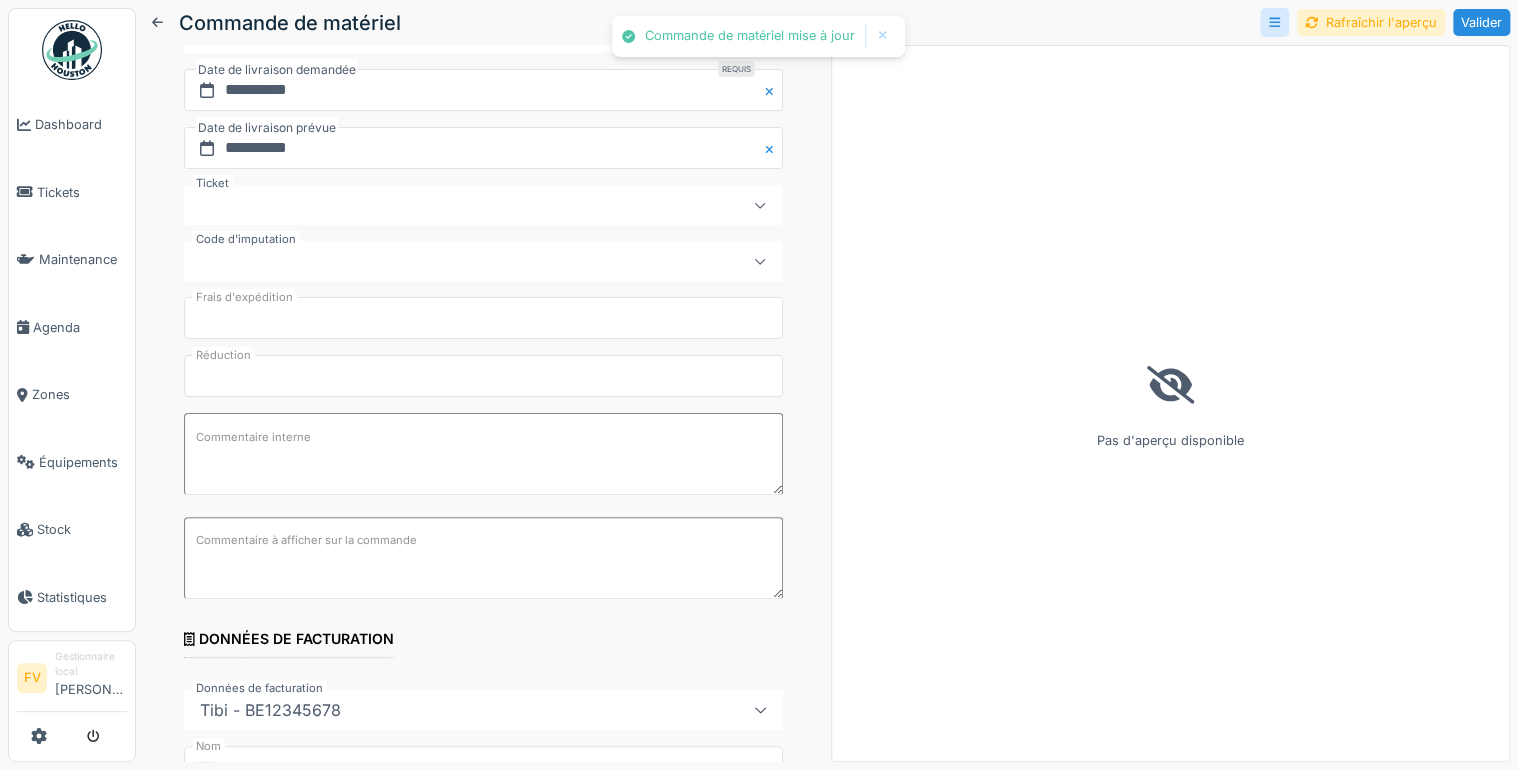 scroll, scrollTop: 0, scrollLeft: 0, axis: both 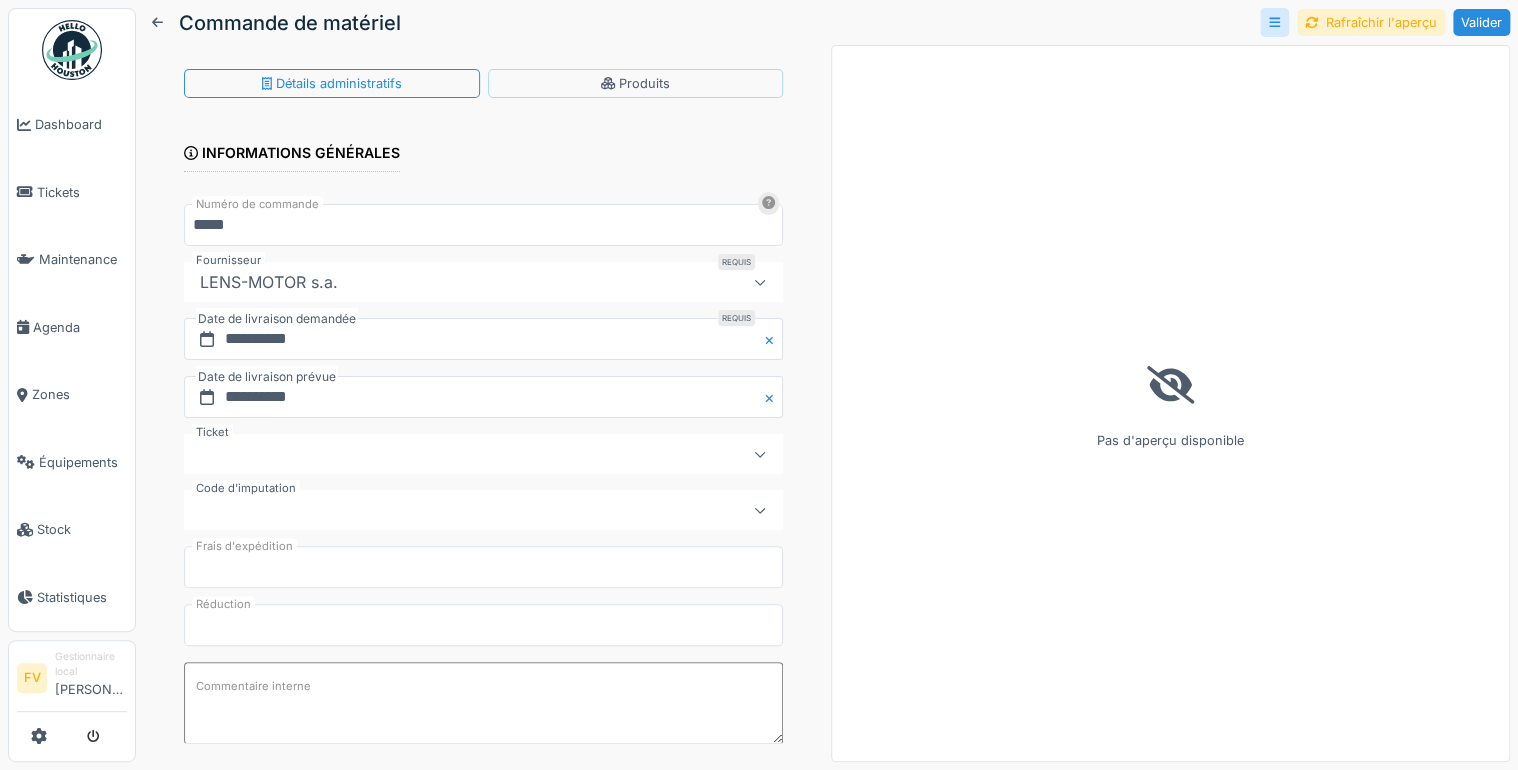 click 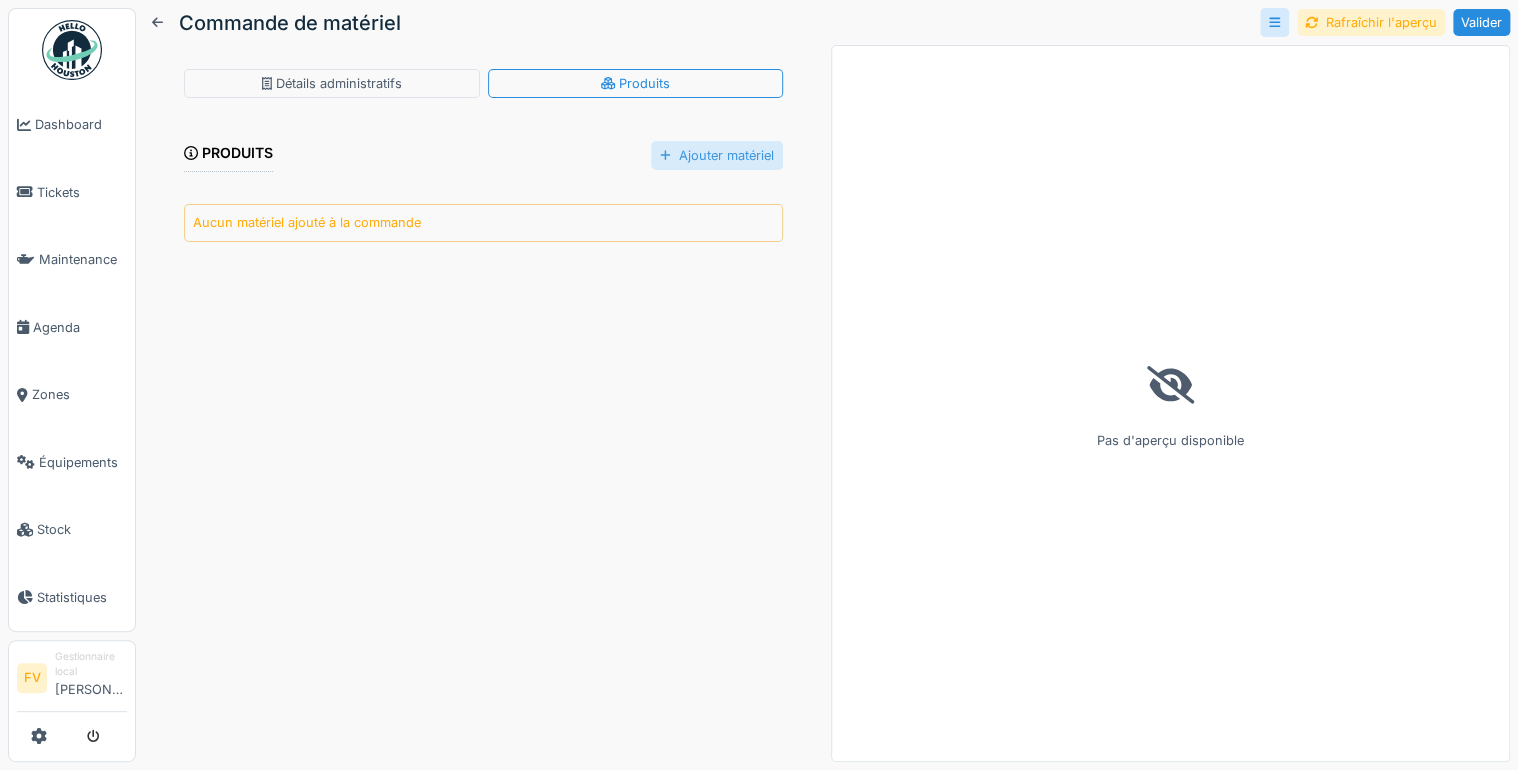 click on "Ajouter matériel" at bounding box center [717, 155] 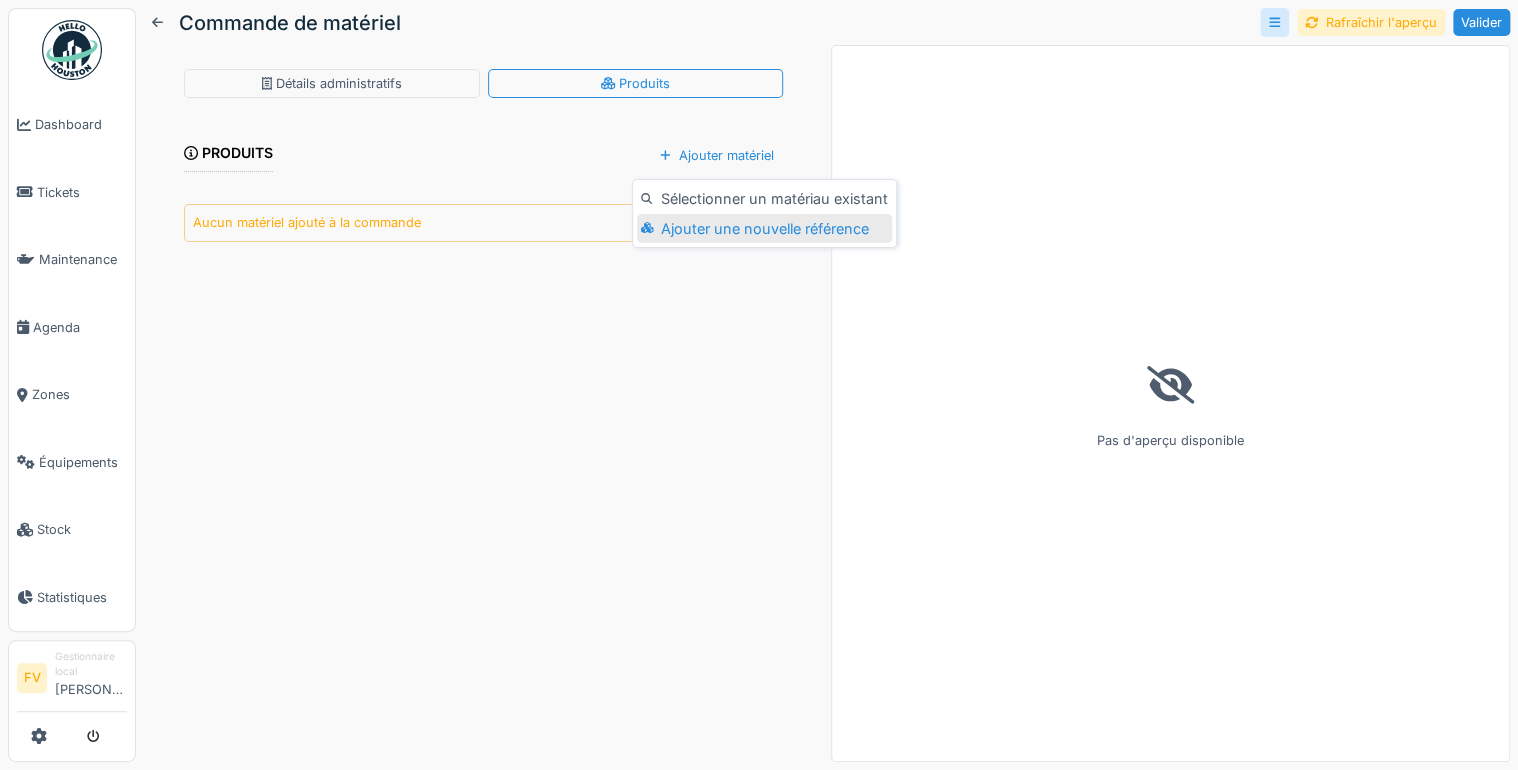 click on "Ajouter une nouvelle référence" at bounding box center [764, 229] 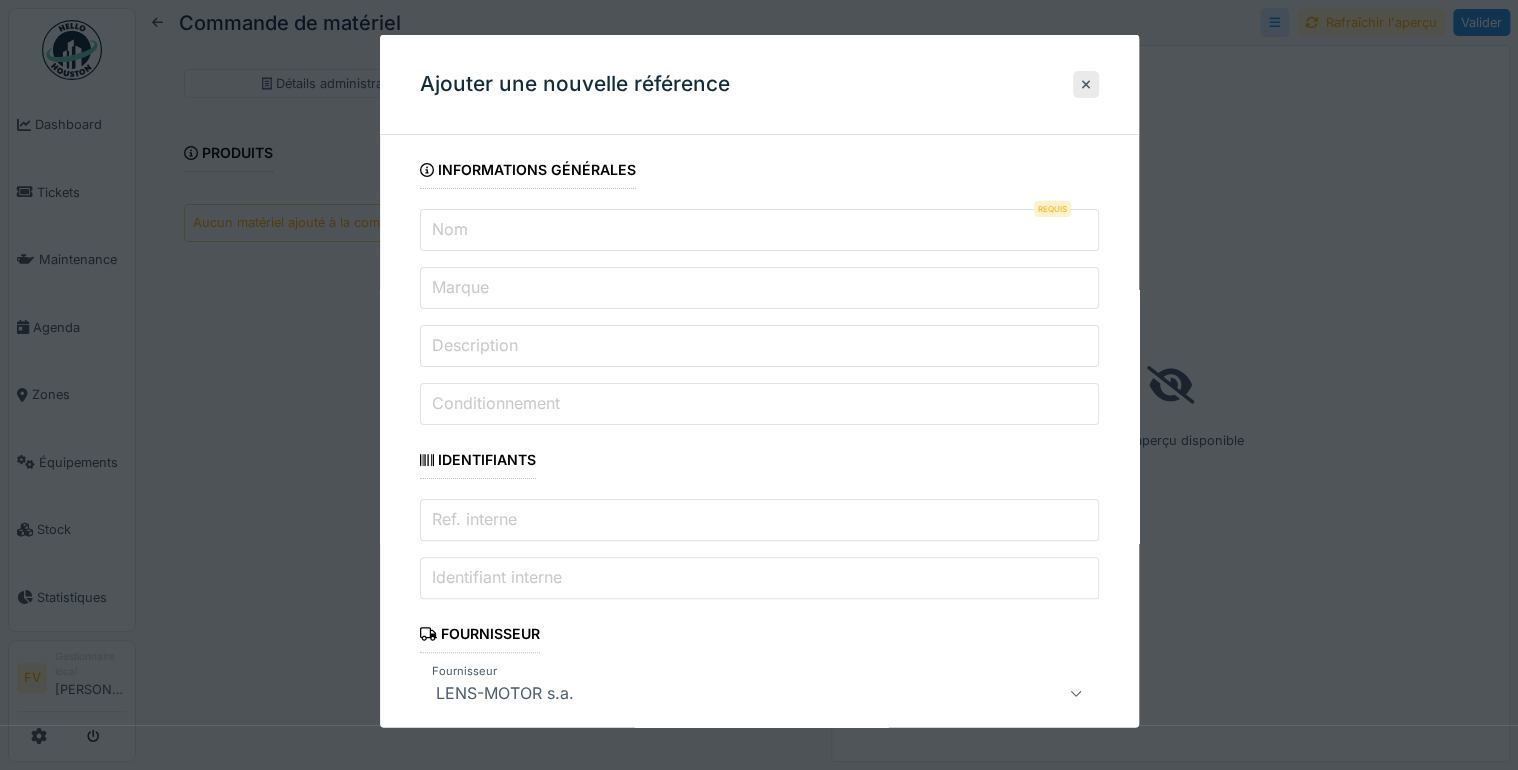 click on "Nom" at bounding box center [450, 229] 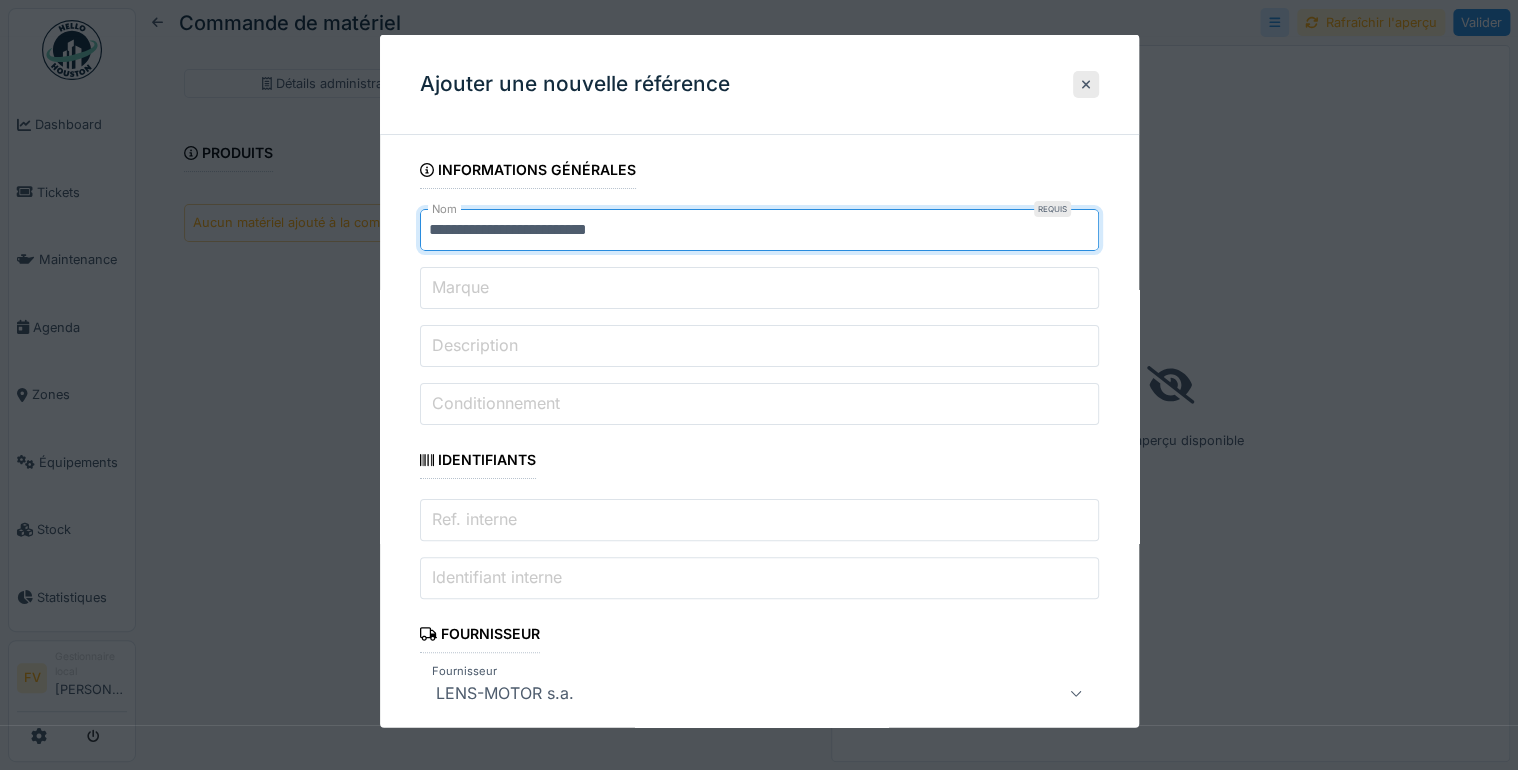 type on "**********" 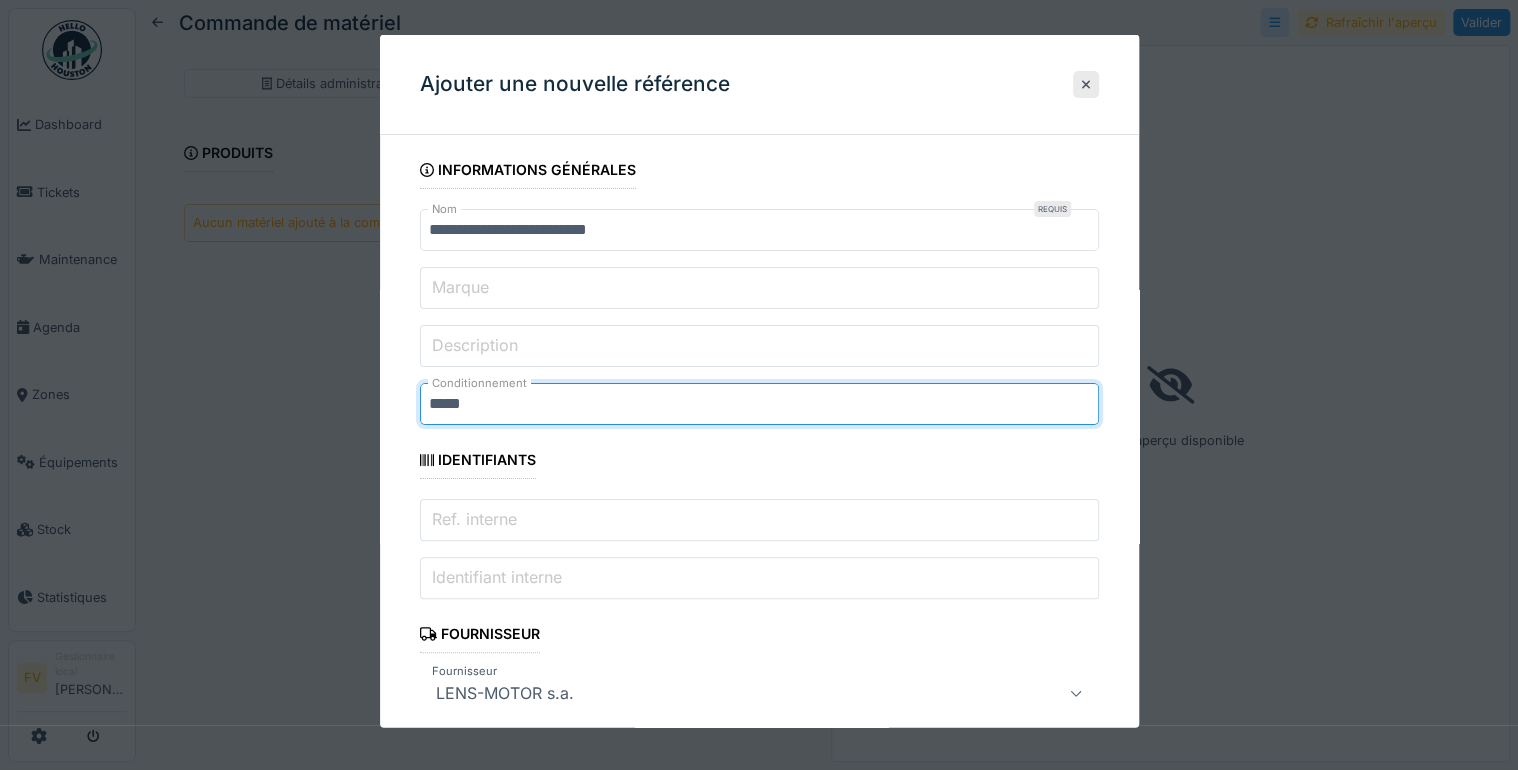 type on "*****" 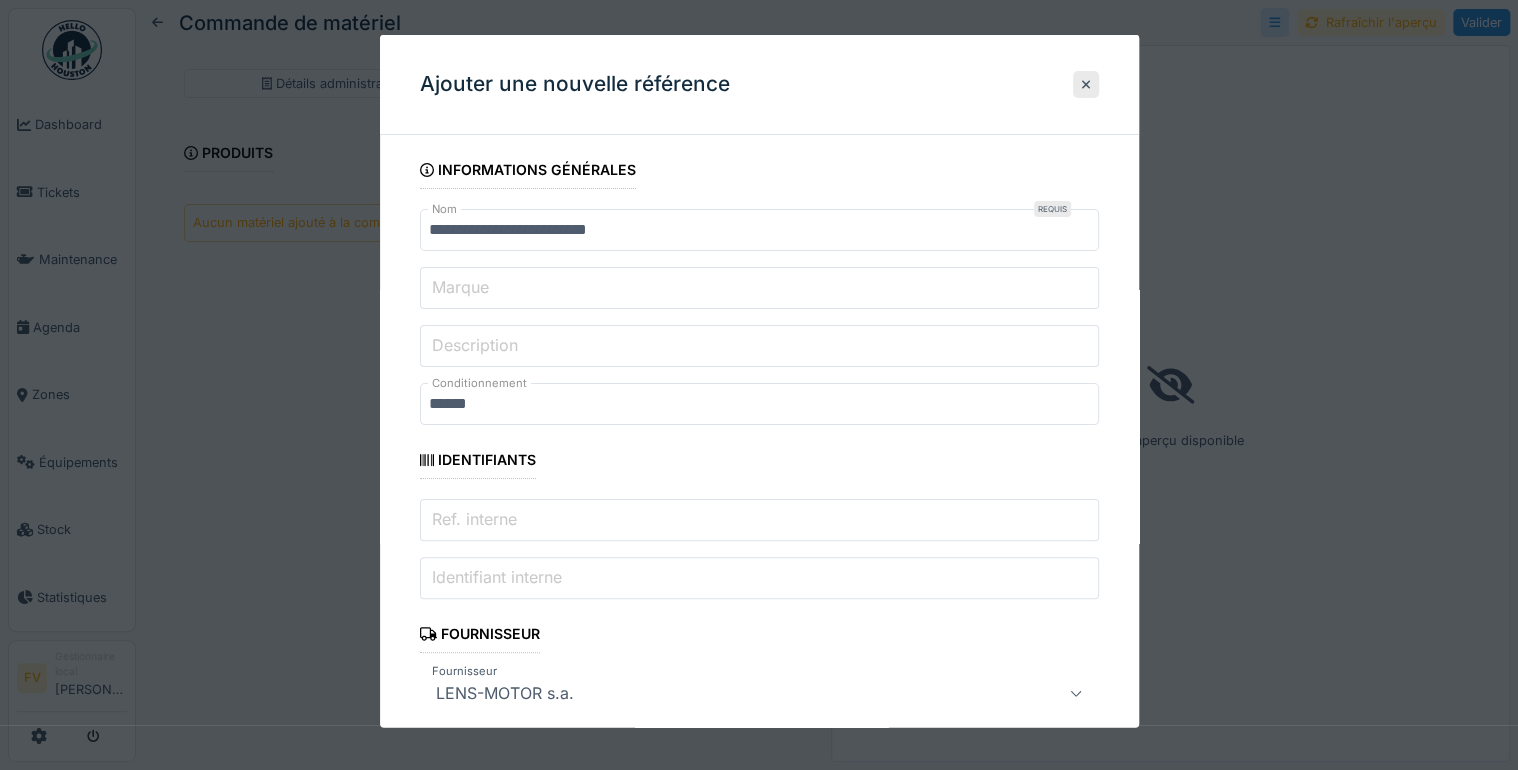 click on "Ref. interne" at bounding box center [474, 519] 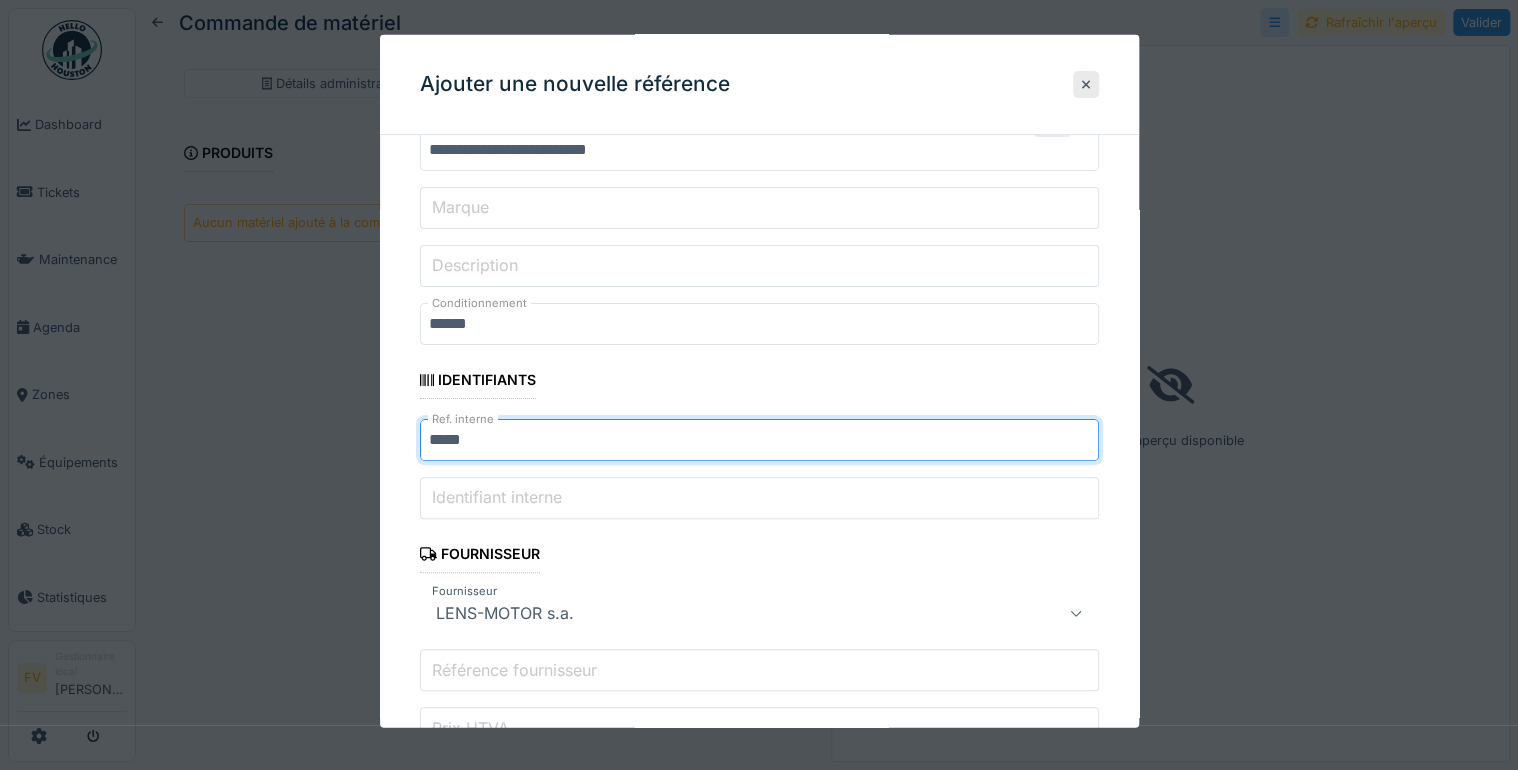 scroll, scrollTop: 320, scrollLeft: 0, axis: vertical 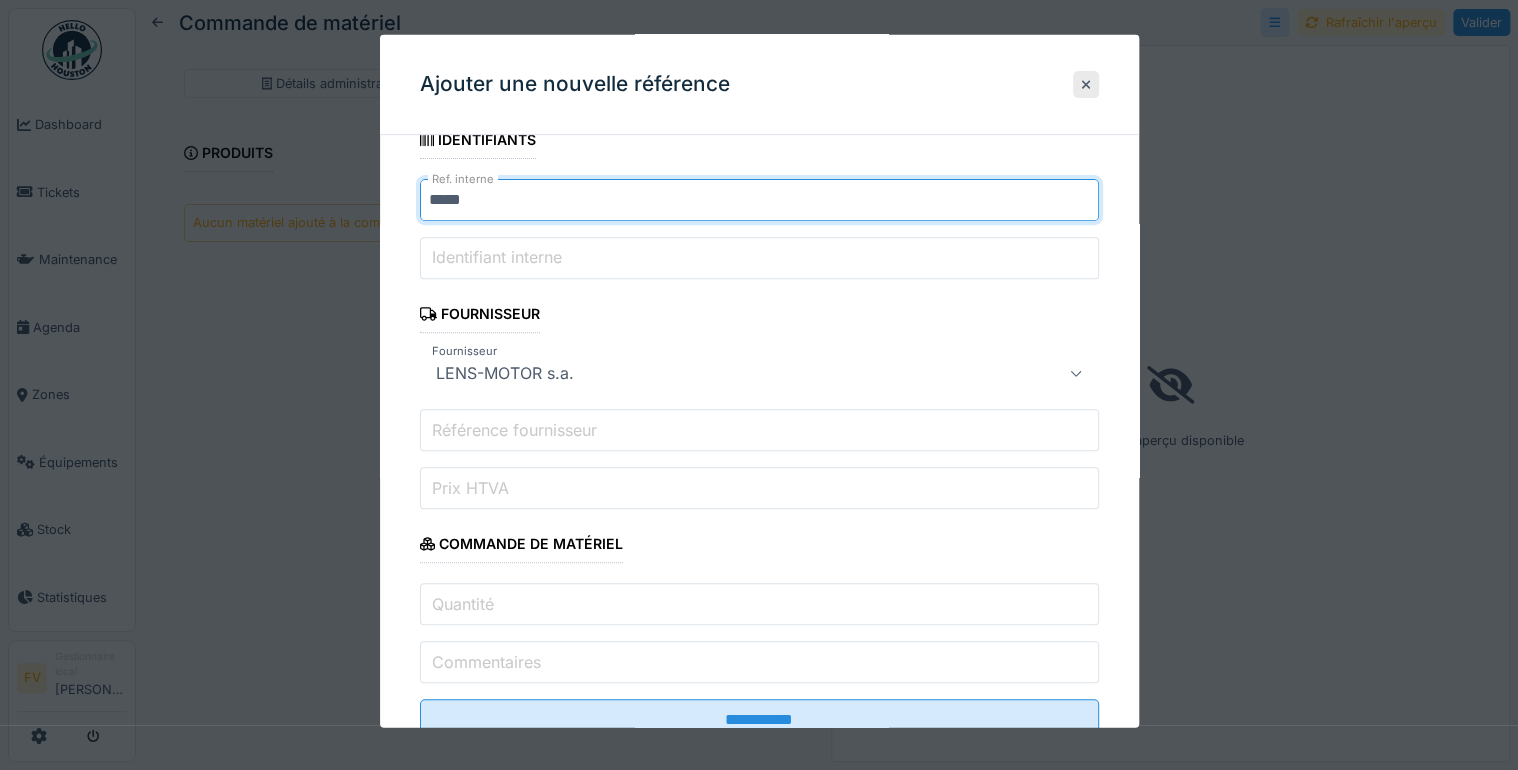 type on "*****" 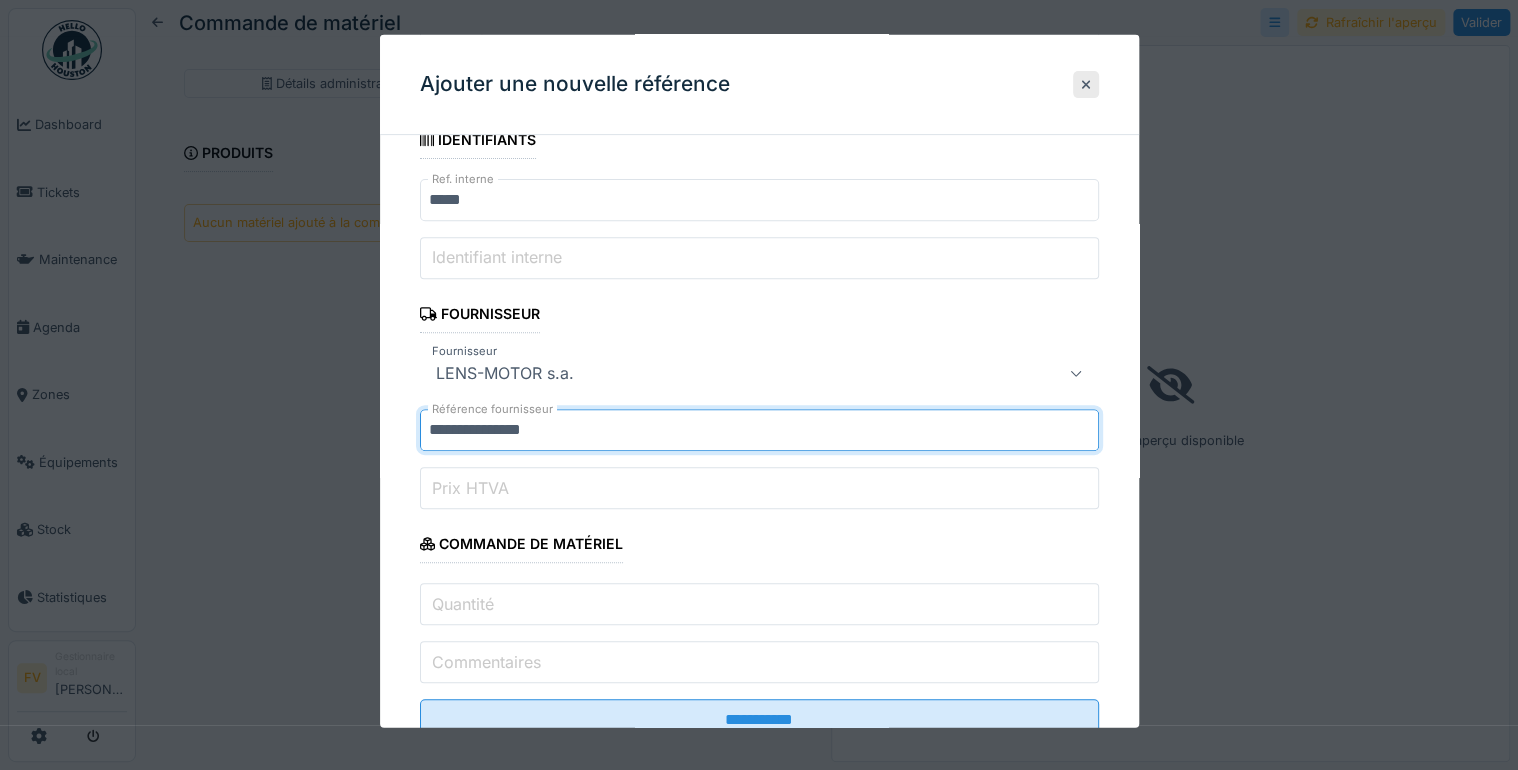 type on "**********" 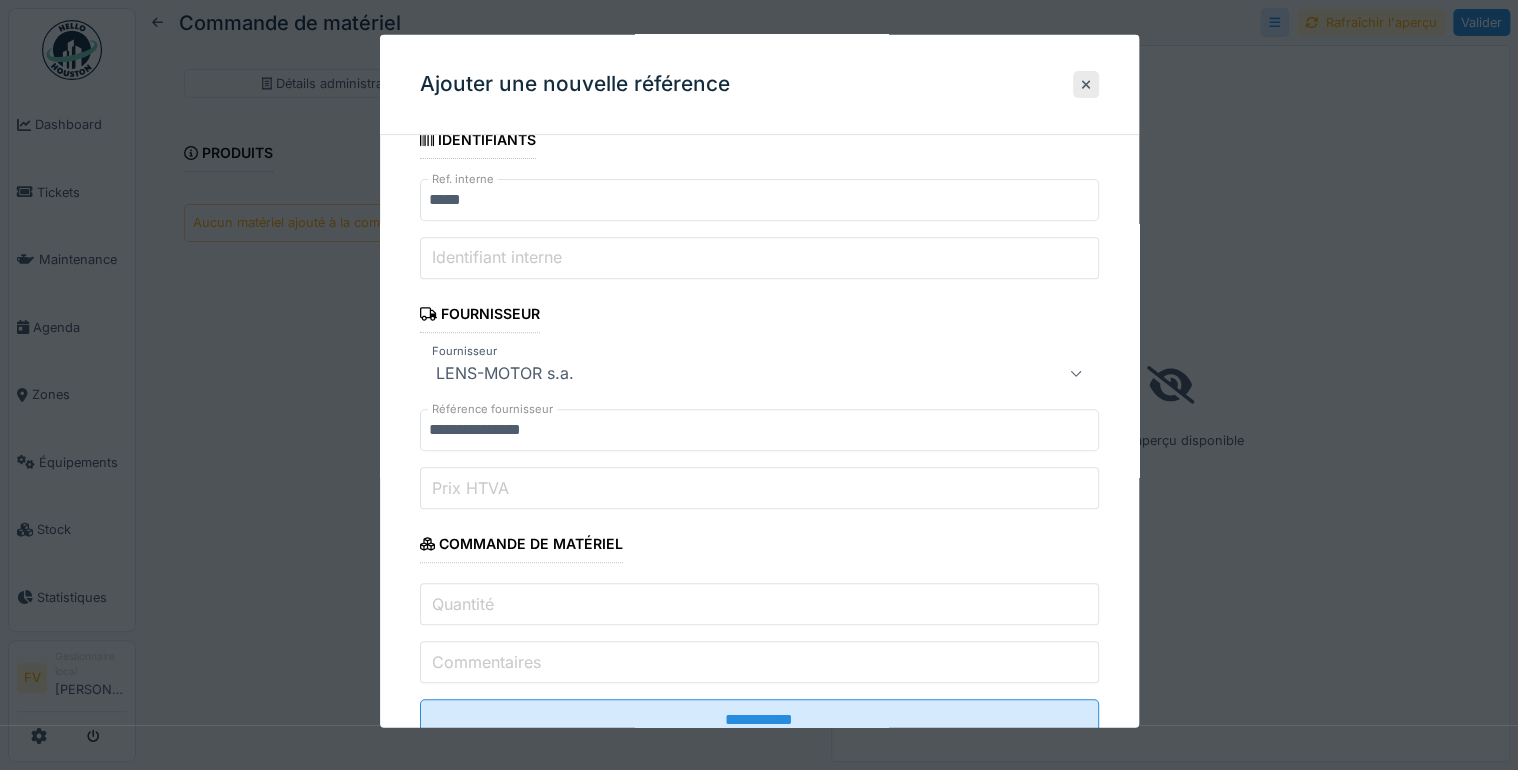 click on "Prix HTVA" at bounding box center [759, 488] 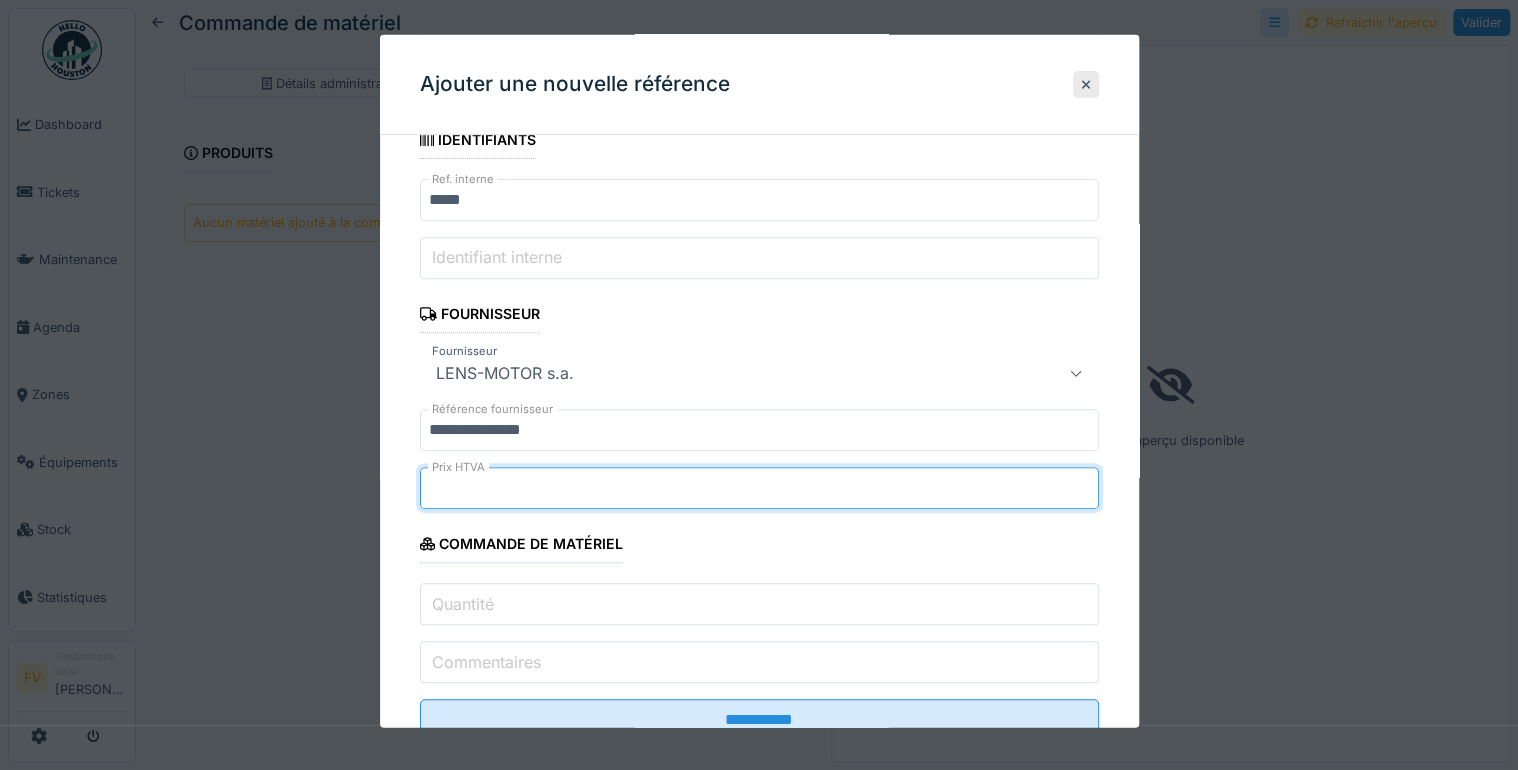 type on "**" 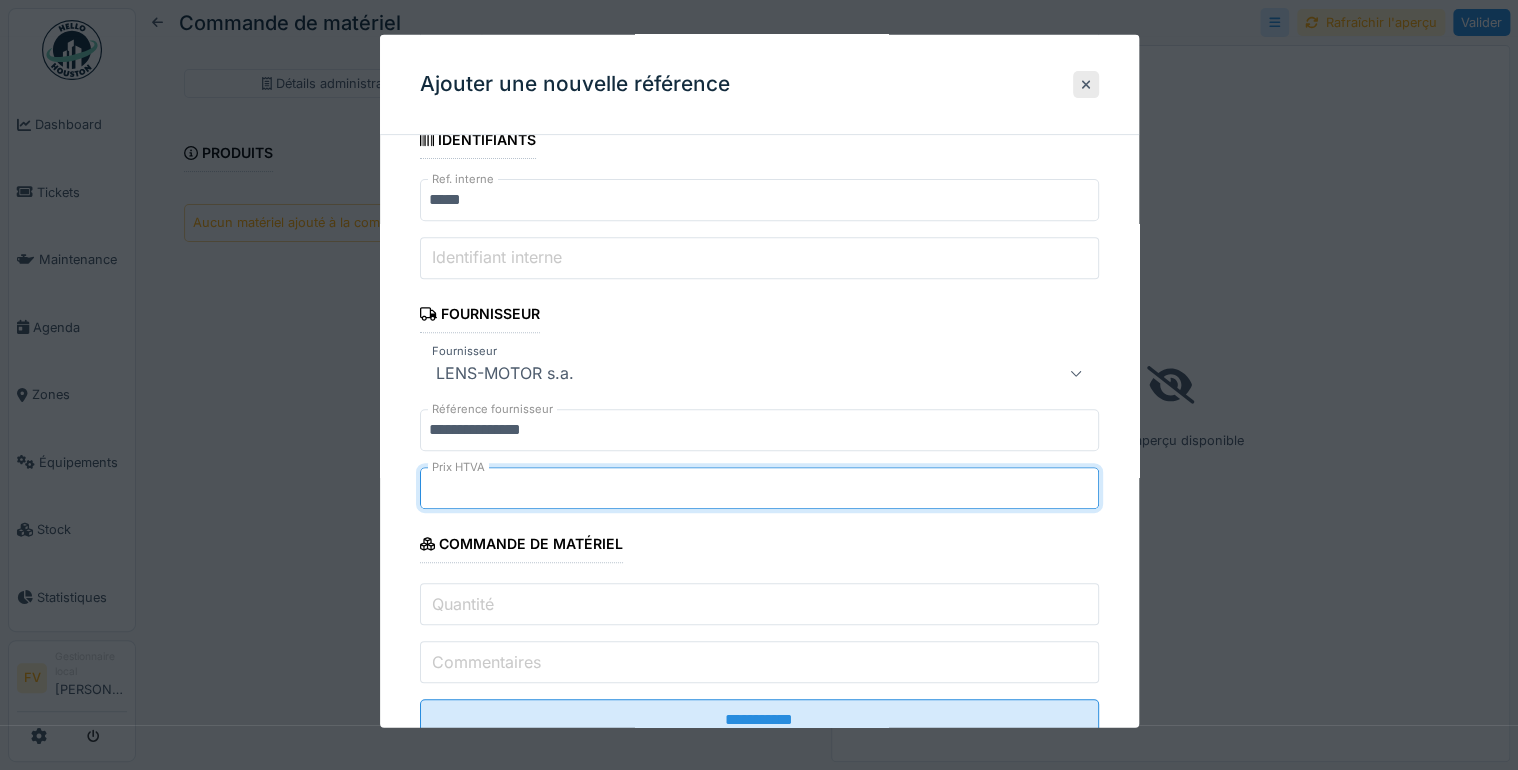 type on "*****" 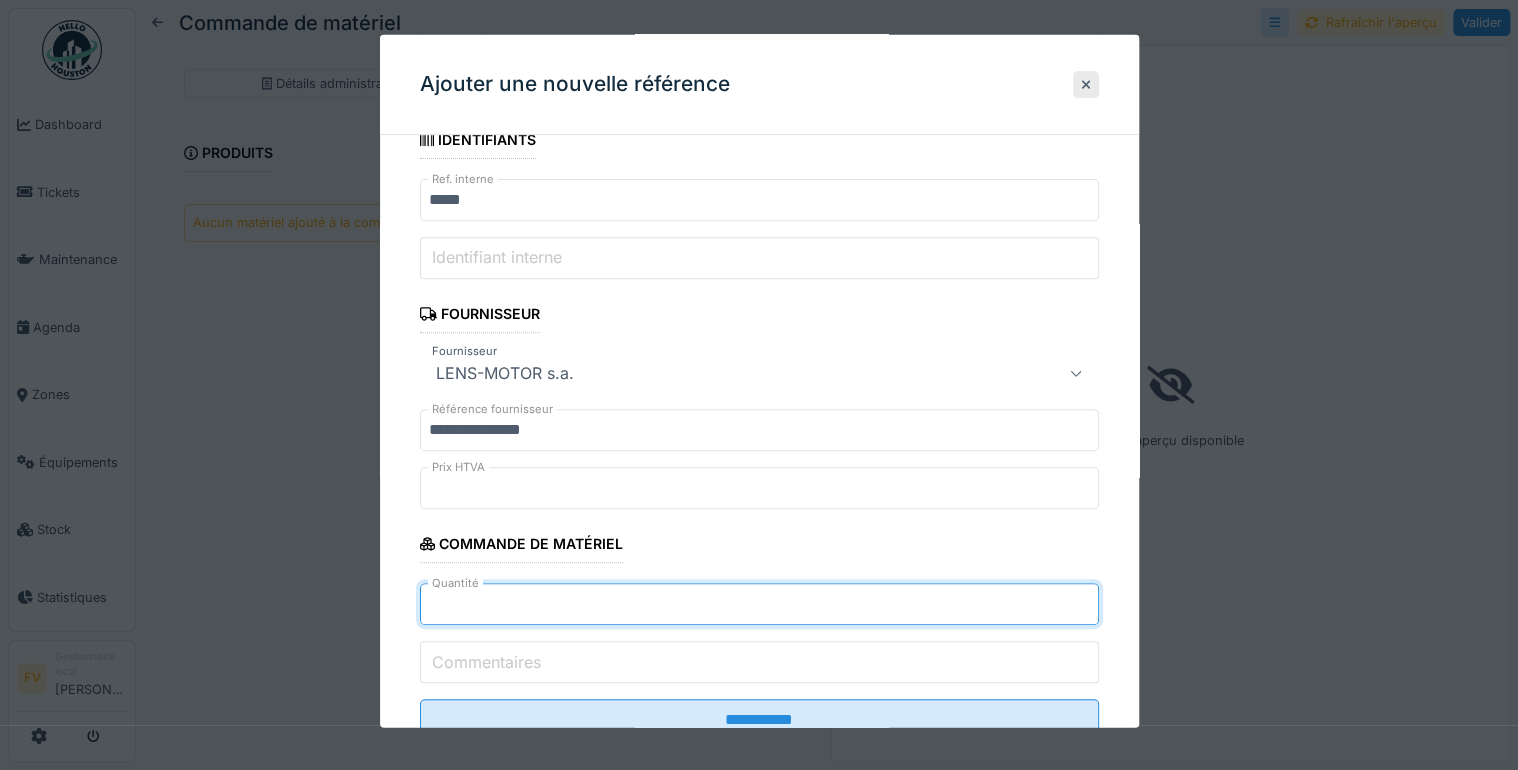 type on "*" 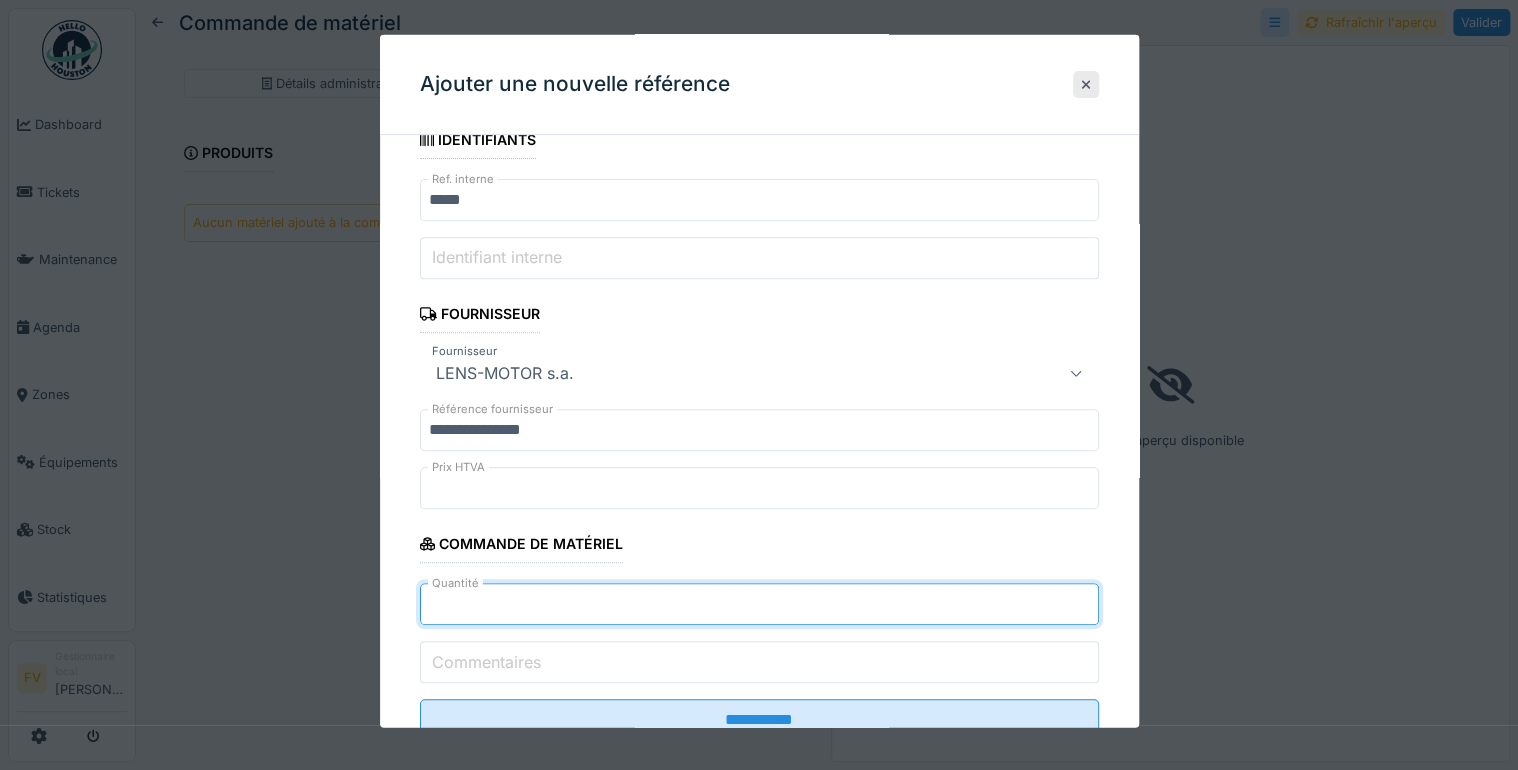 scroll, scrollTop: 386, scrollLeft: 0, axis: vertical 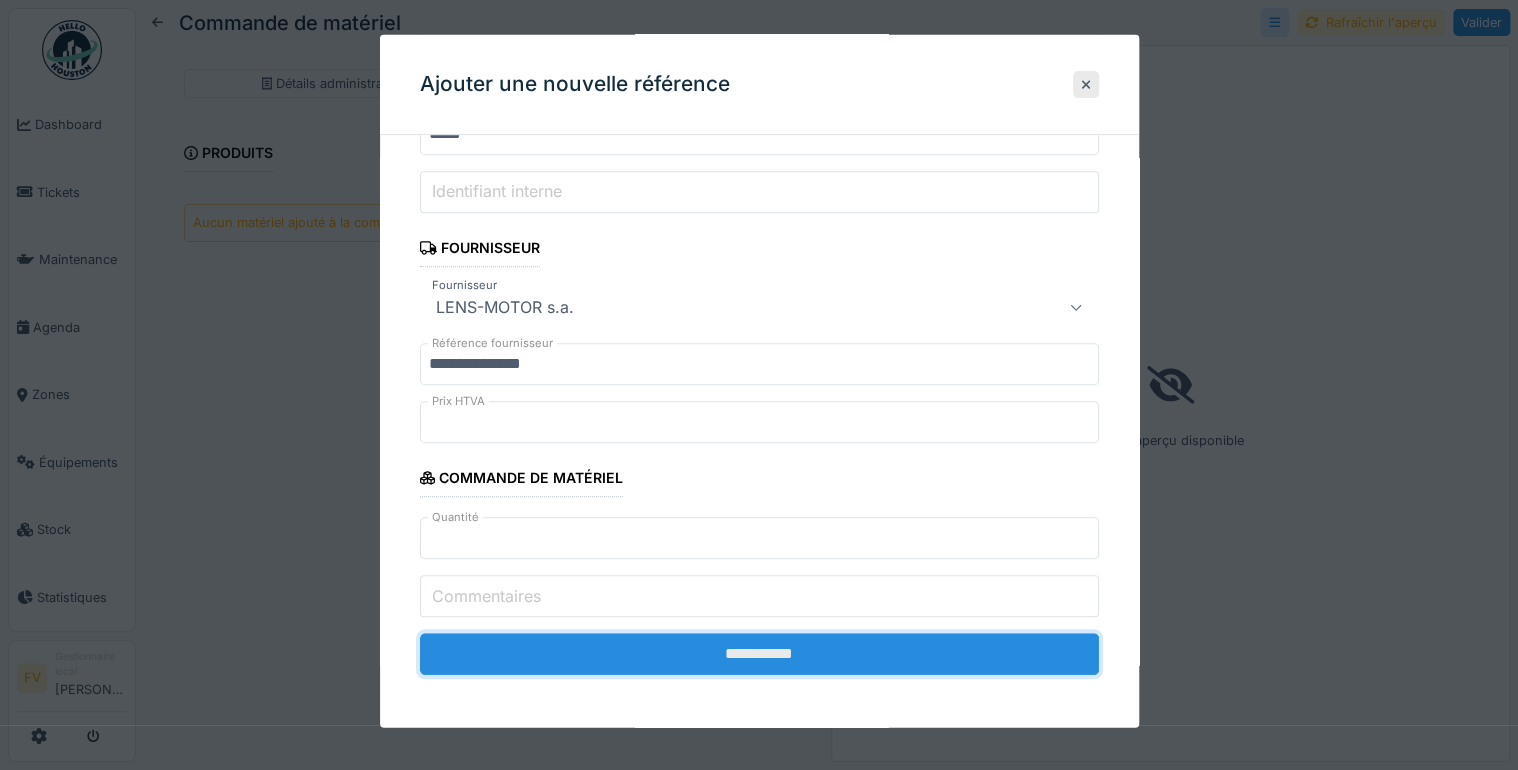 click on "**********" at bounding box center [759, 654] 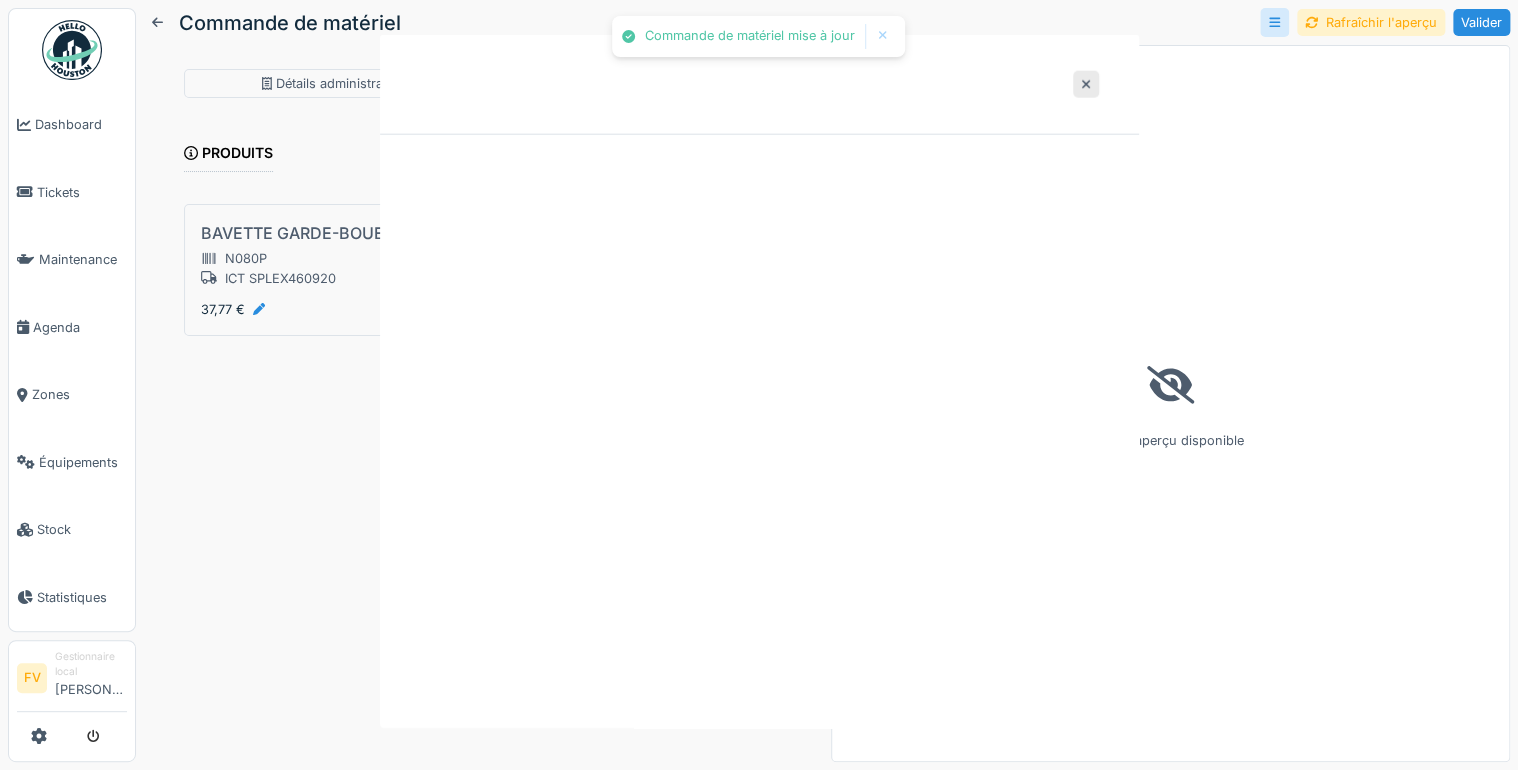 scroll, scrollTop: 0, scrollLeft: 0, axis: both 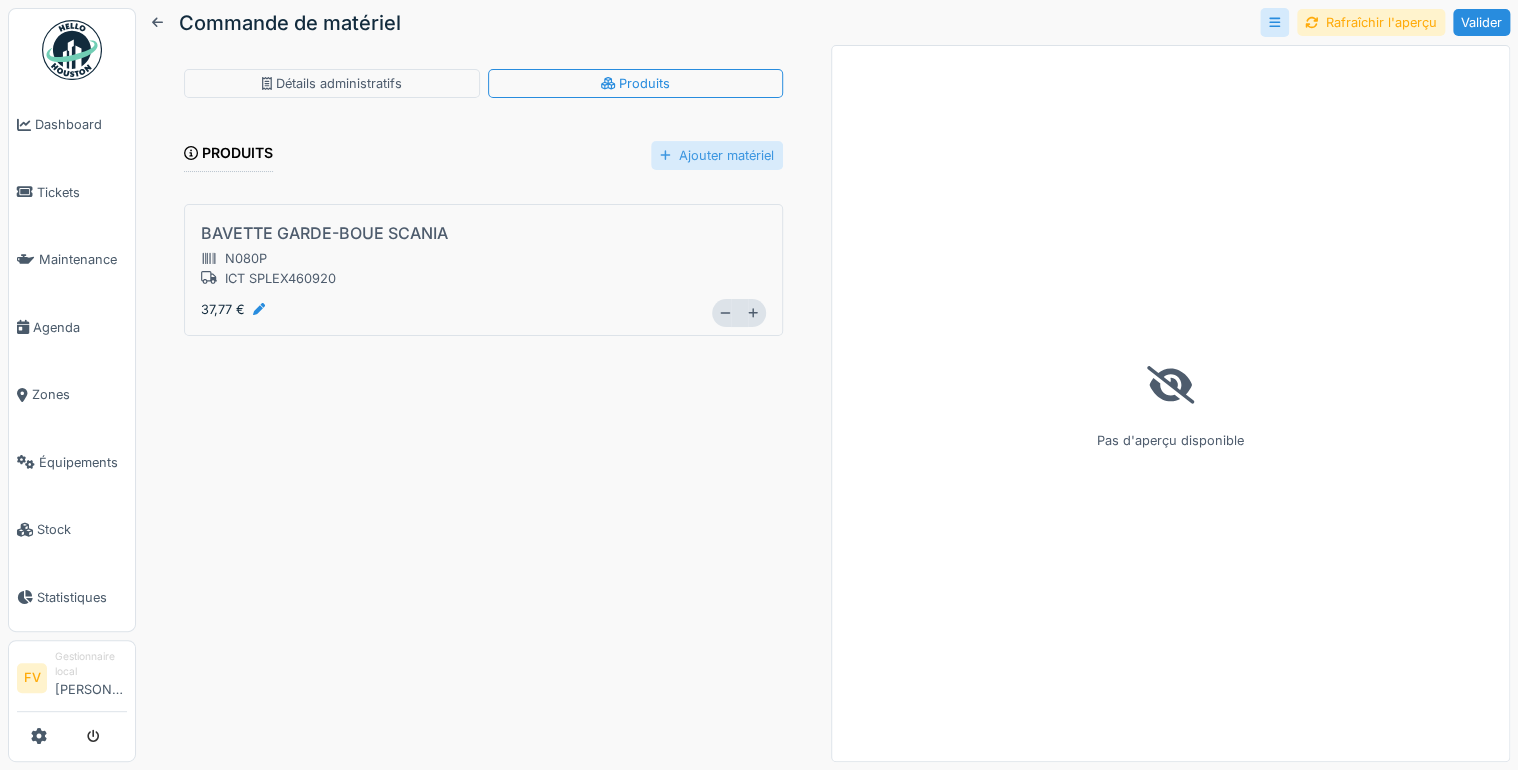 click on "Ajouter matériel" at bounding box center [717, 155] 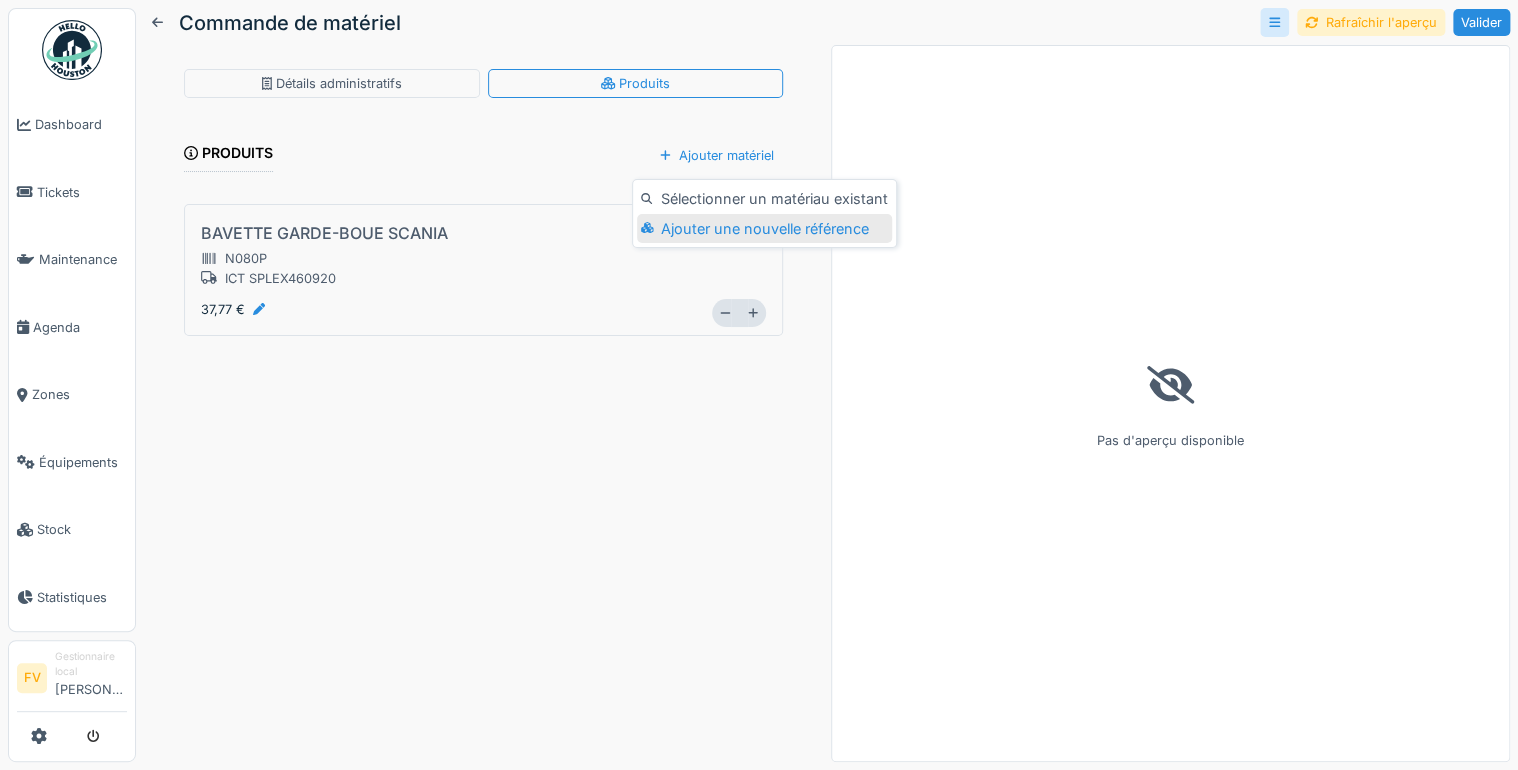 click on "Ajouter une nouvelle référence" at bounding box center (764, 229) 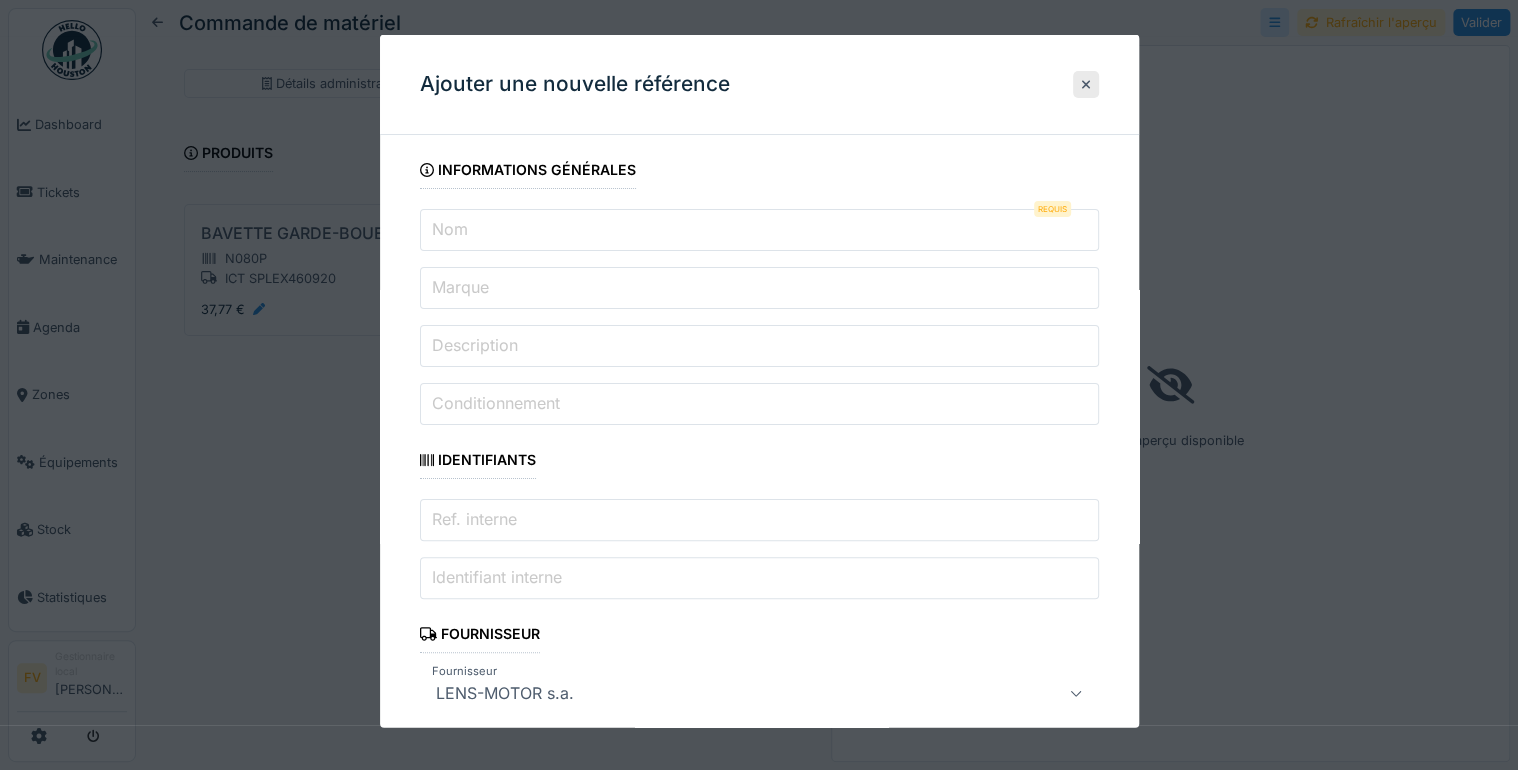 click on "Nom" at bounding box center [759, 230] 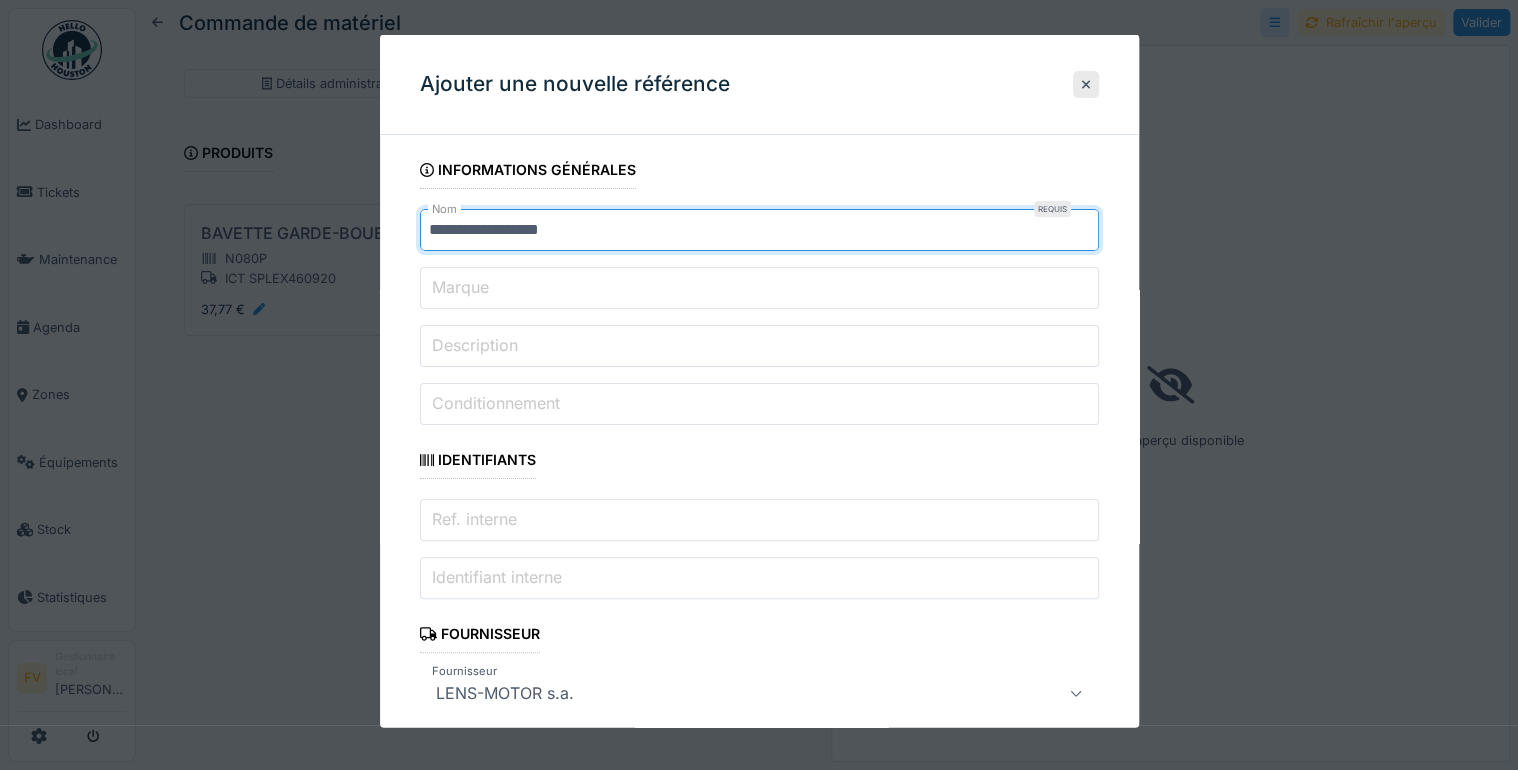 type on "**********" 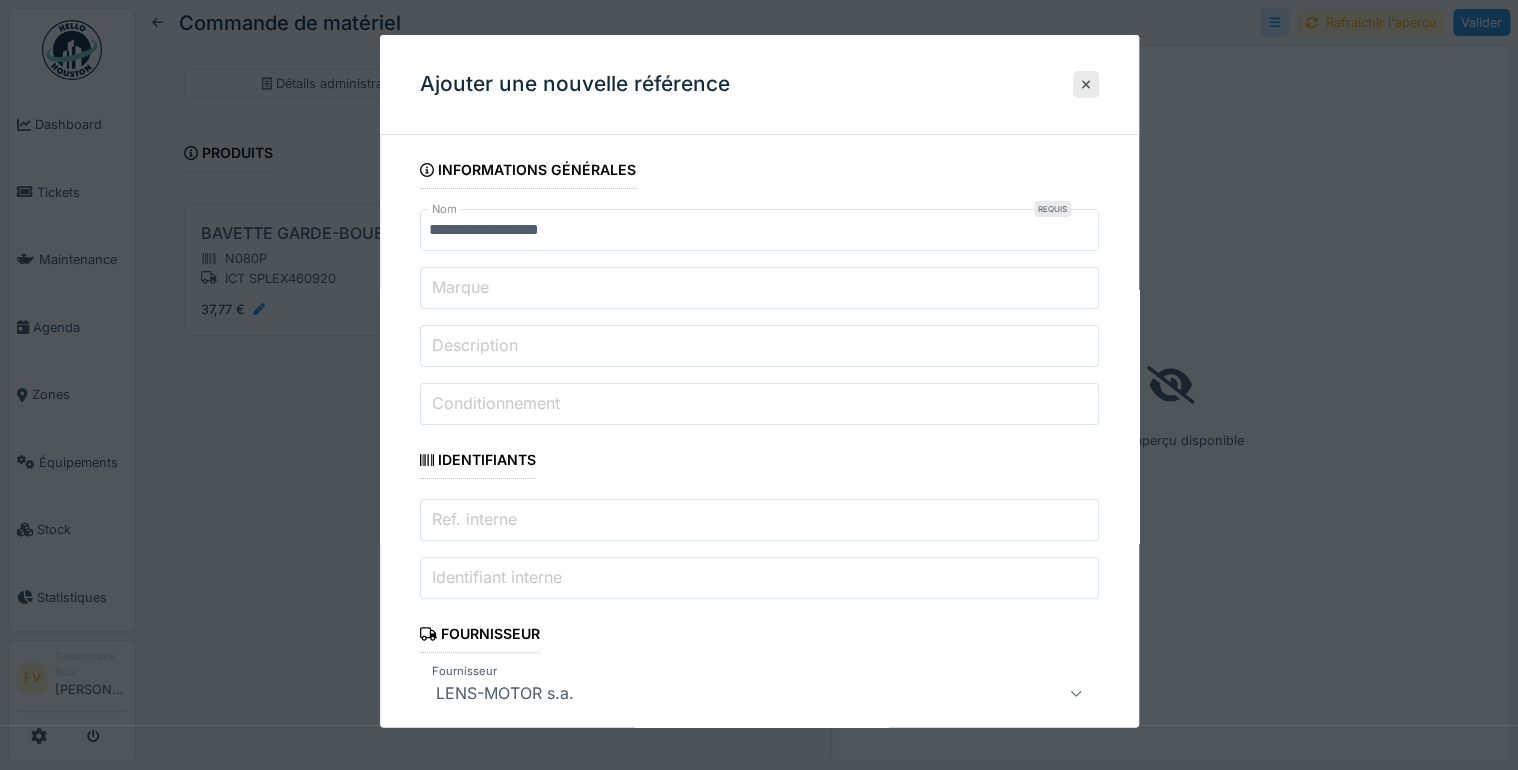 click on "Conditionnement" at bounding box center (496, 403) 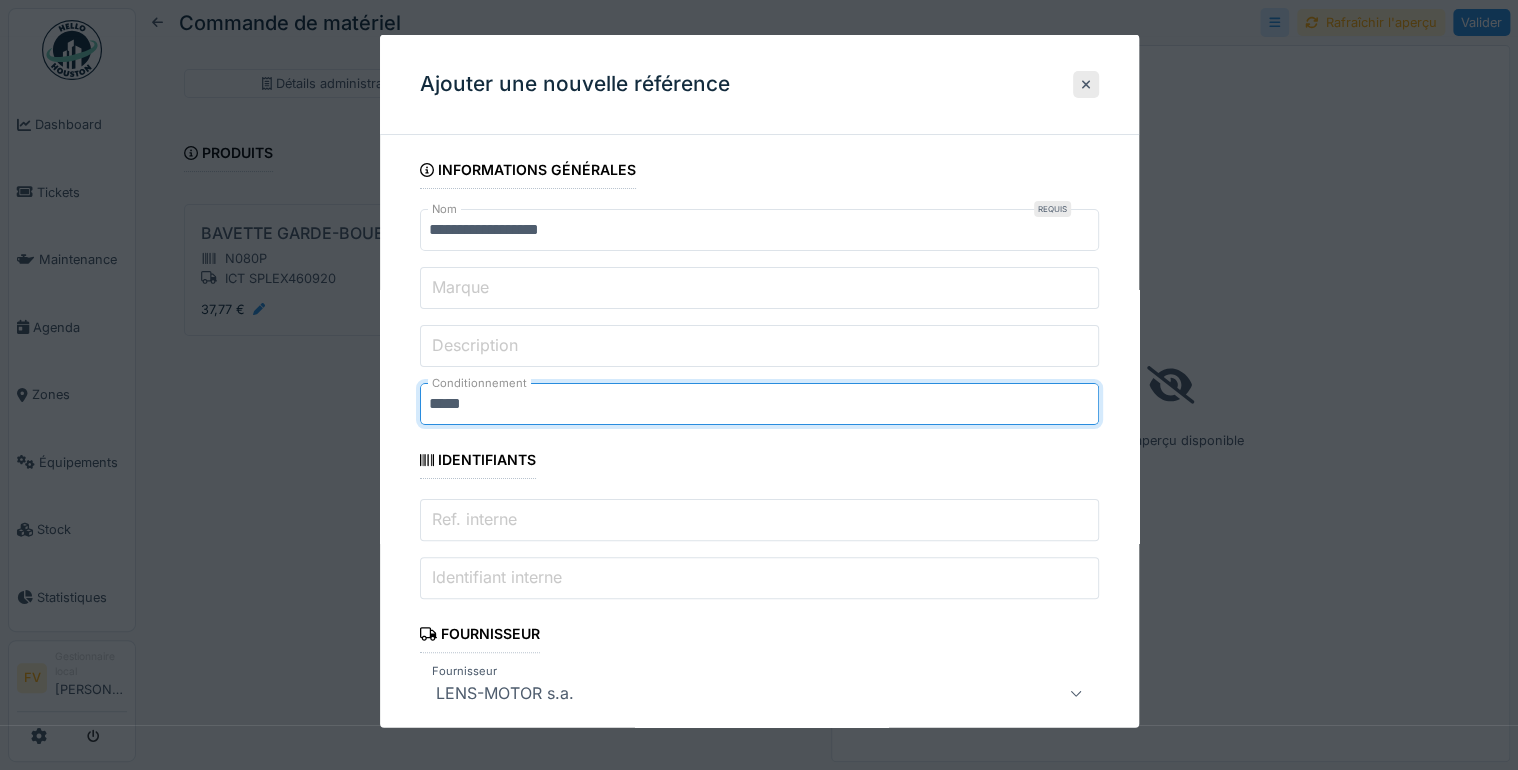 type on "*****" 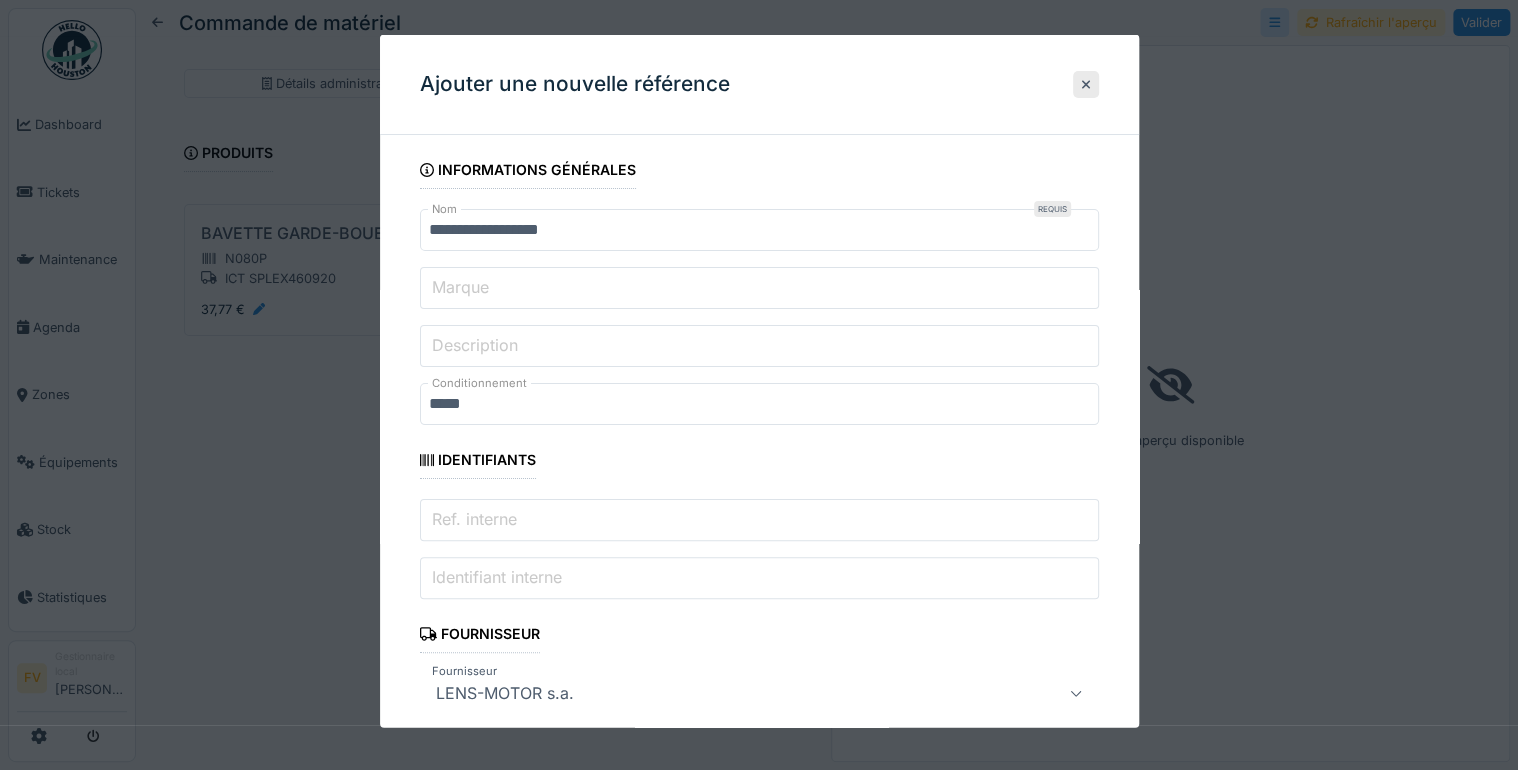 click on "Ref. interne" at bounding box center (474, 519) 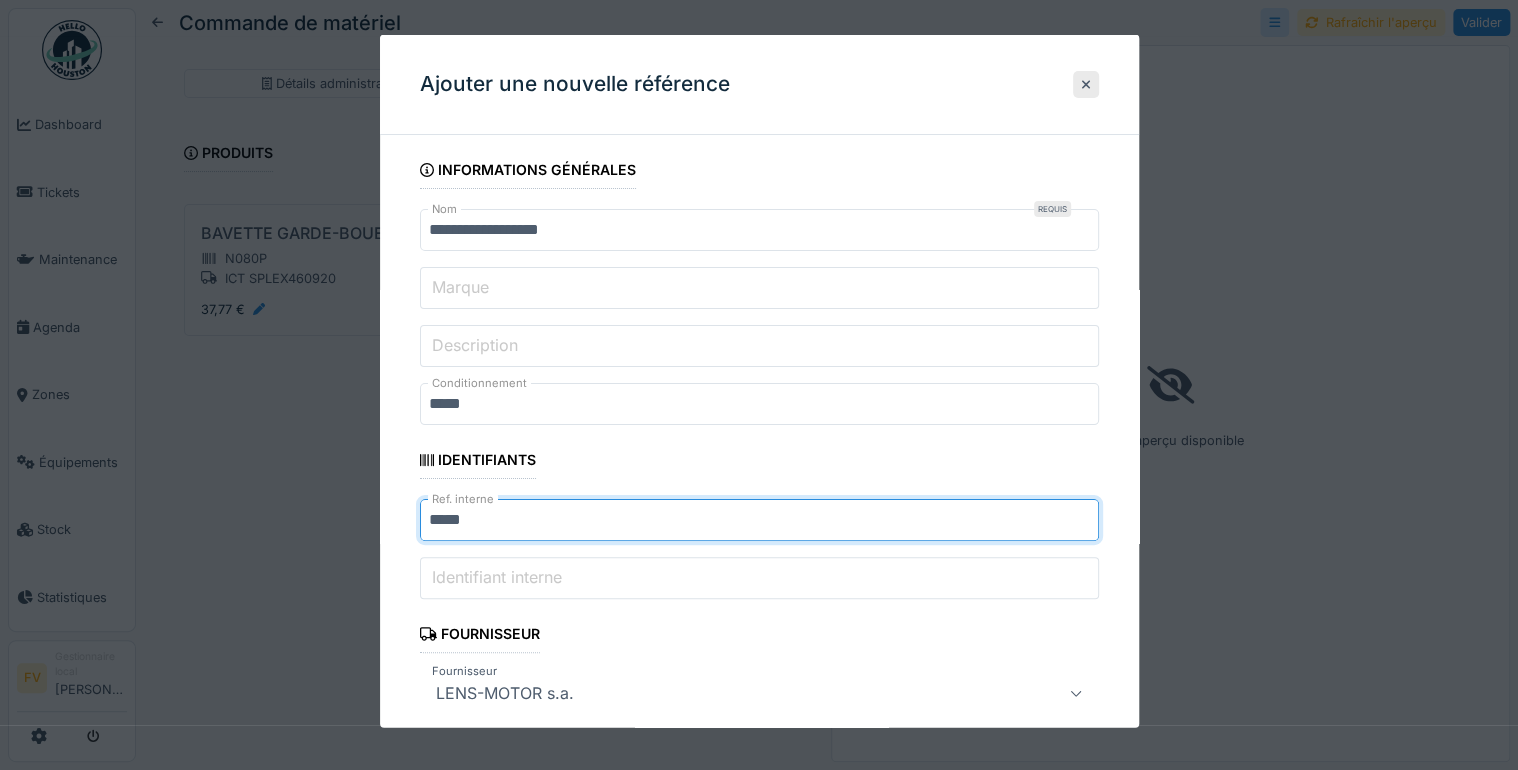 scroll, scrollTop: 240, scrollLeft: 0, axis: vertical 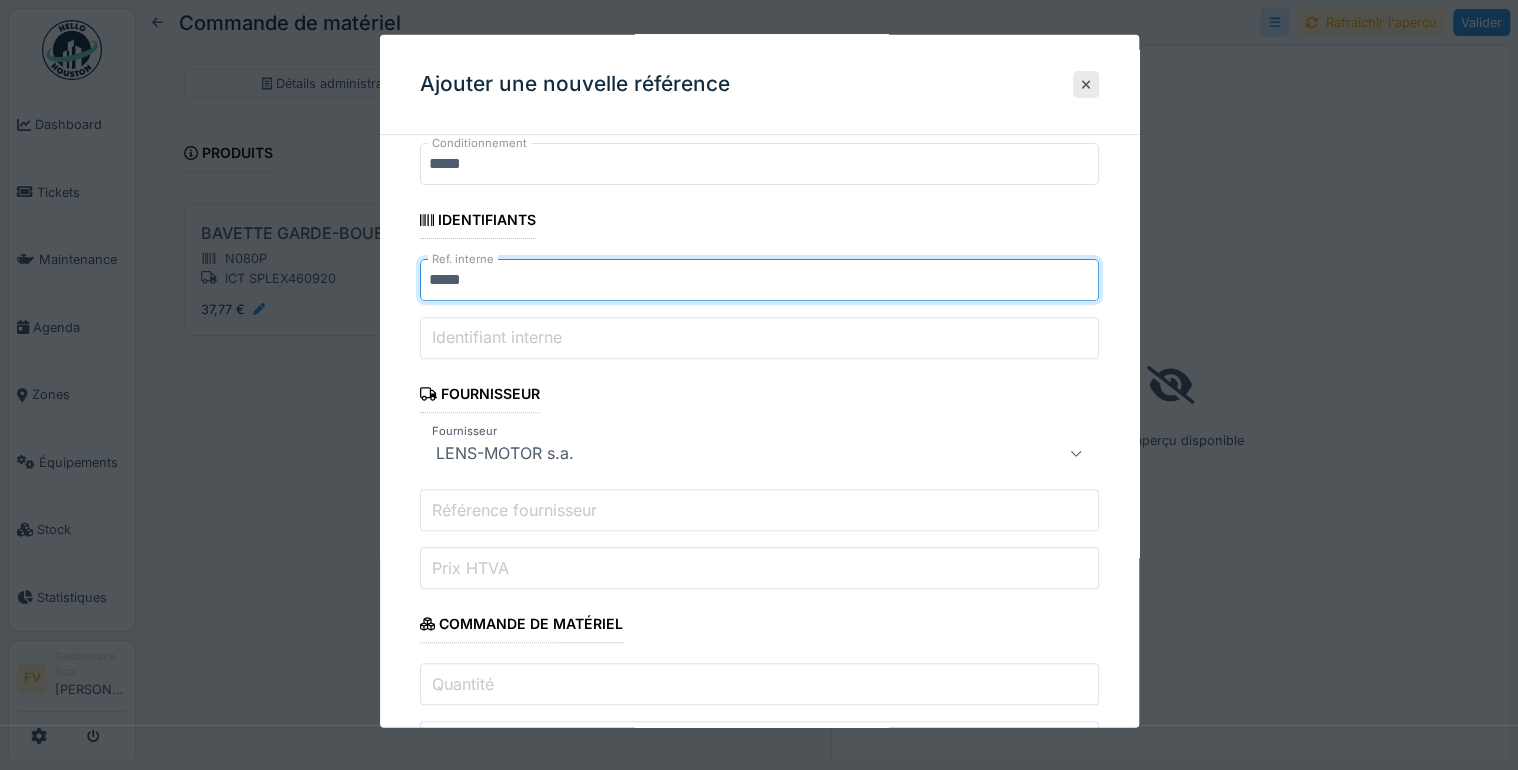 type on "*****" 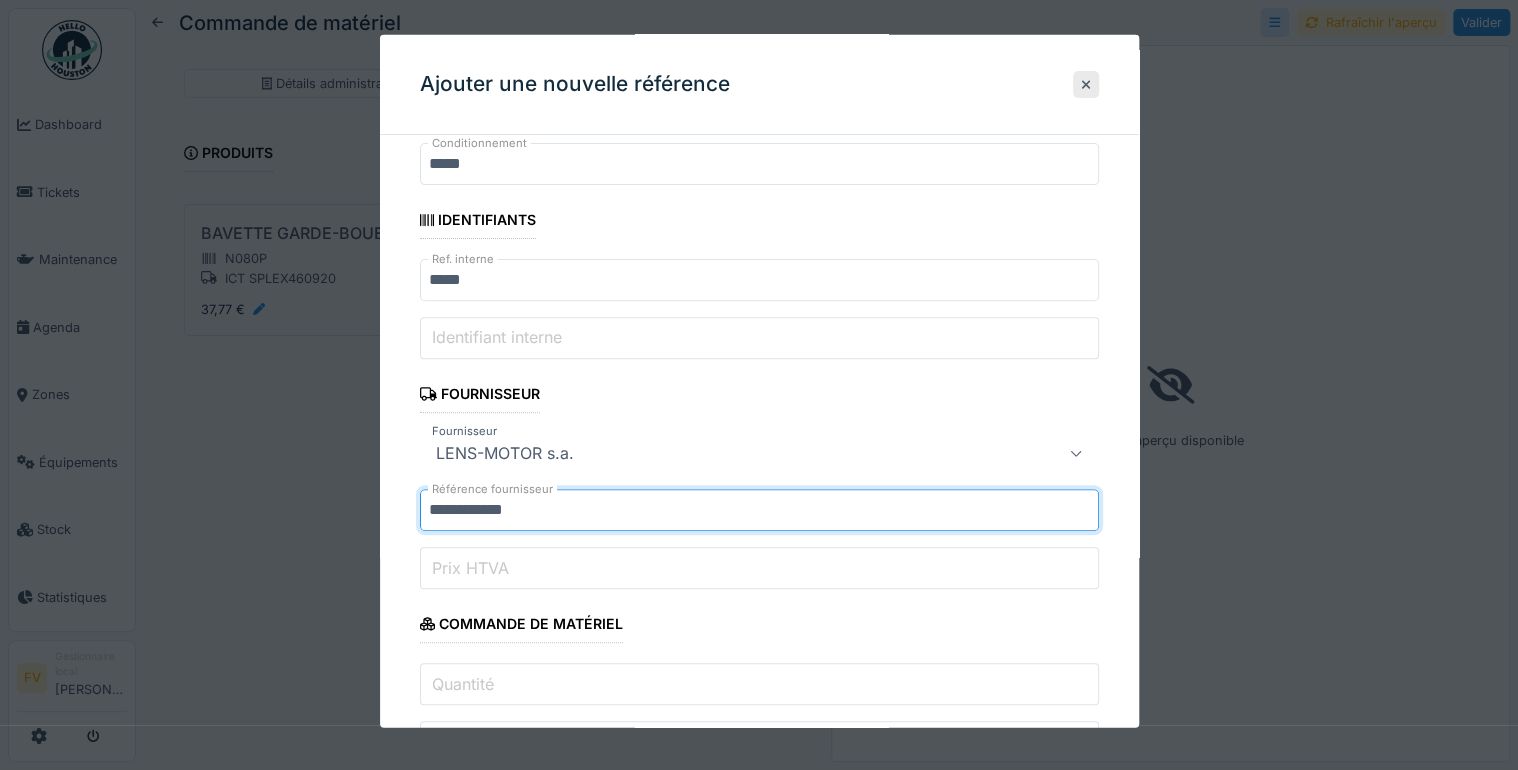 type on "**********" 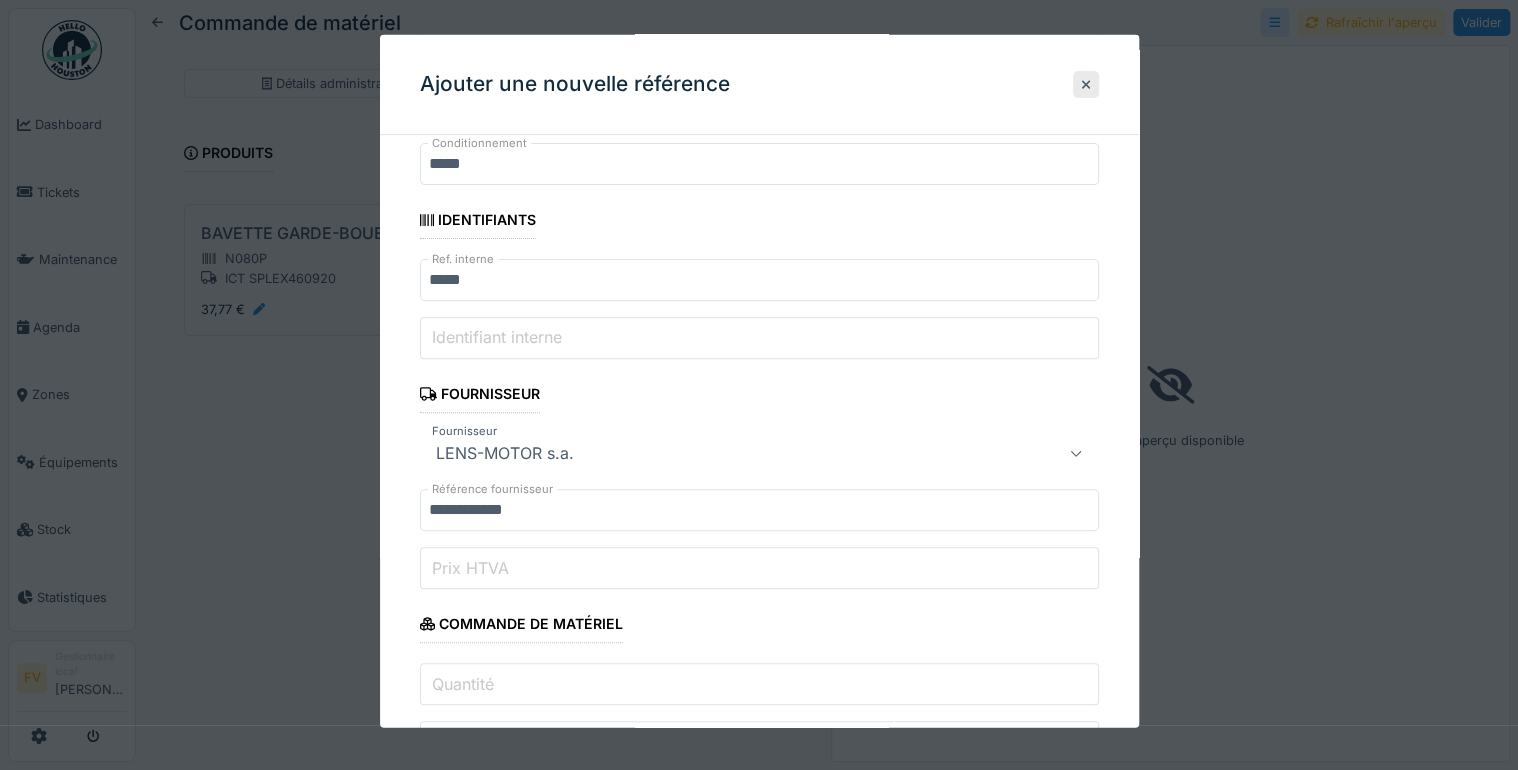 click on "Prix HTVA" at bounding box center (470, 567) 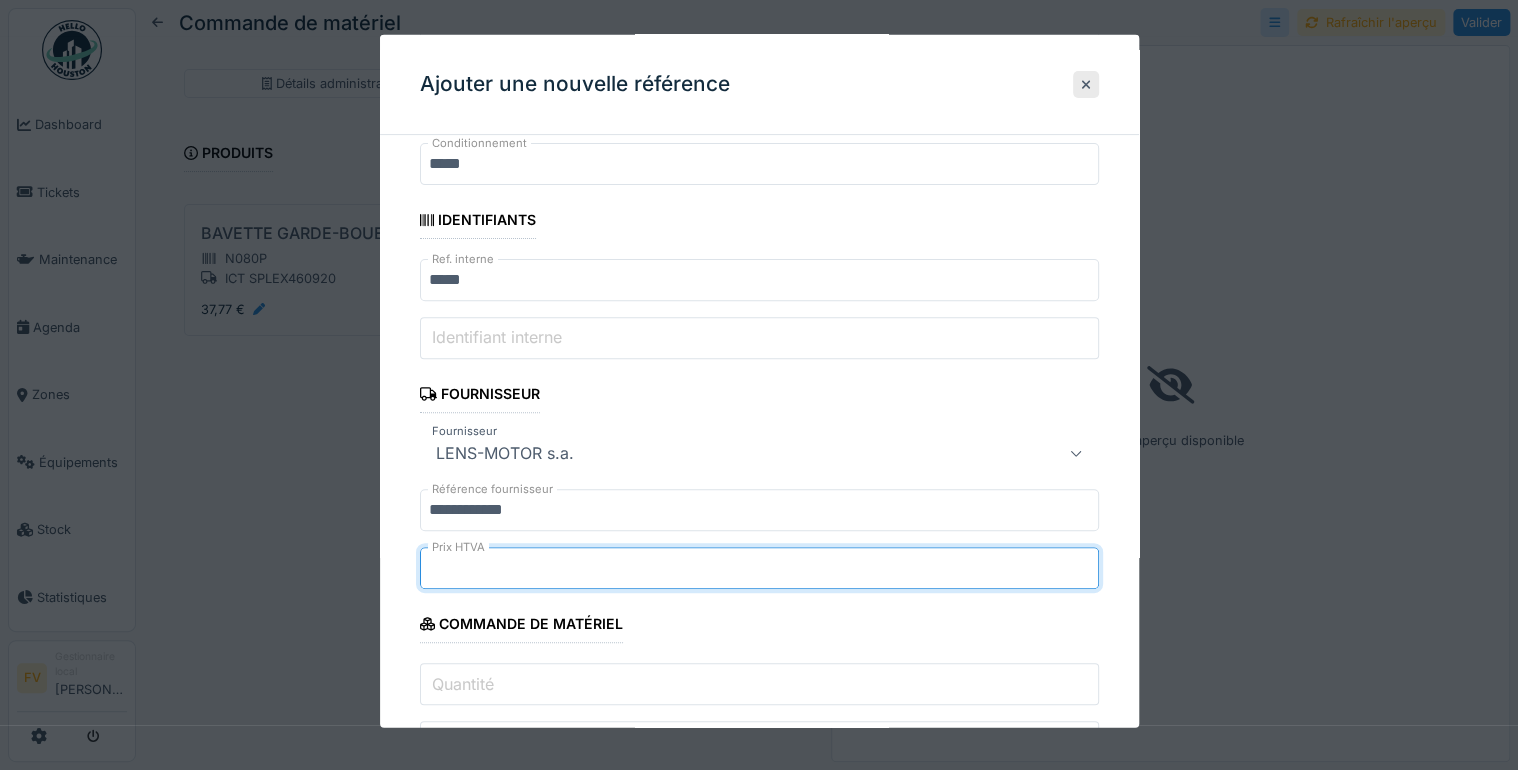 type on "***" 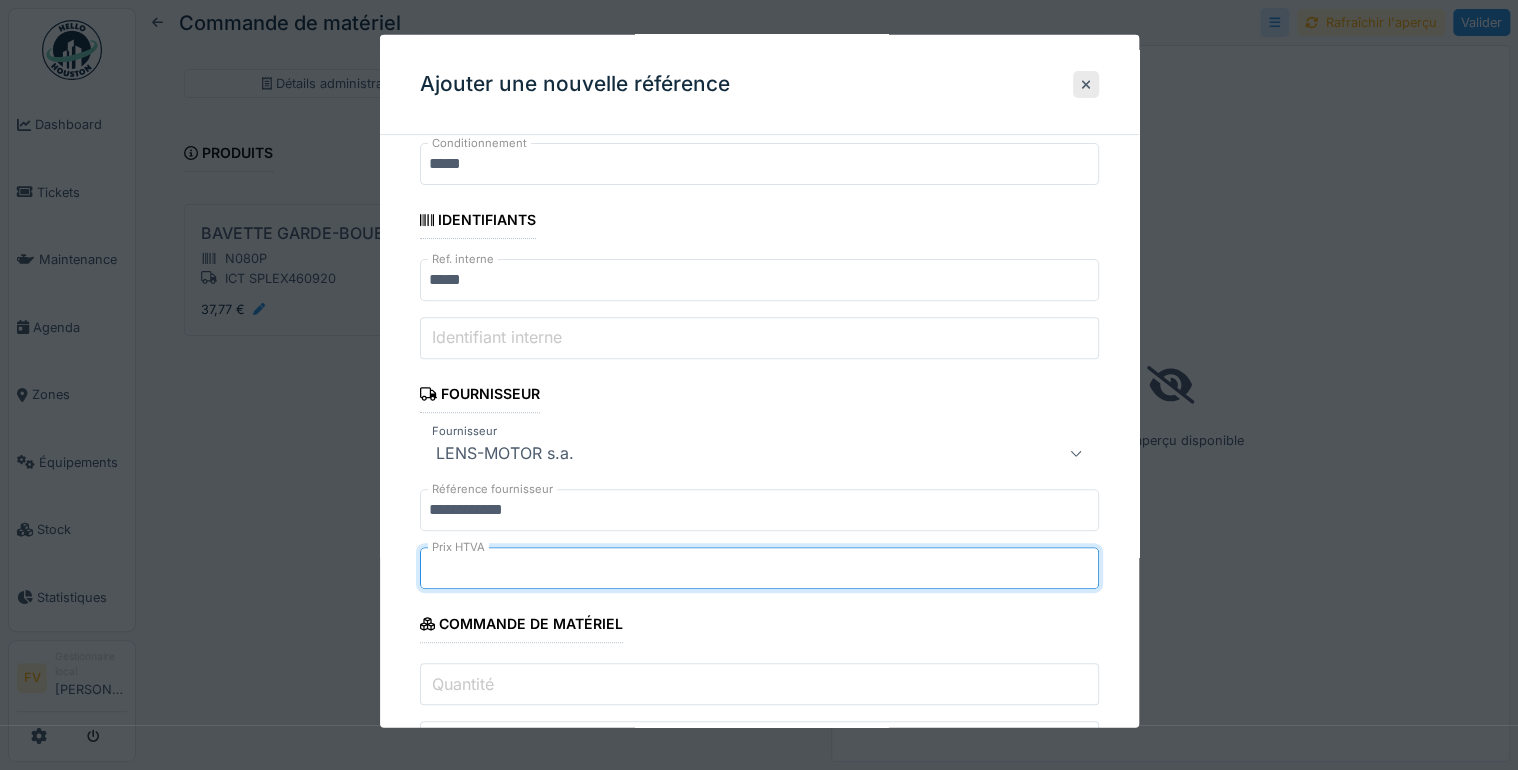 scroll, scrollTop: 386, scrollLeft: 0, axis: vertical 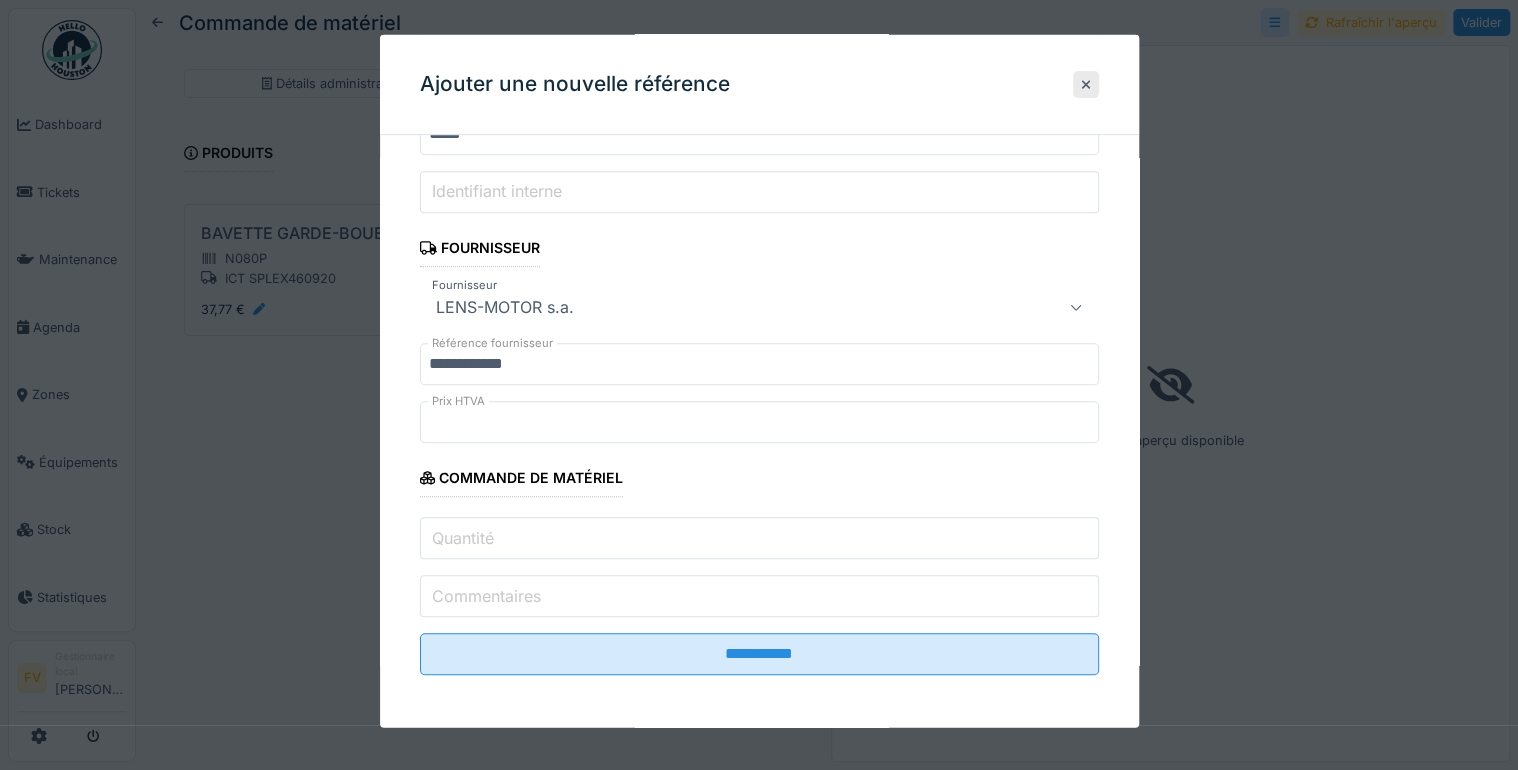 click on "Quantité" at bounding box center [759, 538] 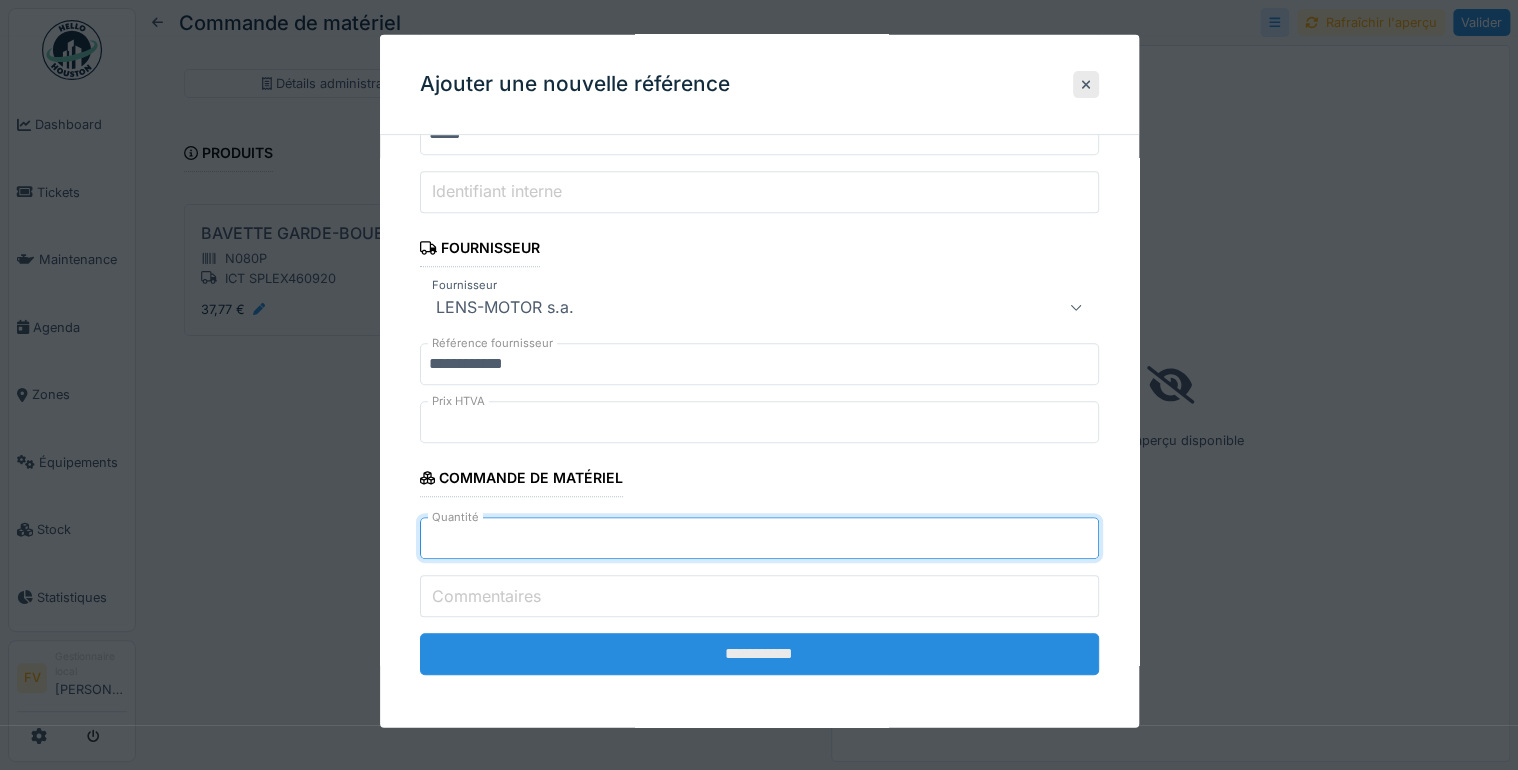 type on "*" 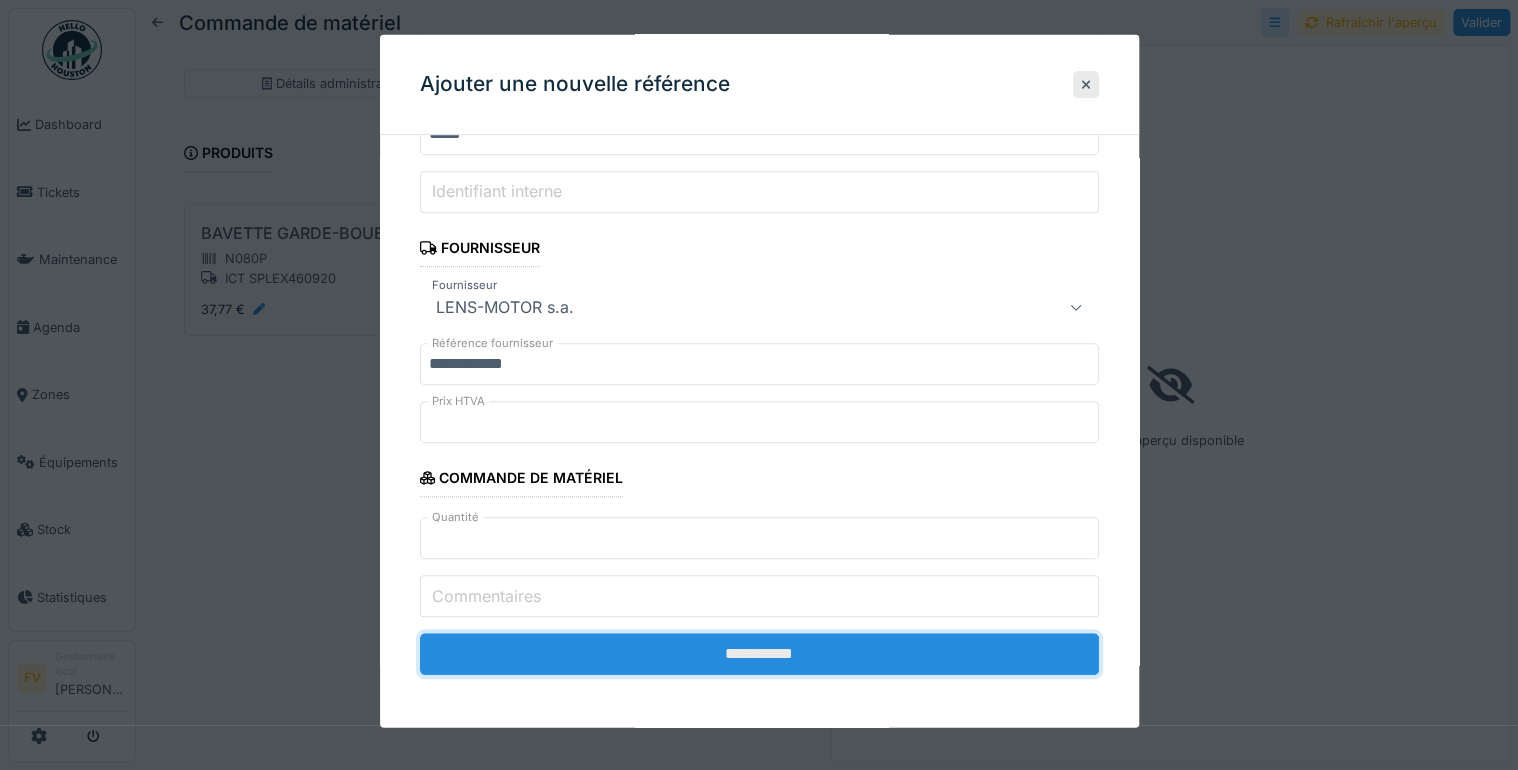 click on "**********" at bounding box center (759, 654) 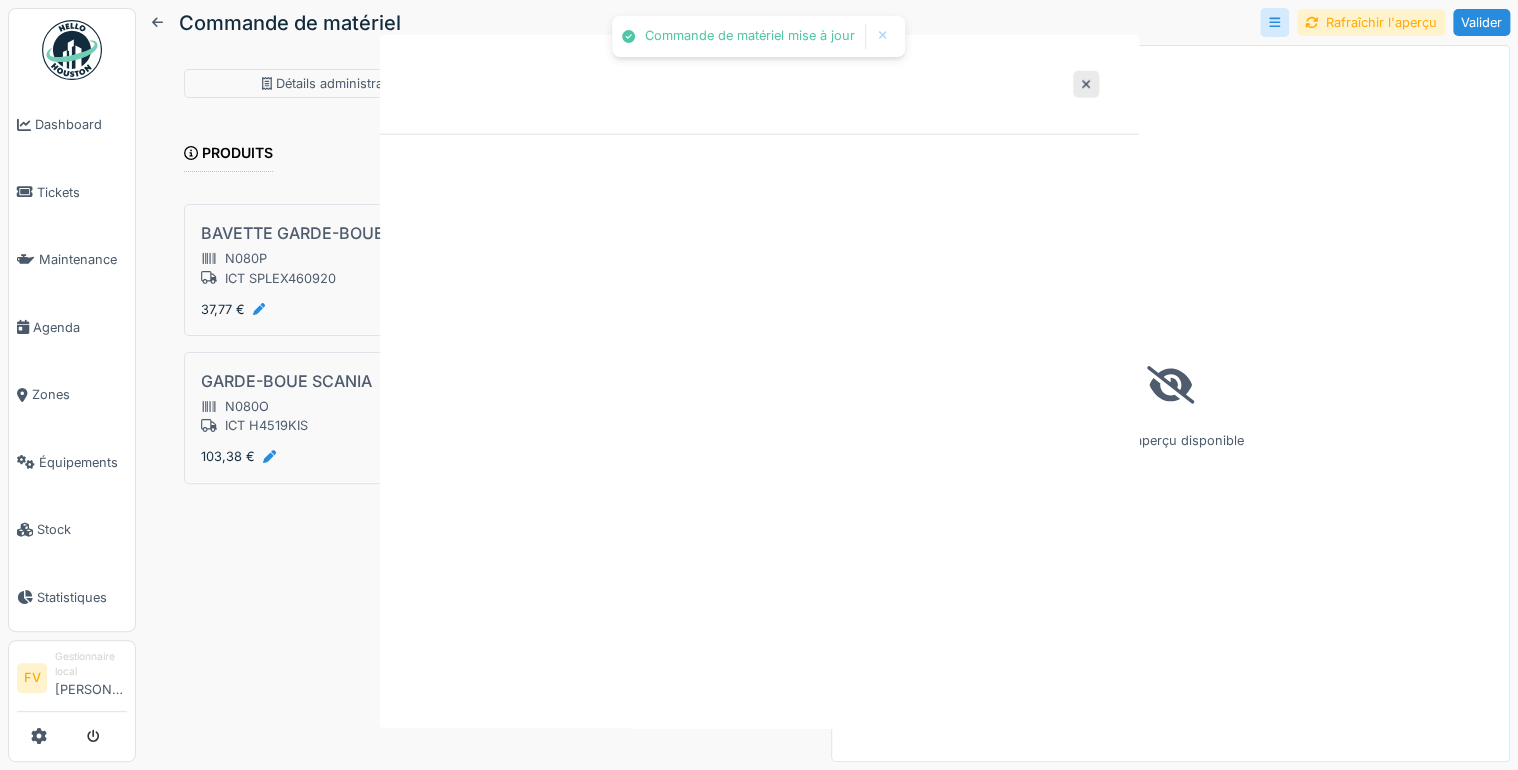 scroll, scrollTop: 0, scrollLeft: 0, axis: both 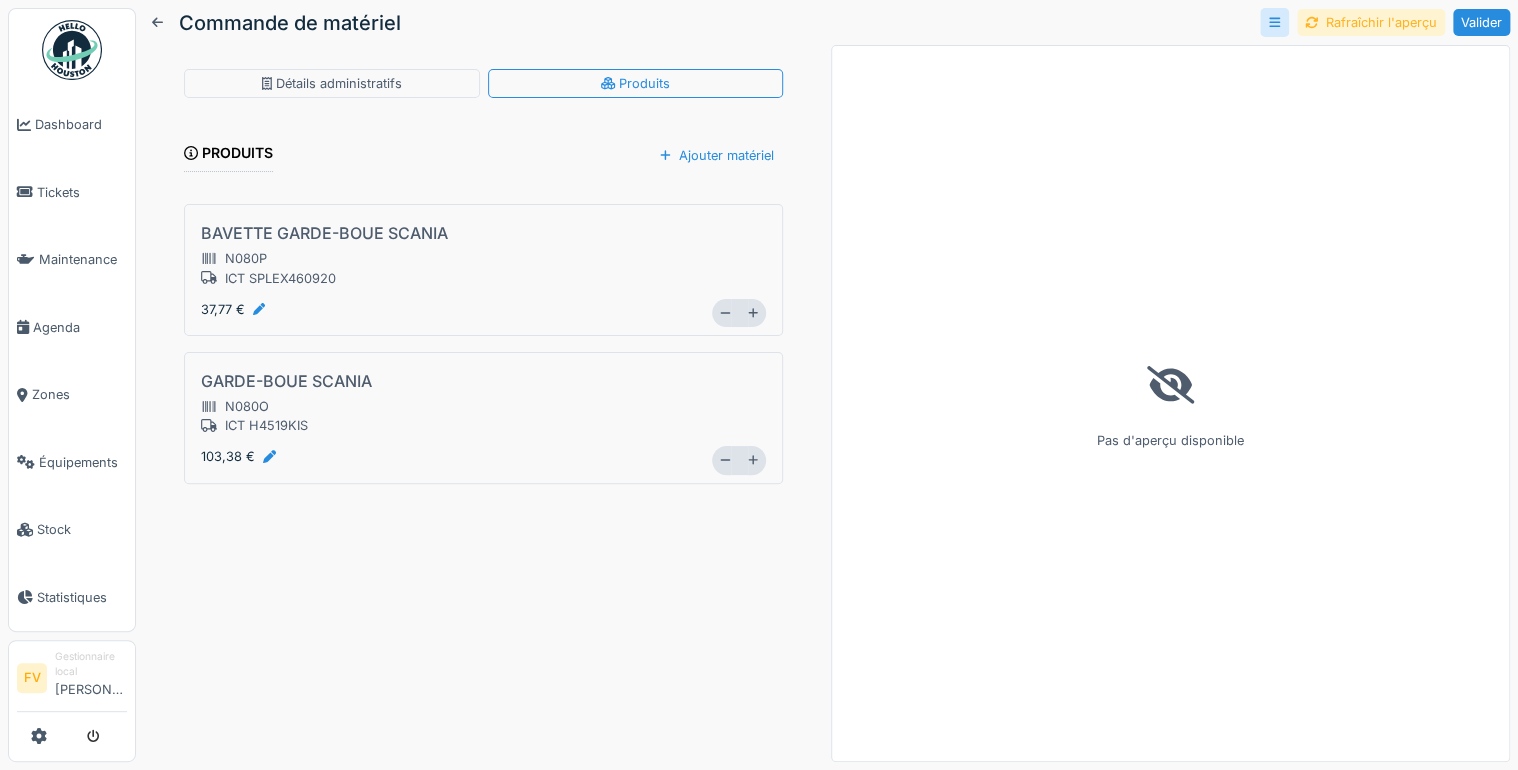 click on "Rafraîchir l'aperçu" at bounding box center (1371, 22) 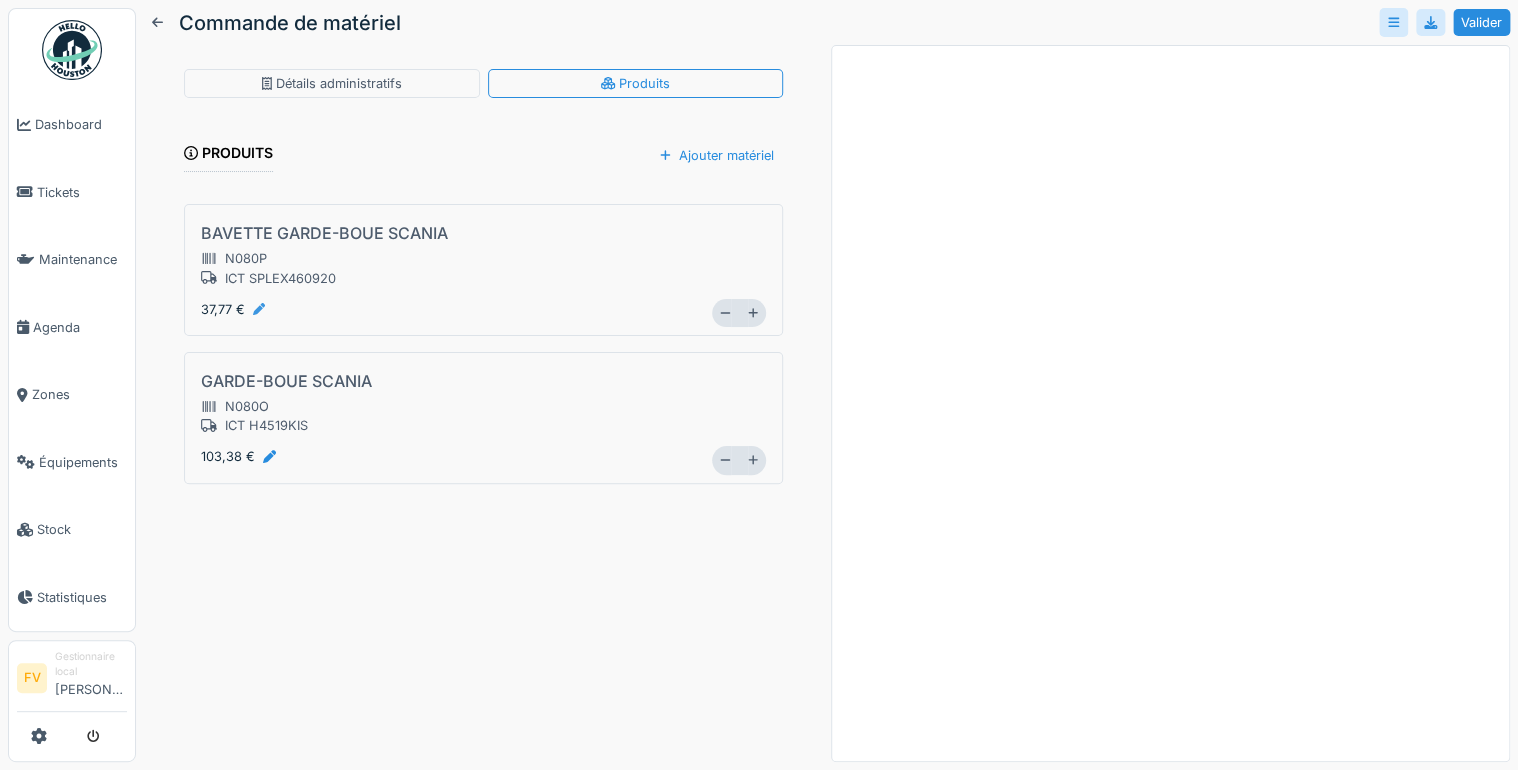 click at bounding box center (259, 309) 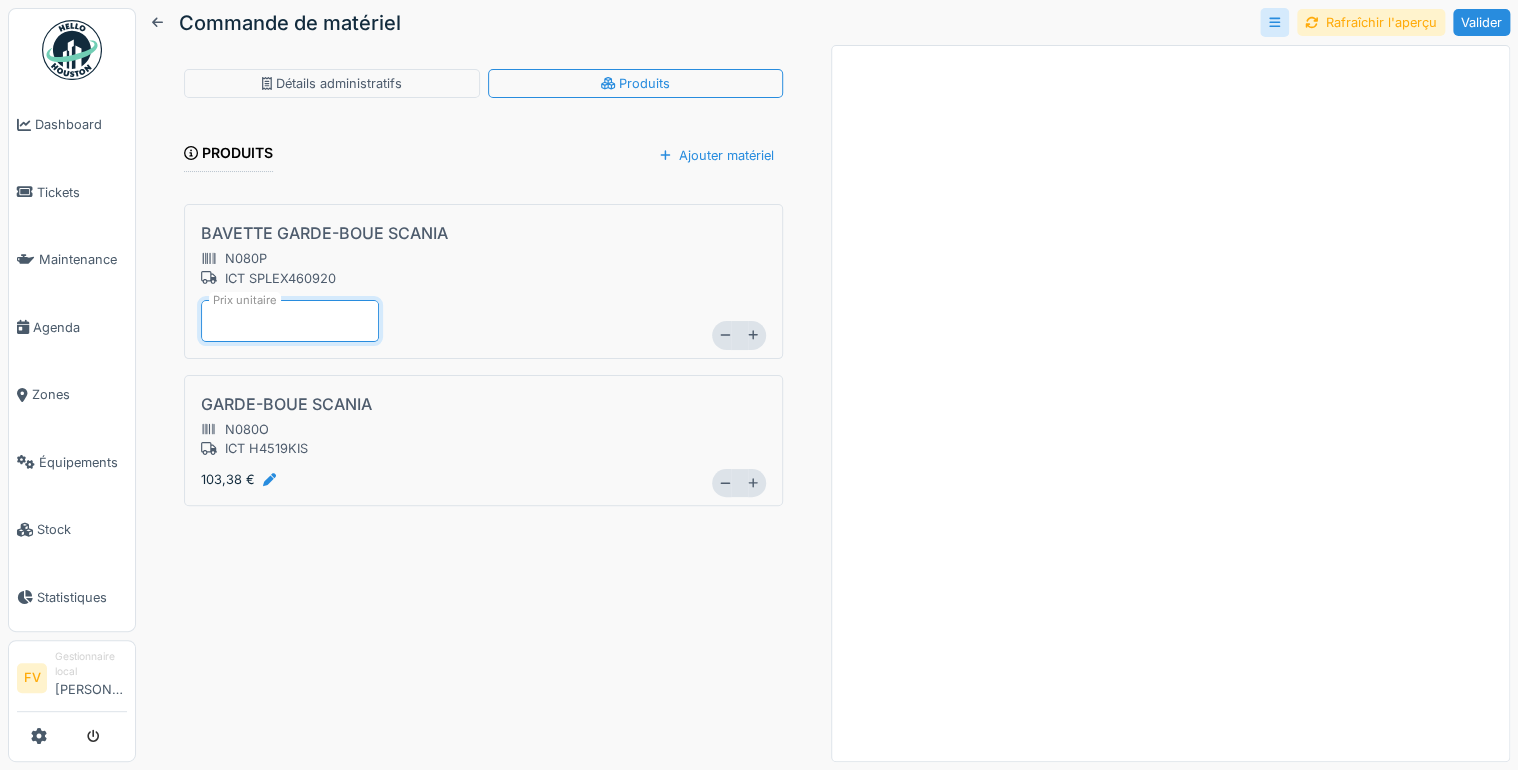 type on "*" 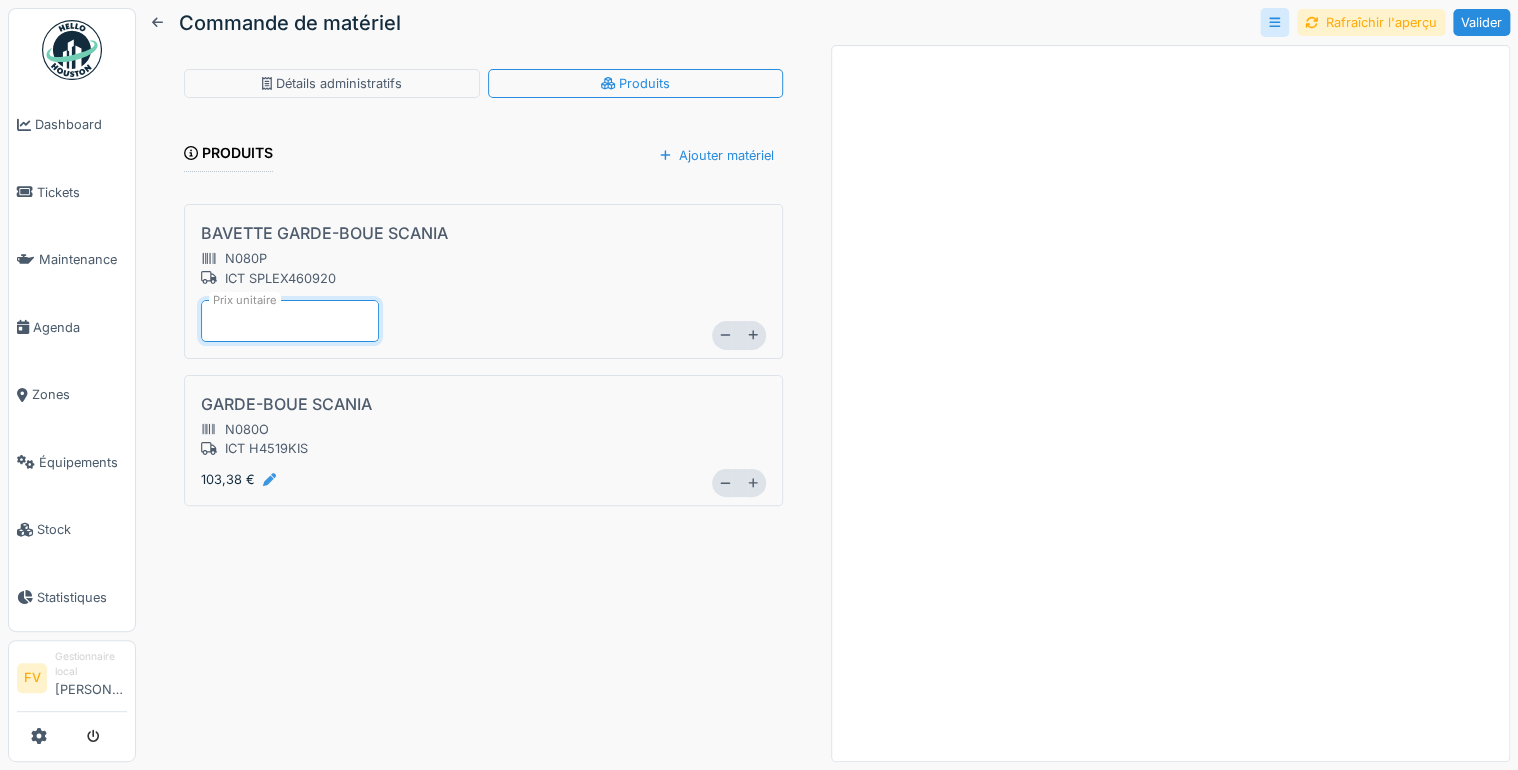 click on "GARDE-BOUE SCANIA     N080O     ICT H4519KIS 103,38 € *" at bounding box center [483, 441] 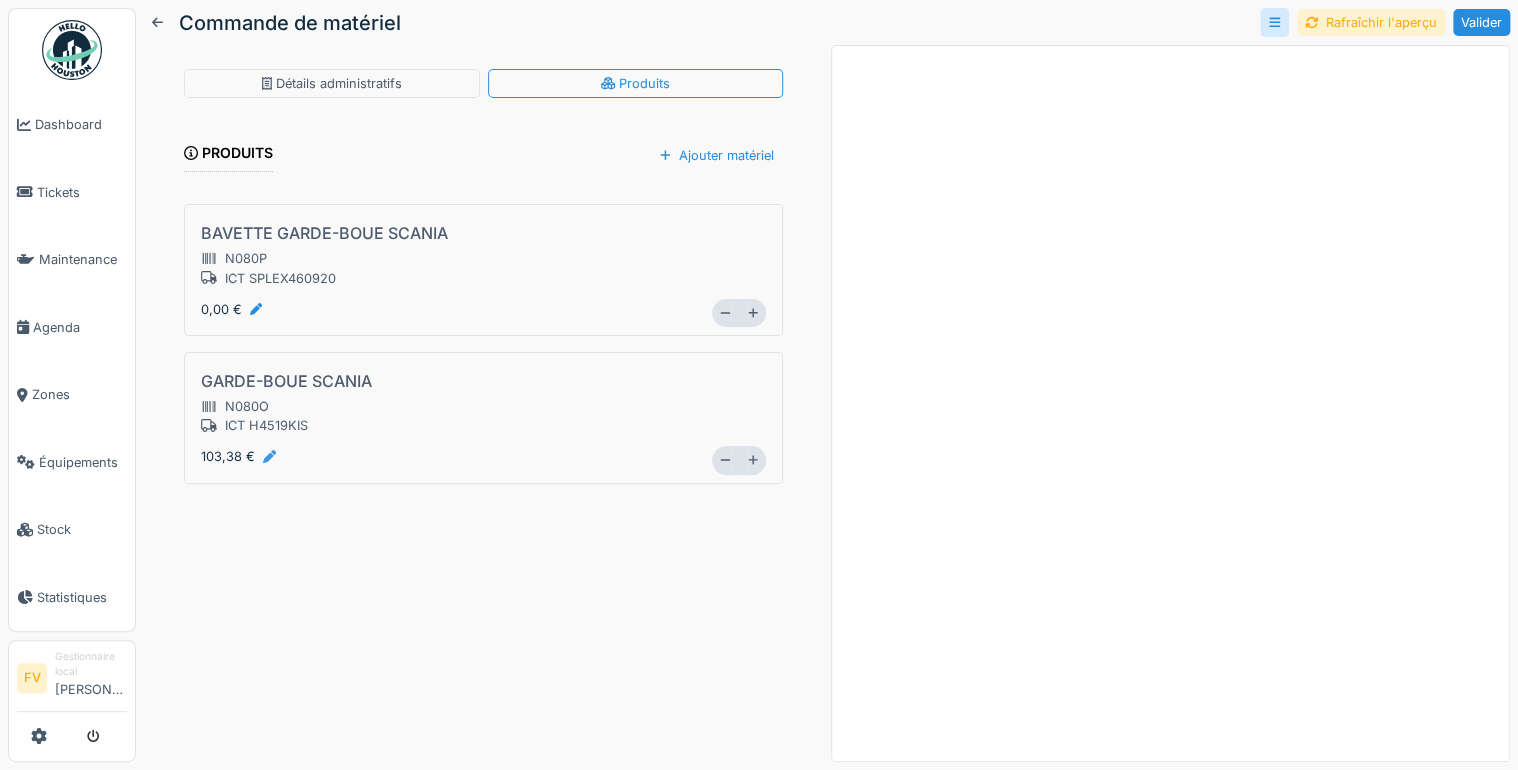 click at bounding box center (269, 456) 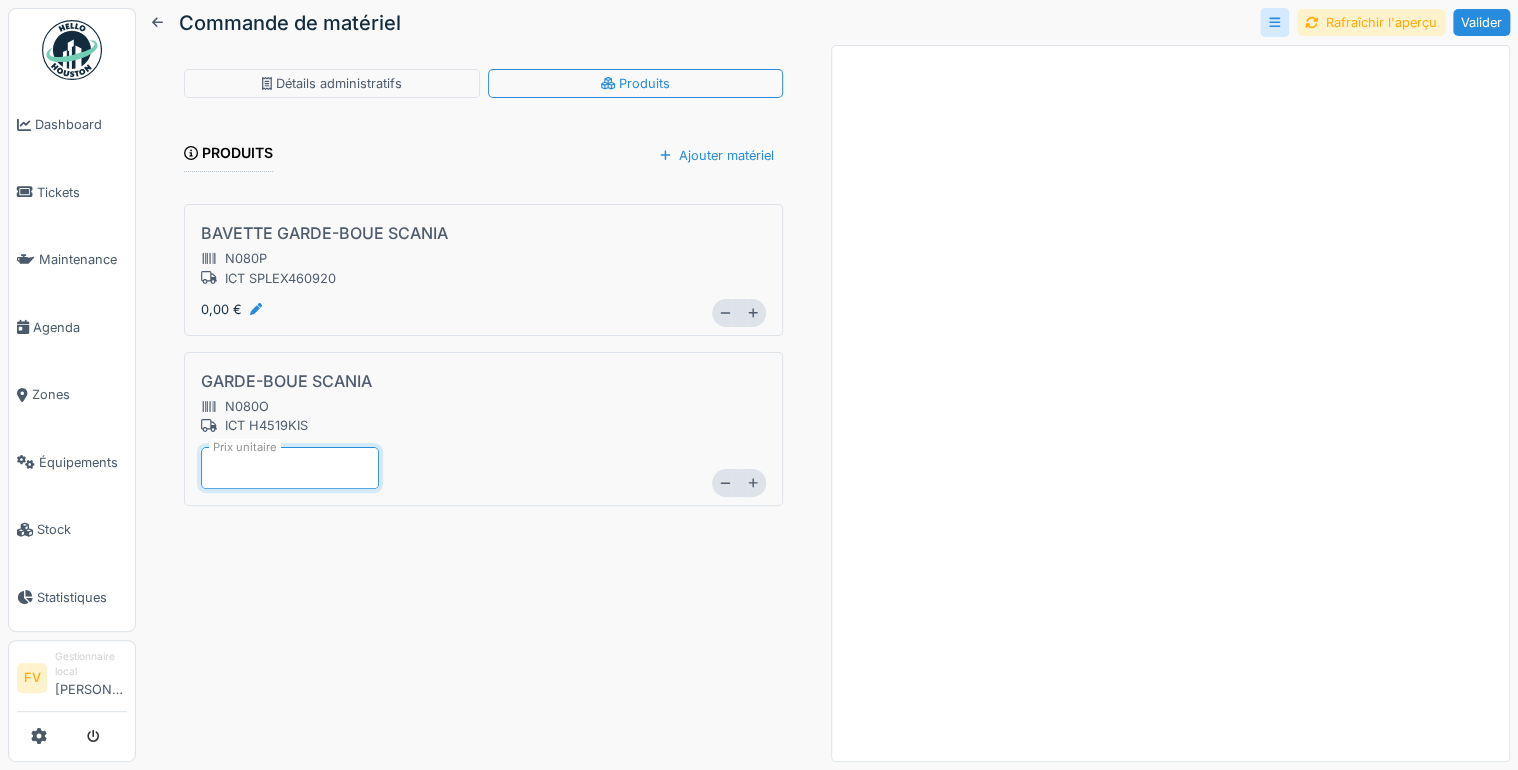 type on "*" 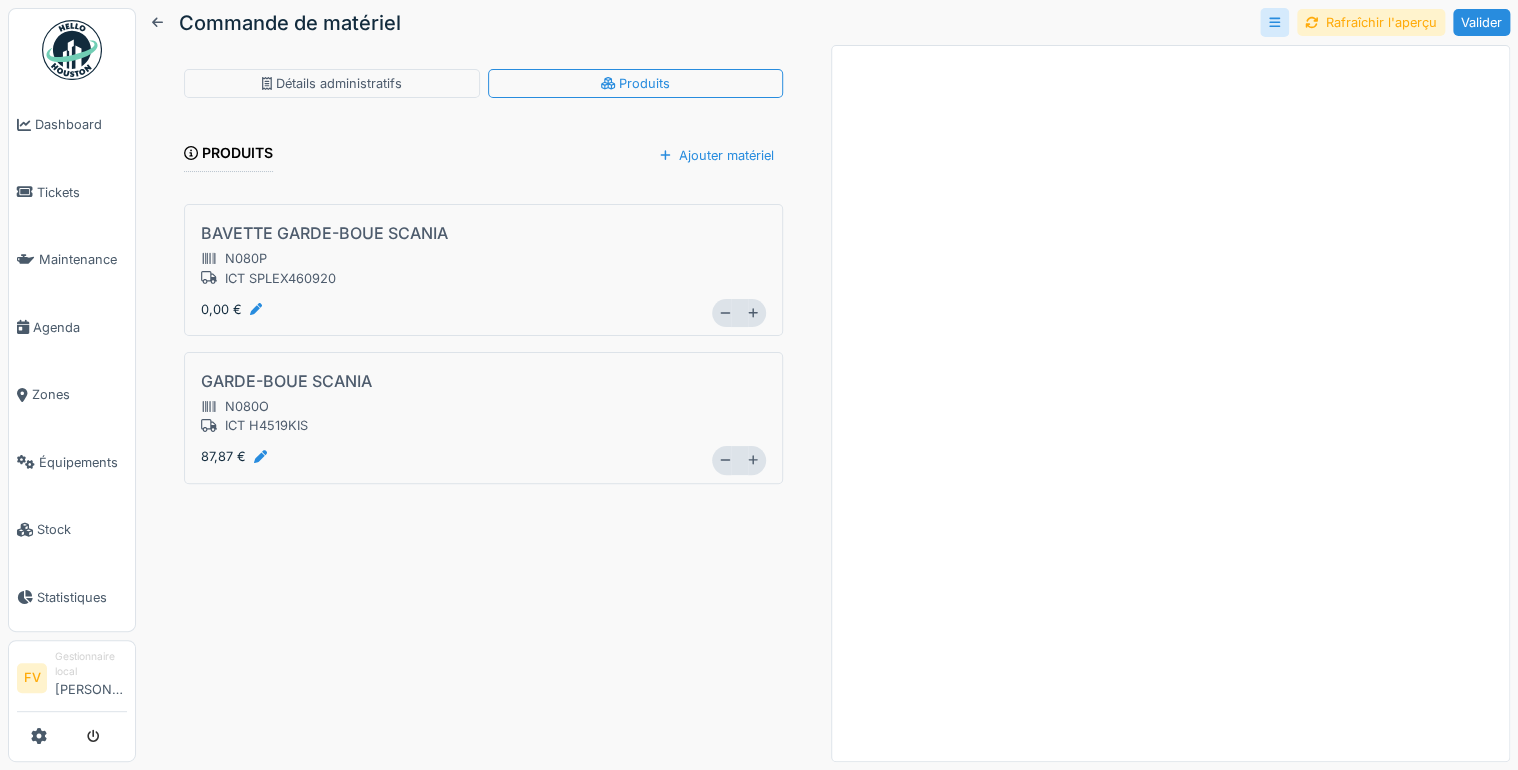 click on "Détails administratifs   Produits Produits Ajouter matériel BAVETTE GARDE-BOUE SCANIA     N080P     ICT SPLEX460920 0,00 € * GARDE-BOUE SCANIA     N080O     ICT H4519KIS 87,87 € *" at bounding box center [483, 403] 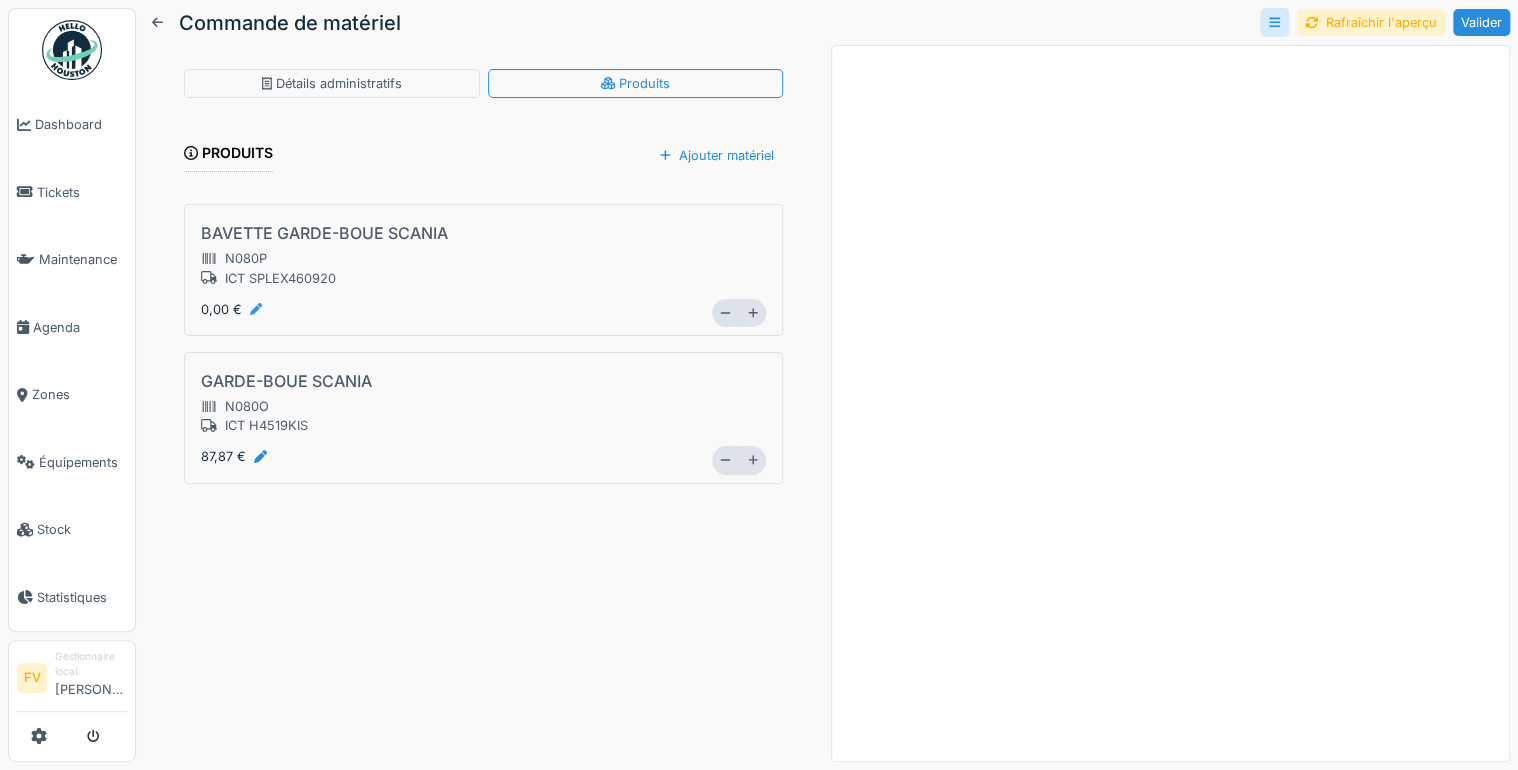 click at bounding box center [256, 309] 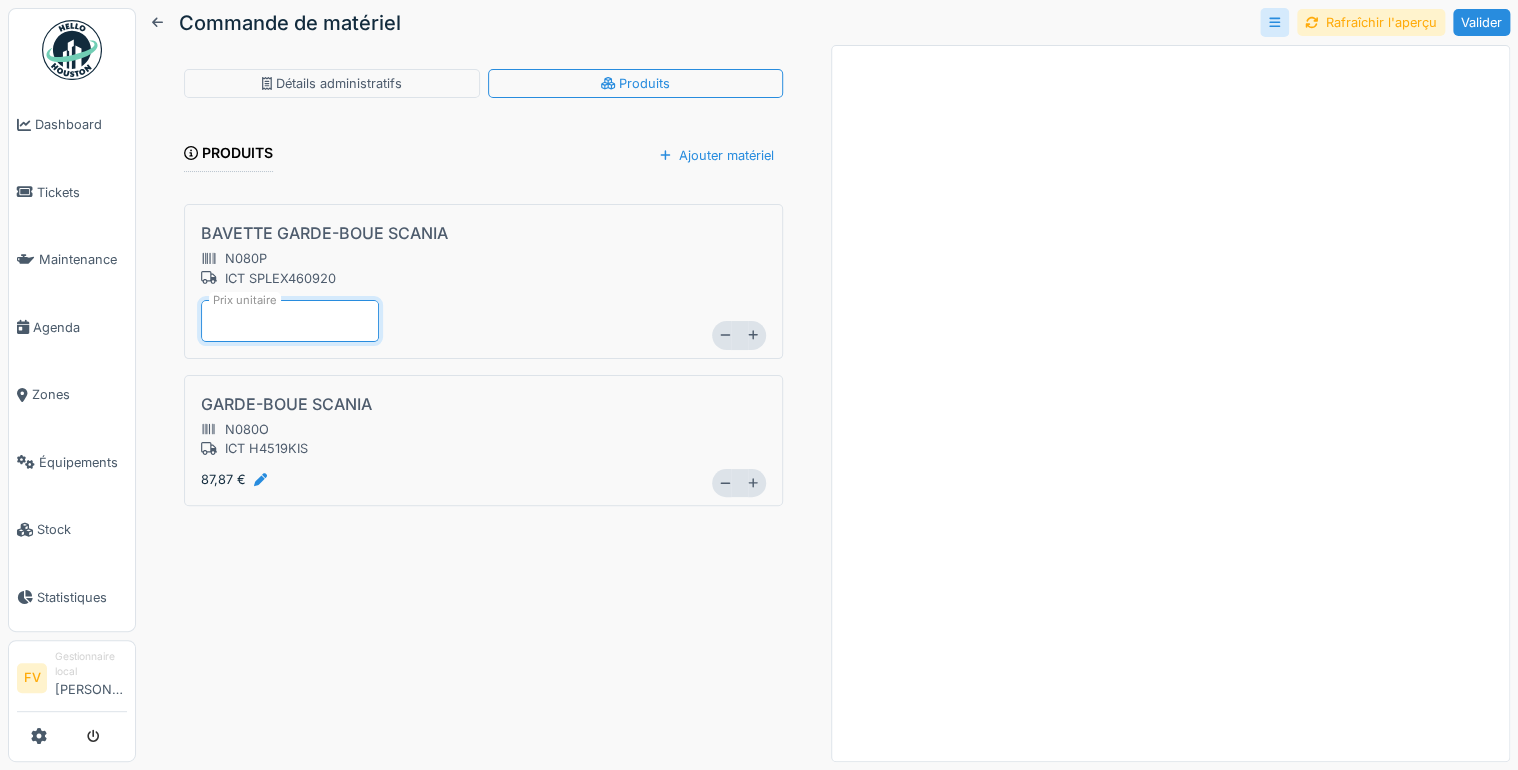 type on "*****" 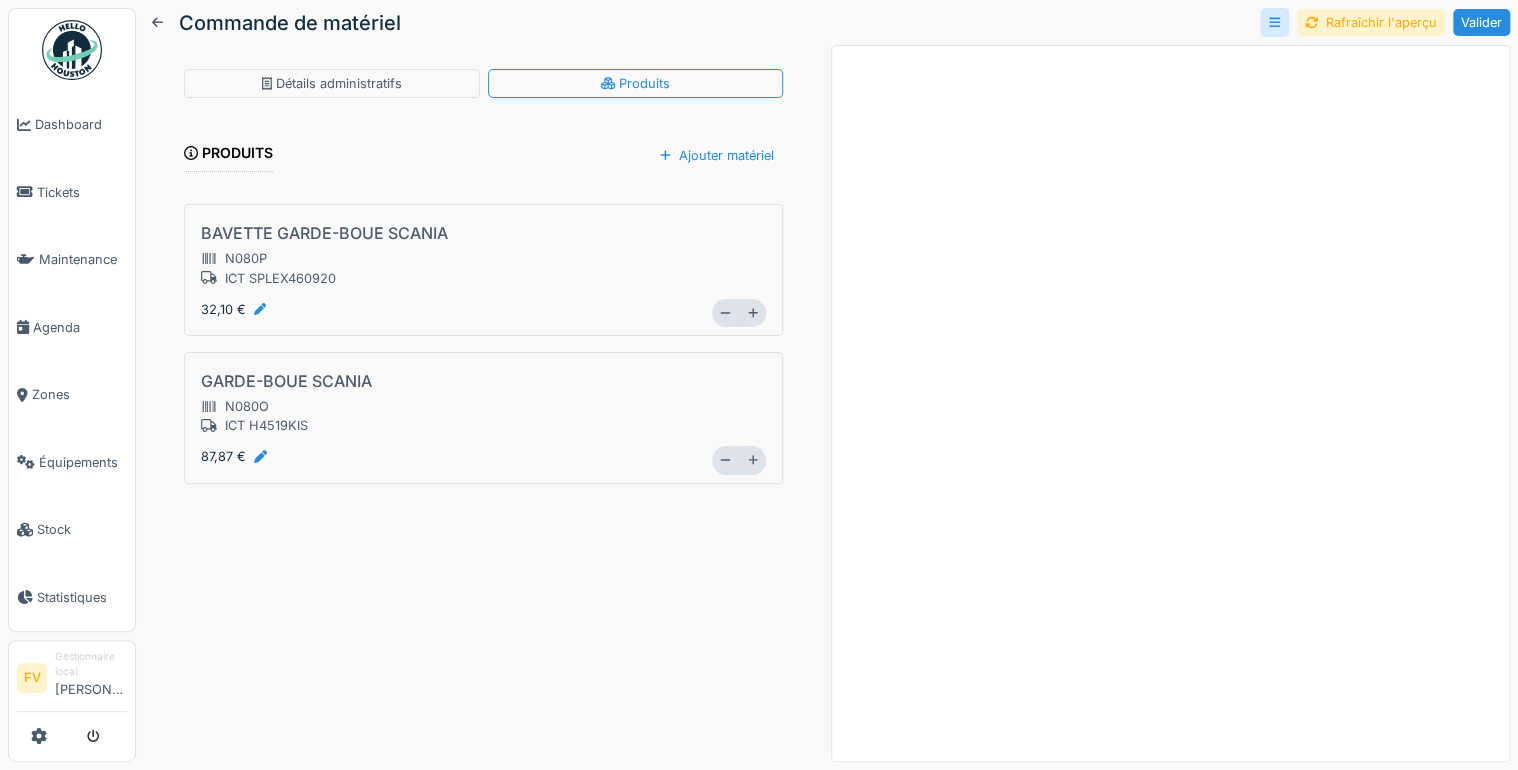 click on "Détails administratifs   Produits Produits Ajouter matériel BAVETTE GARDE-BOUE SCANIA     N080P     ICT SPLEX460920 32,10 € * GARDE-BOUE SCANIA     N080O     ICT H4519KIS 87,87 € *" at bounding box center [483, 403] 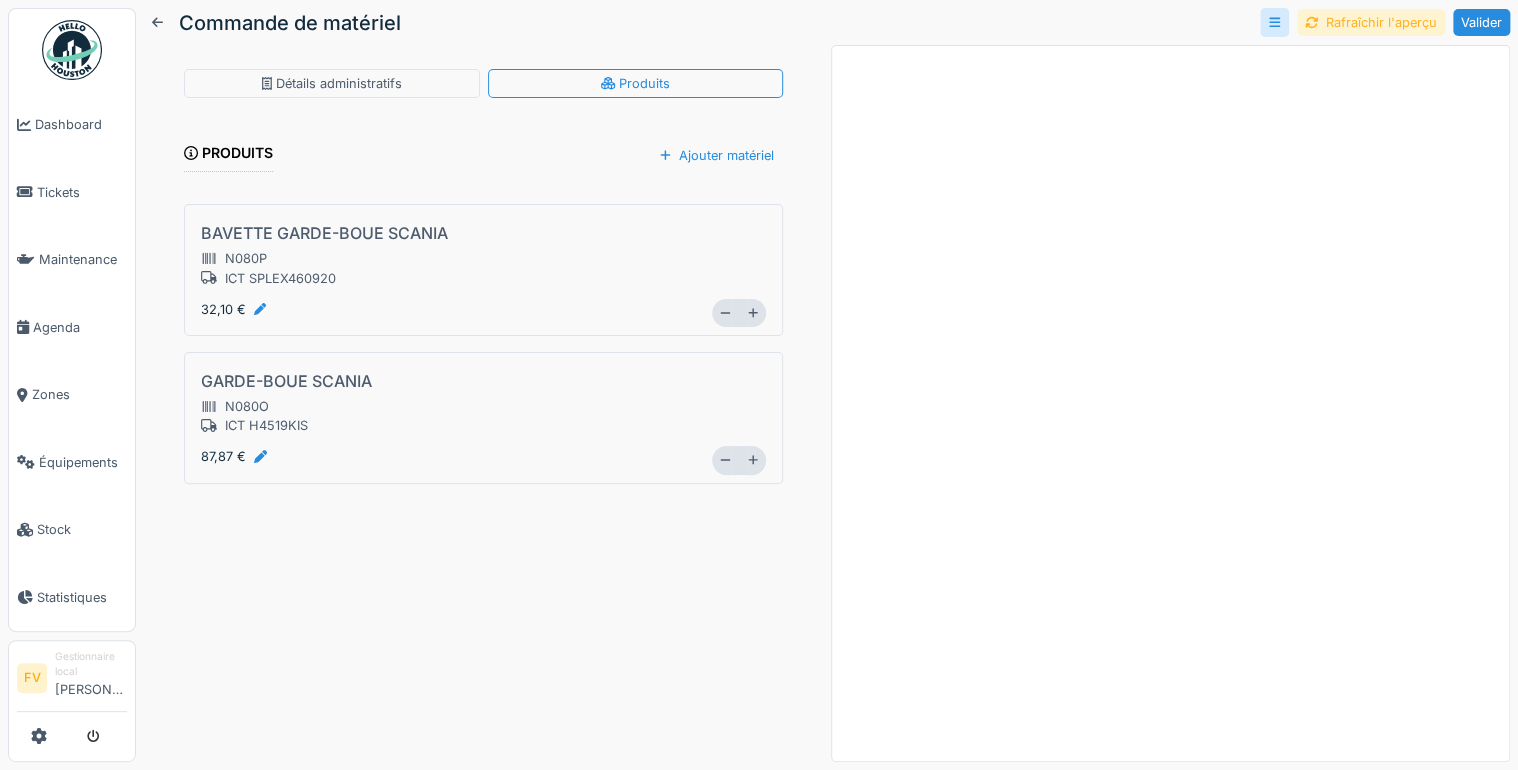 click on "Rafraîchir l'aperçu" at bounding box center [1371, 22] 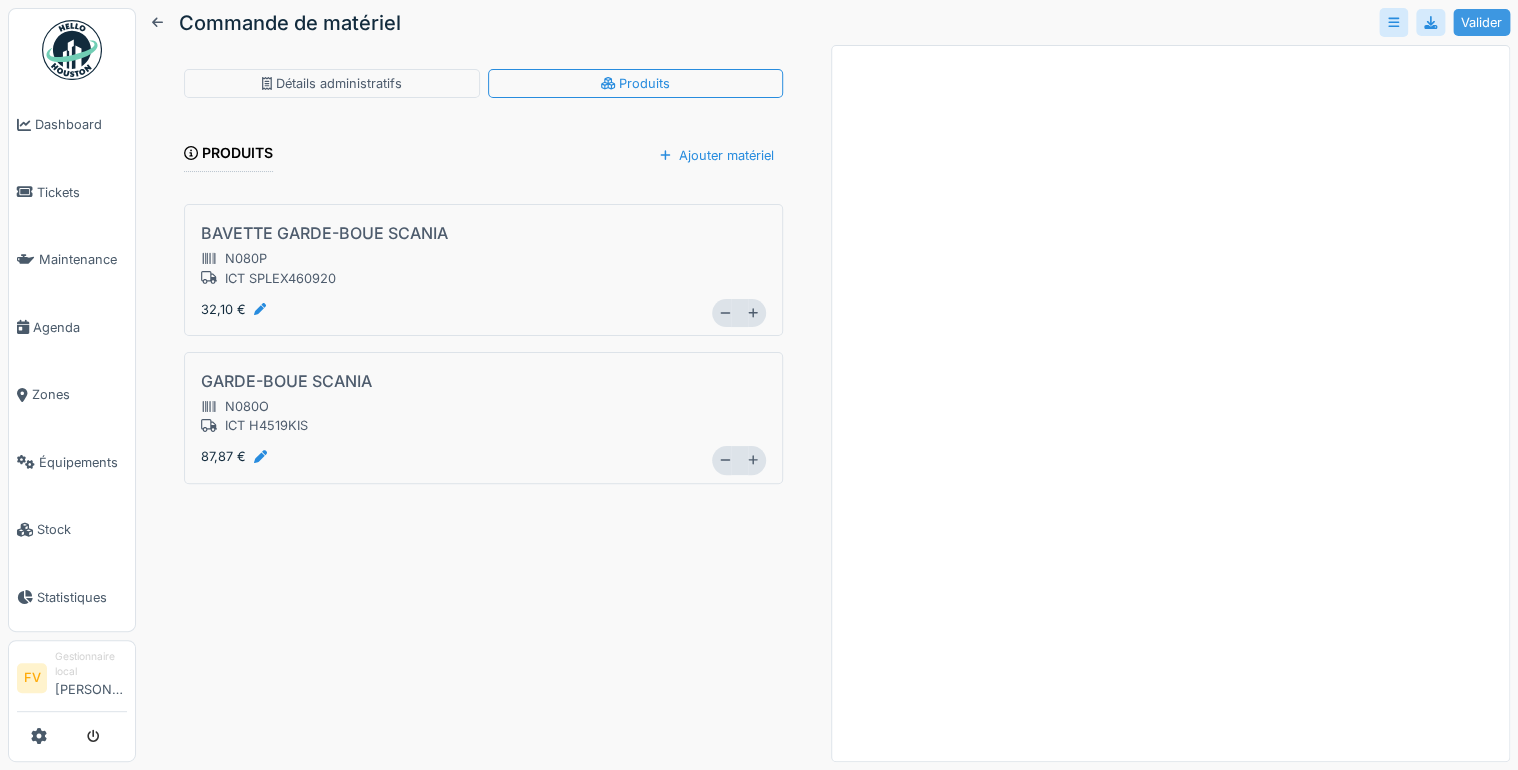 click on "Valider" at bounding box center (1481, 22) 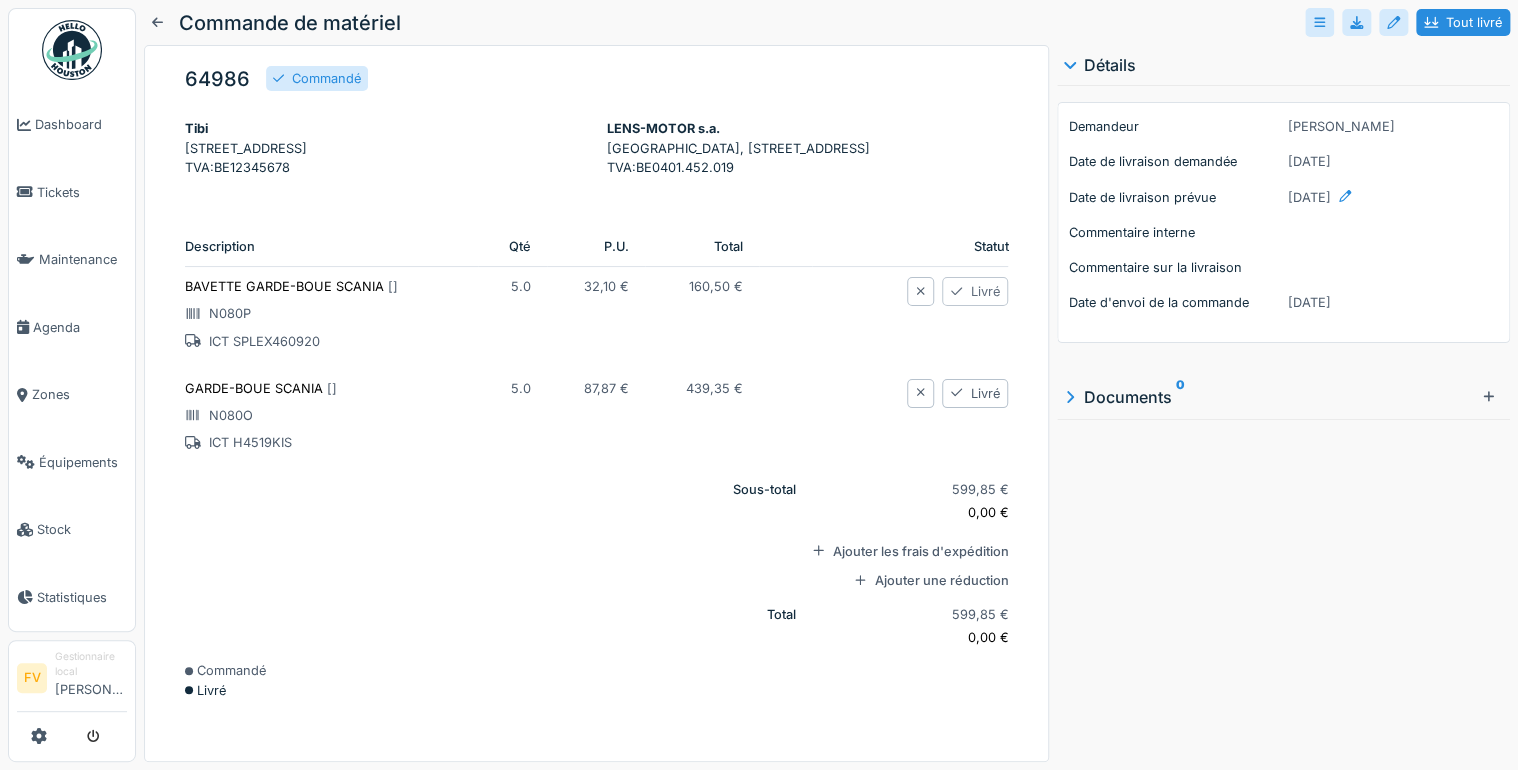 click on "Livré" at bounding box center [975, 291] 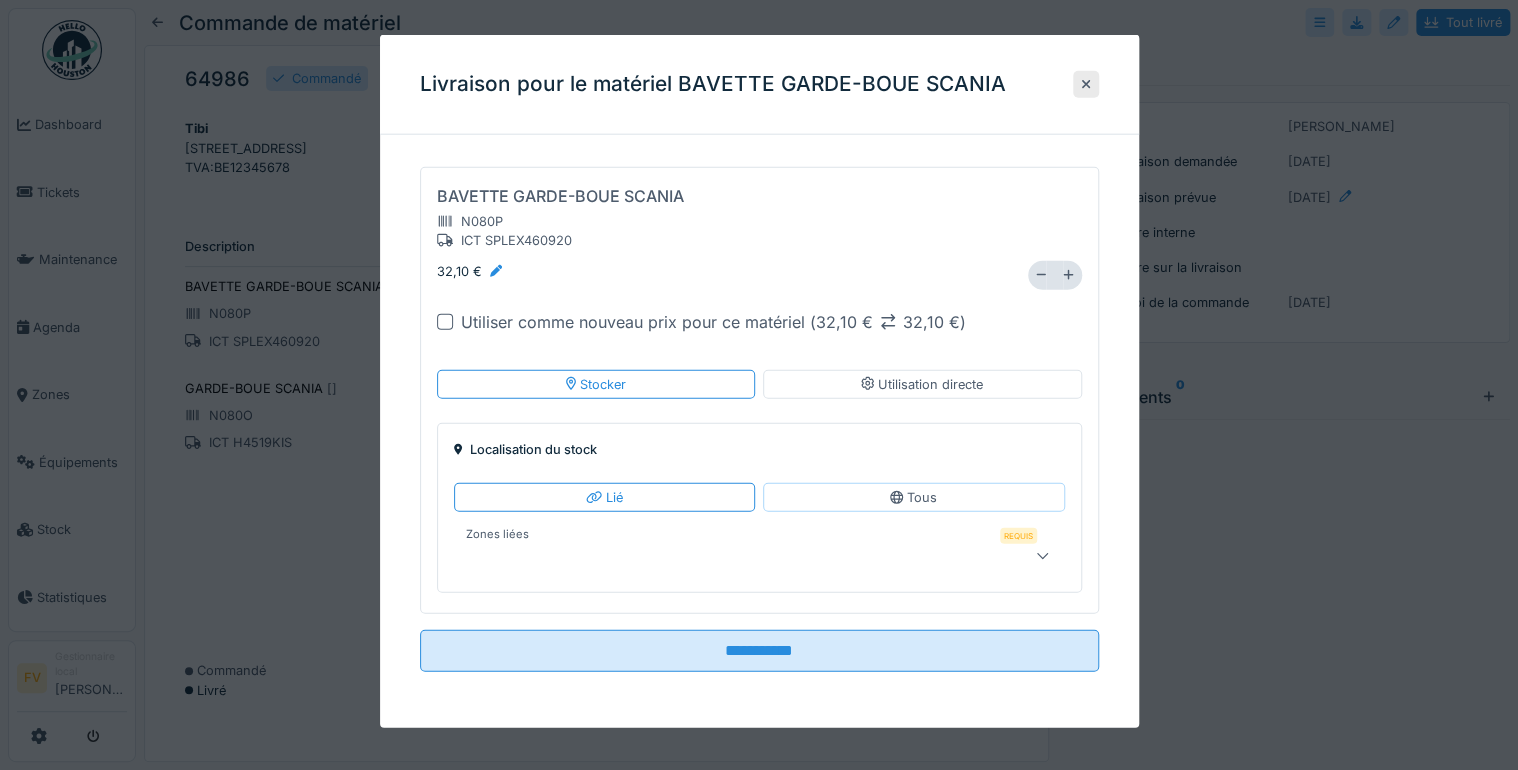 click on "Tous" at bounding box center (913, 497) 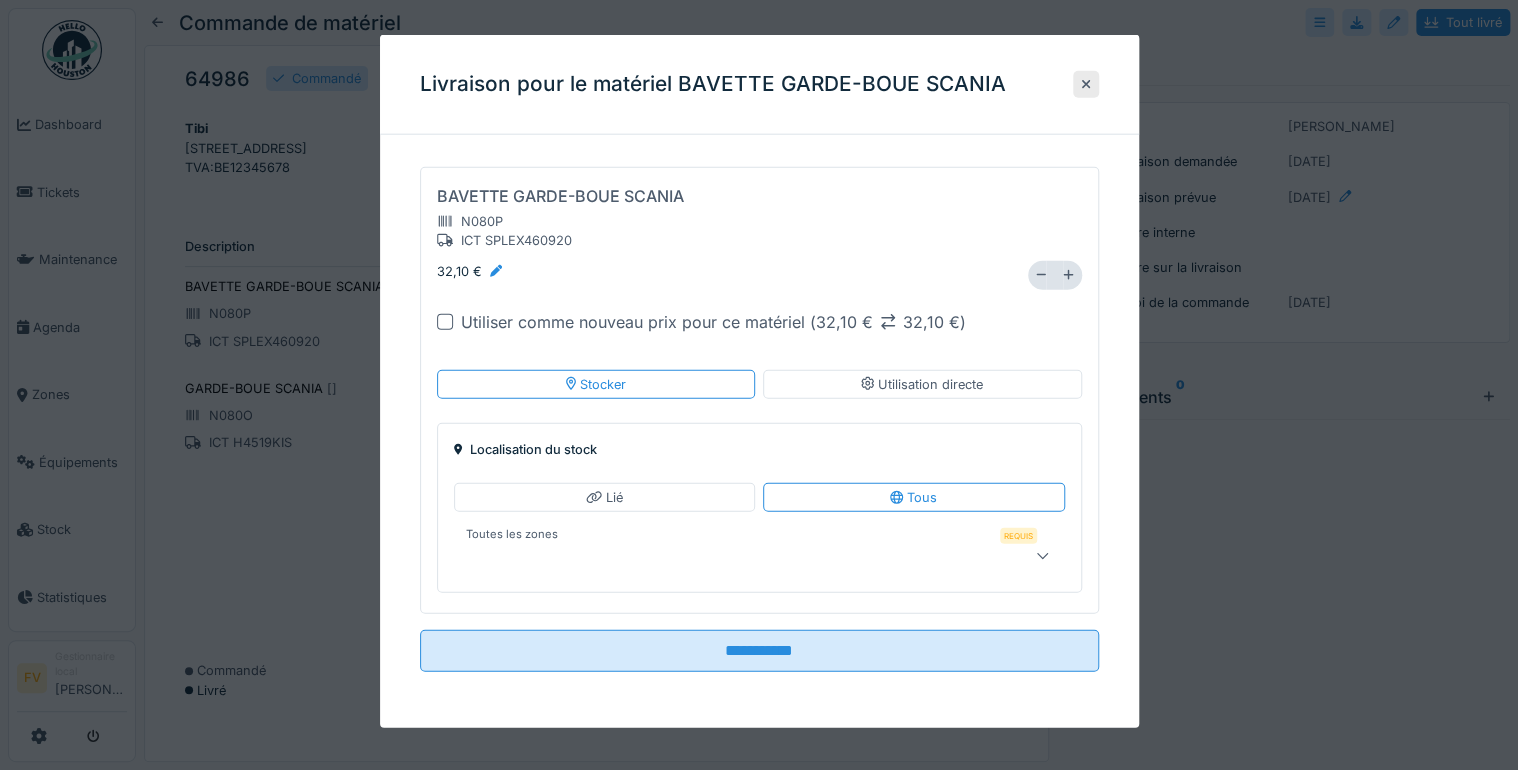 click at bounding box center (729, 556) 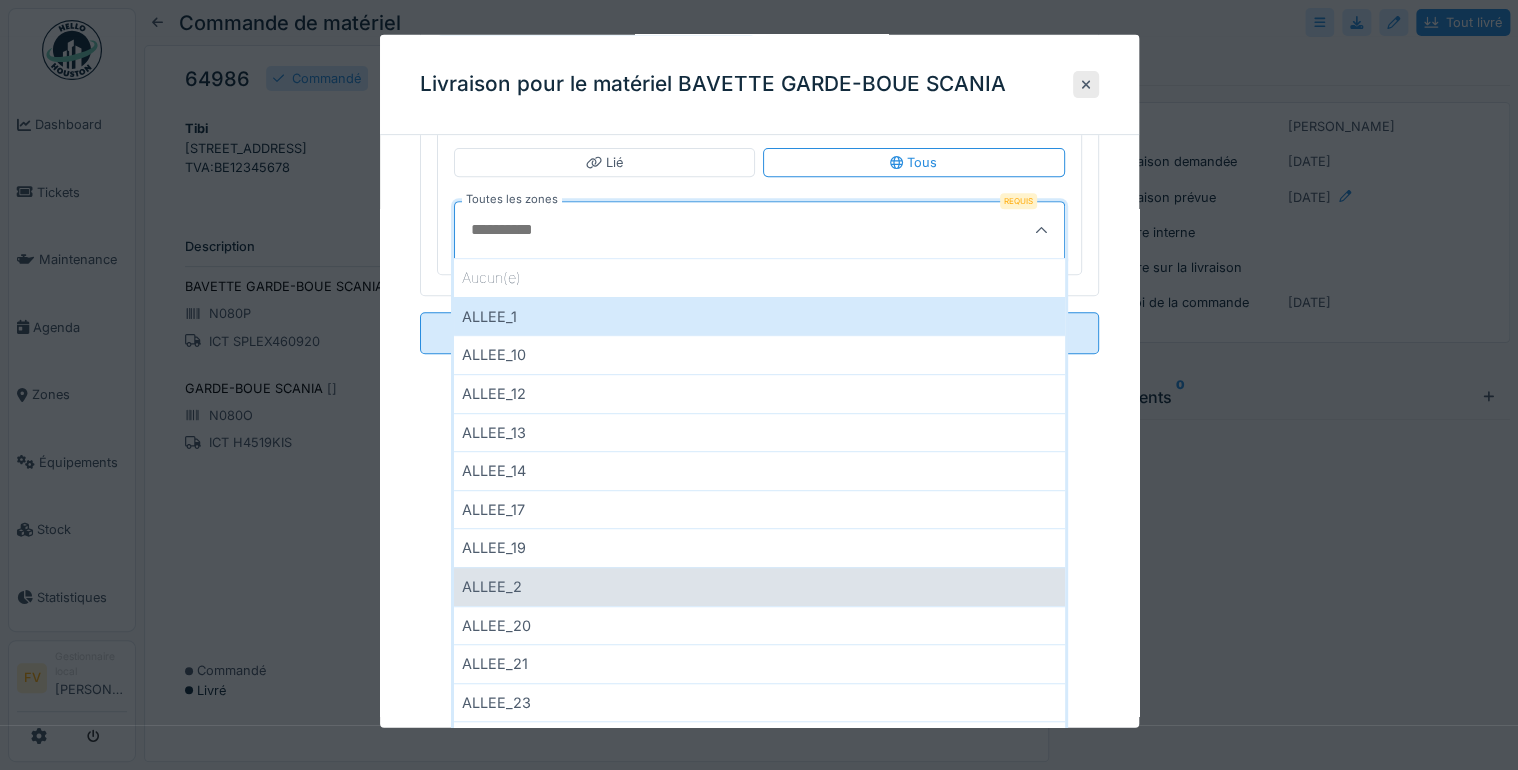 scroll, scrollTop: 655, scrollLeft: 0, axis: vertical 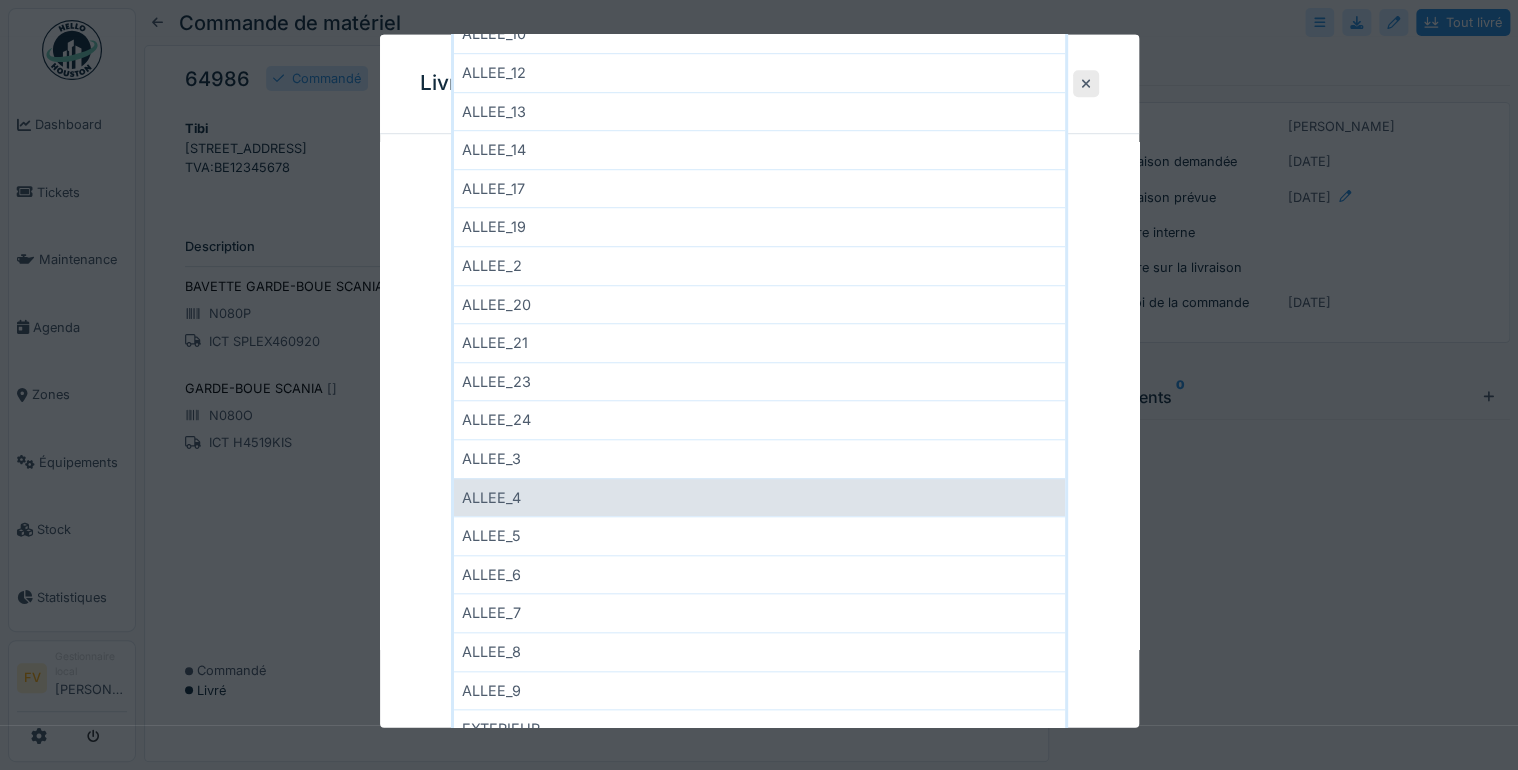 click on "ALLEE_4" at bounding box center (759, 497) 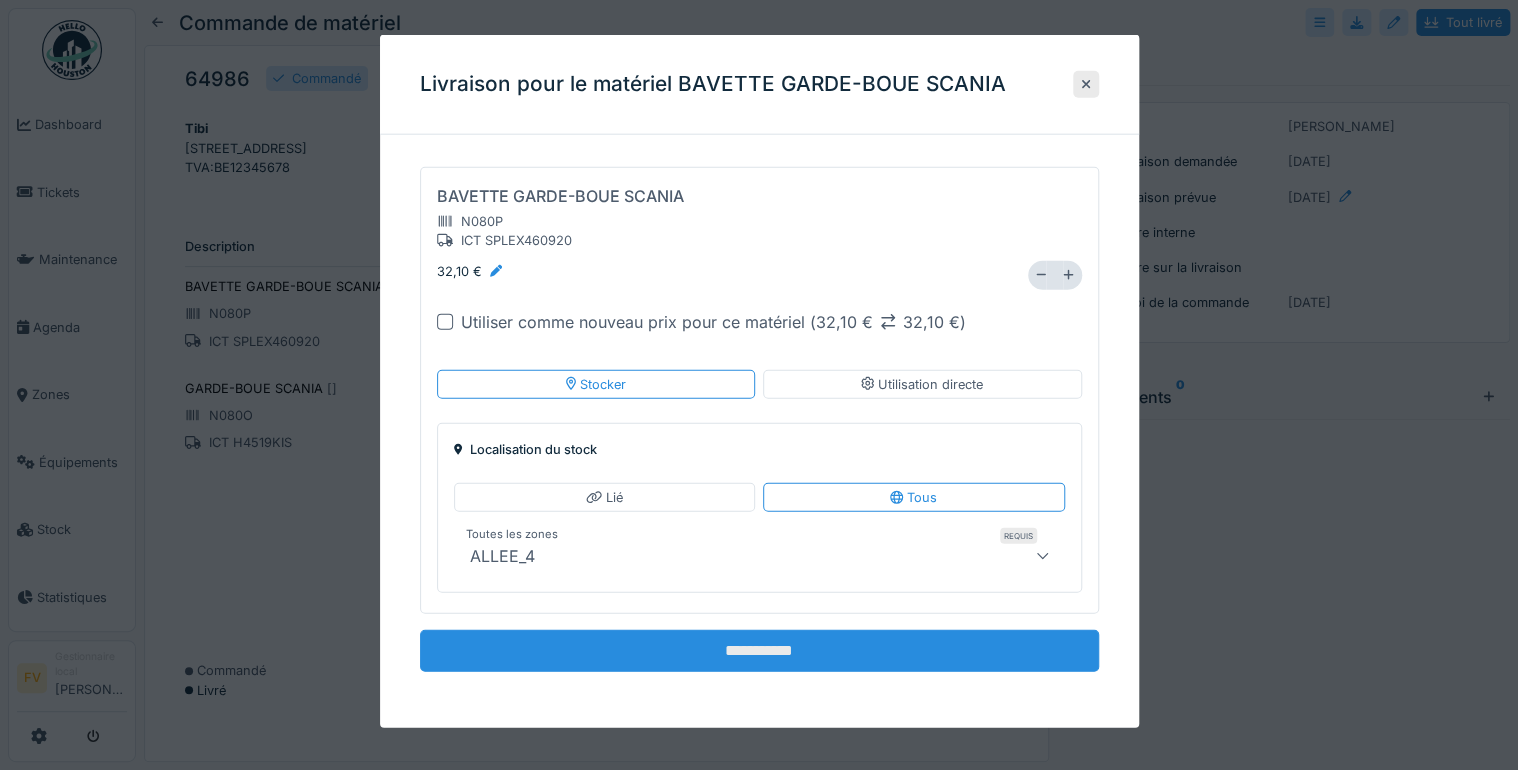click on "**********" at bounding box center [759, 651] 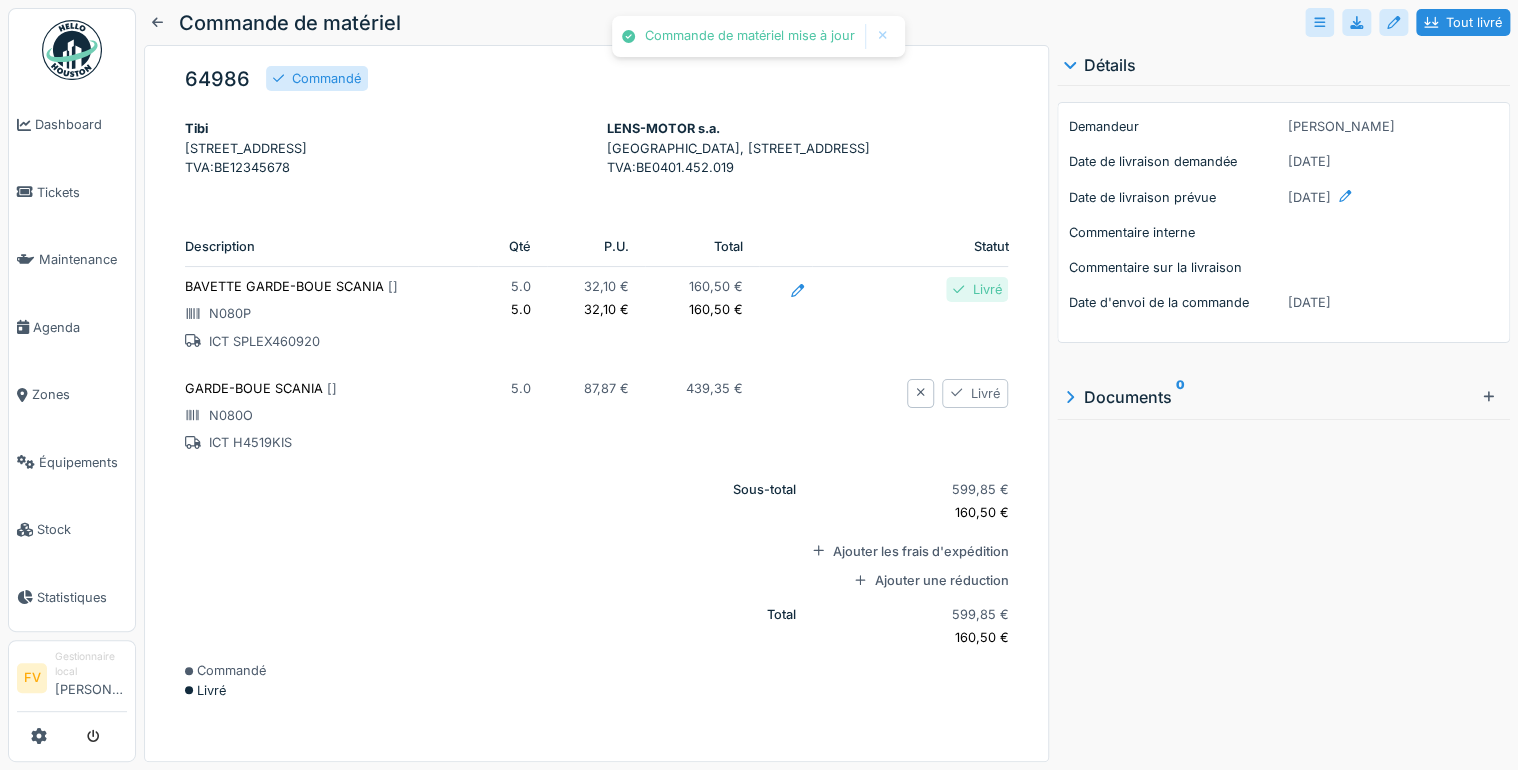 click on "Livré" at bounding box center (975, 393) 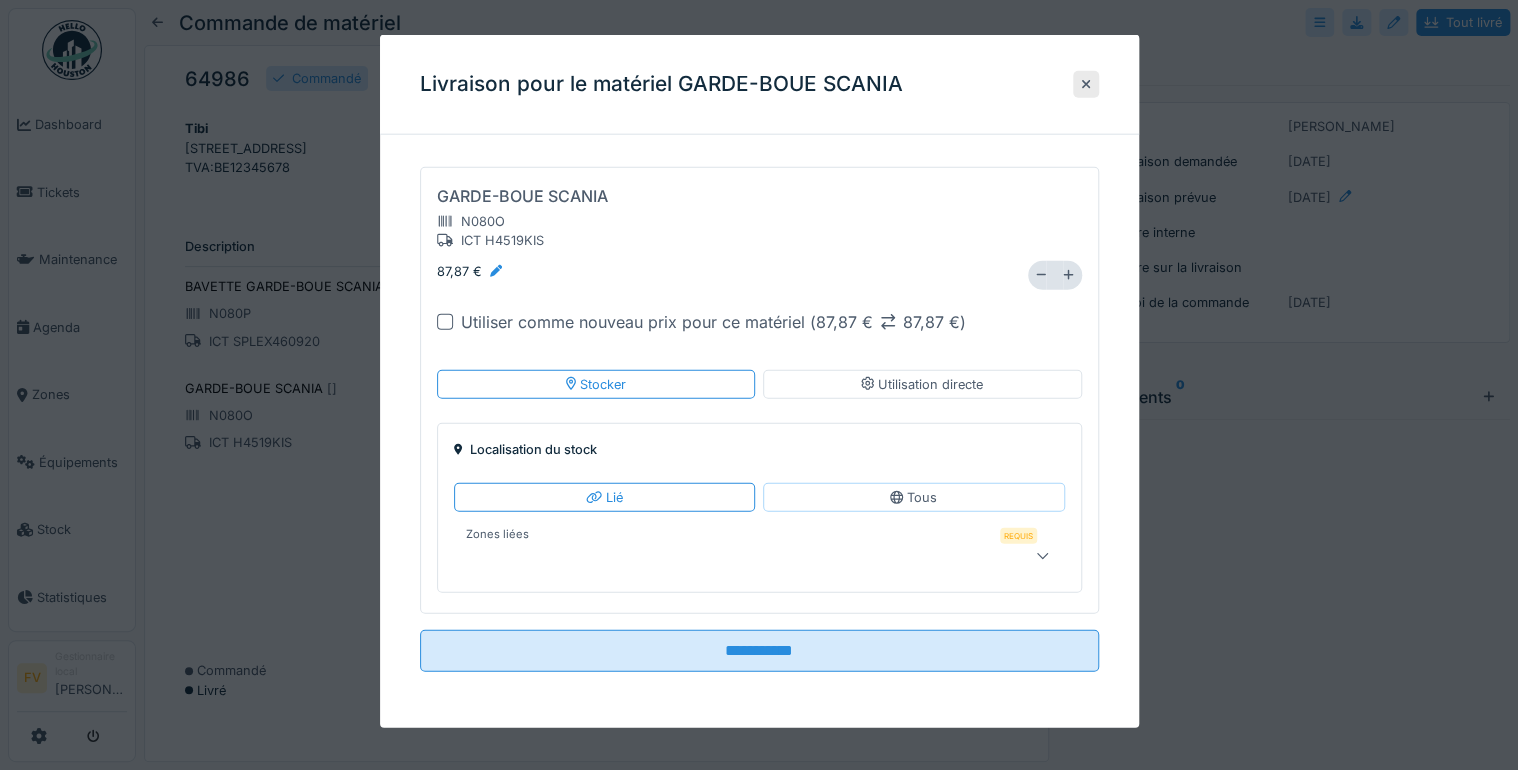 click 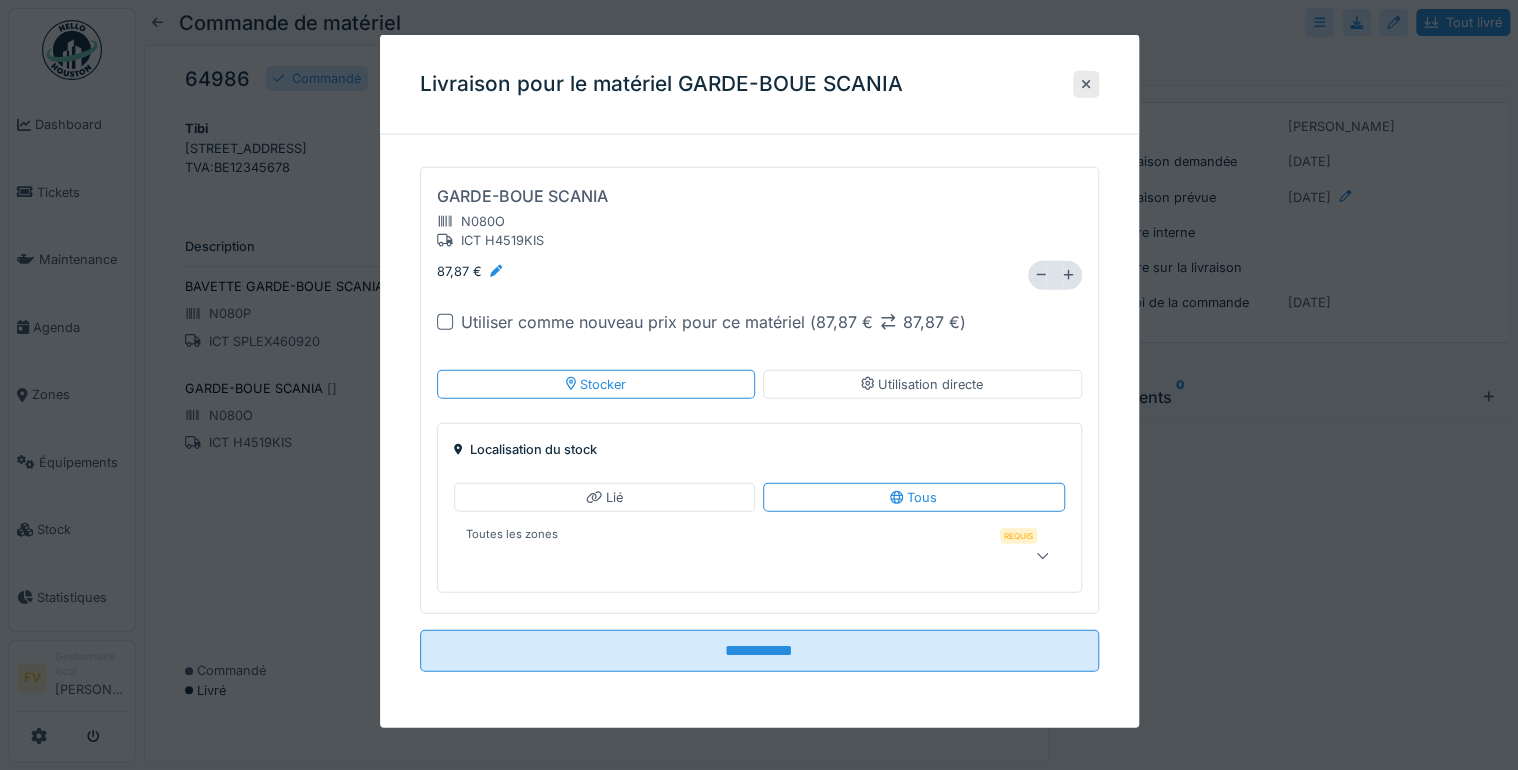 click at bounding box center (729, 556) 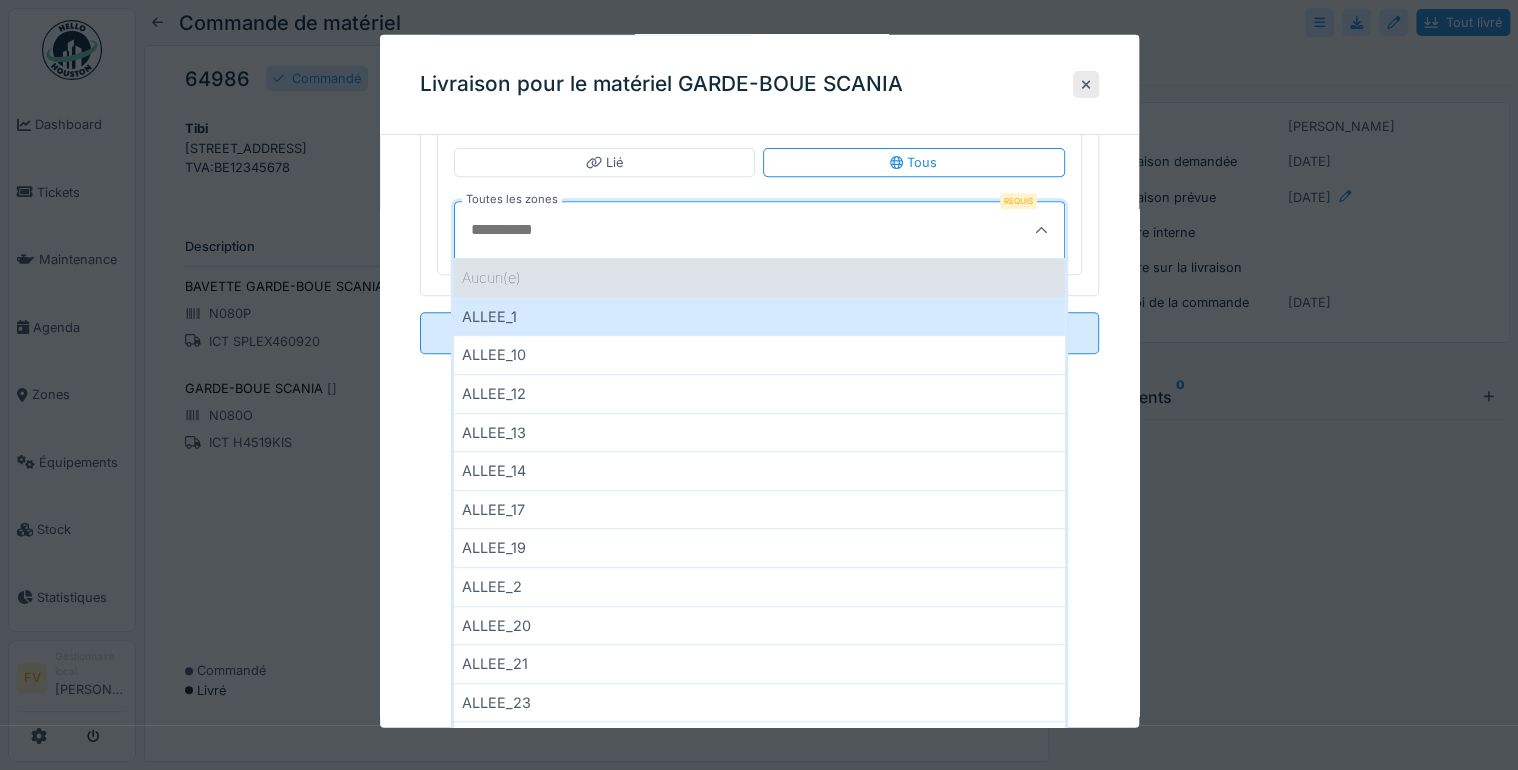 scroll, scrollTop: 495, scrollLeft: 0, axis: vertical 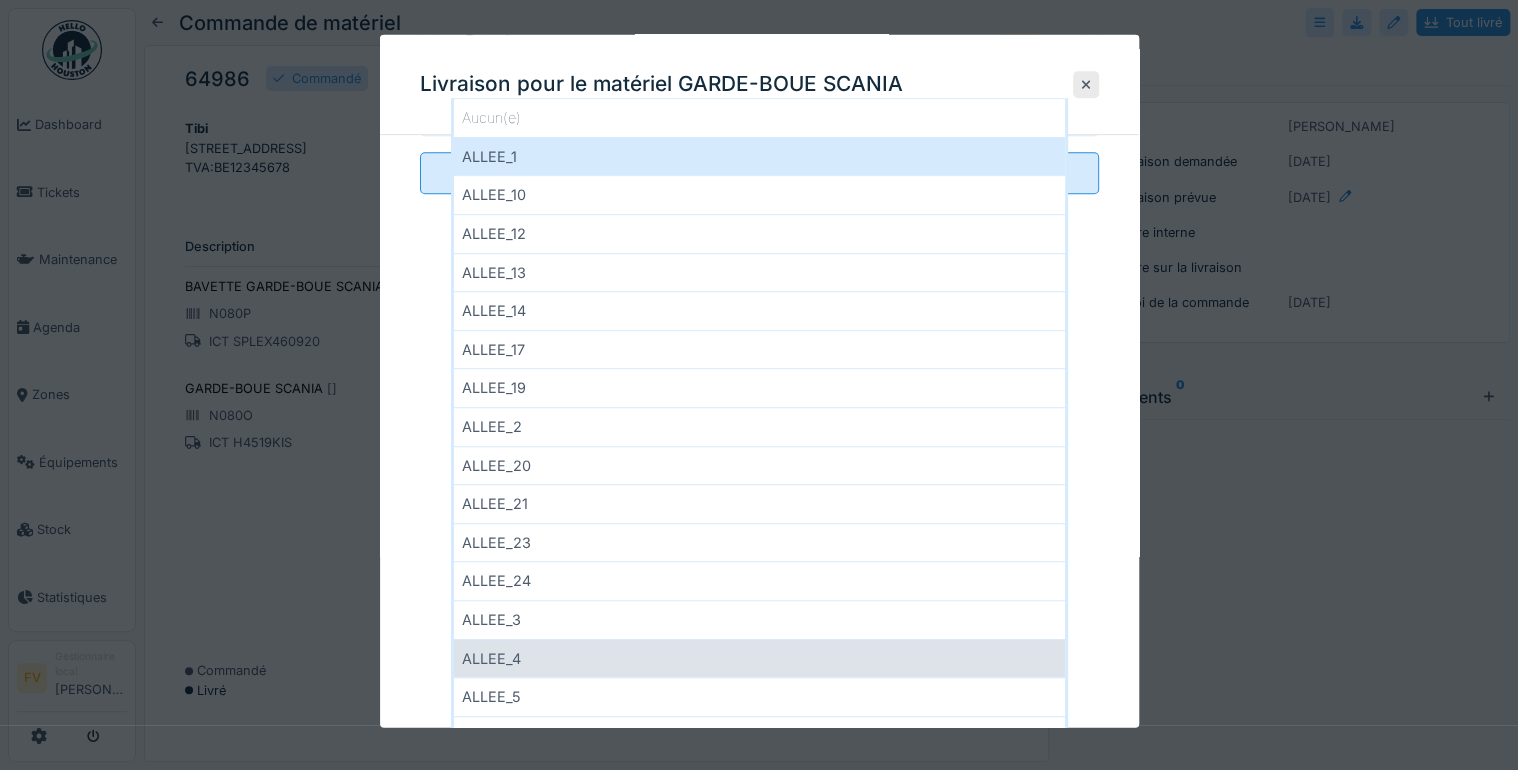 click on "ALLEE_4" at bounding box center (759, 657) 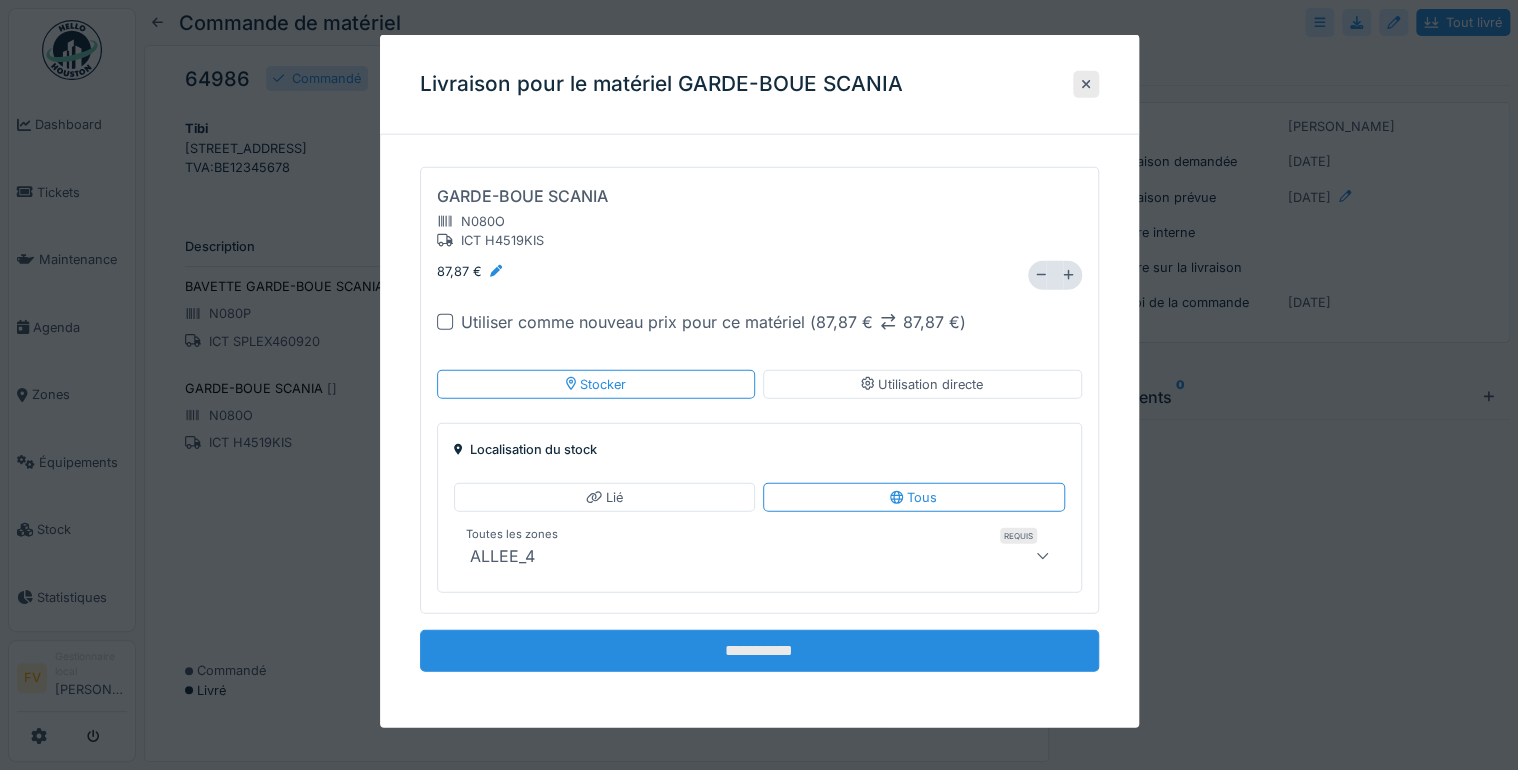 scroll, scrollTop: 0, scrollLeft: 0, axis: both 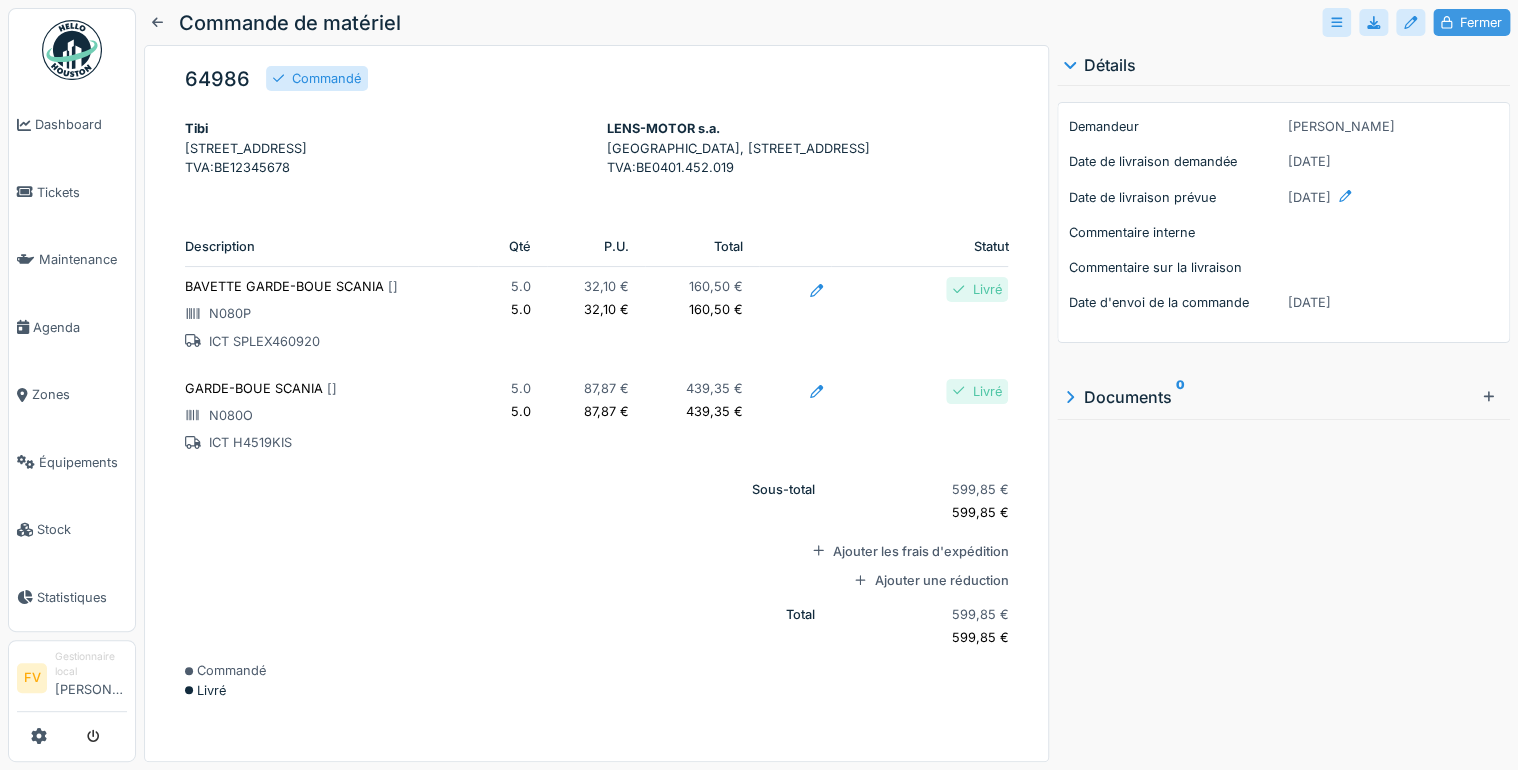 click on "Fermer" at bounding box center [1471, 22] 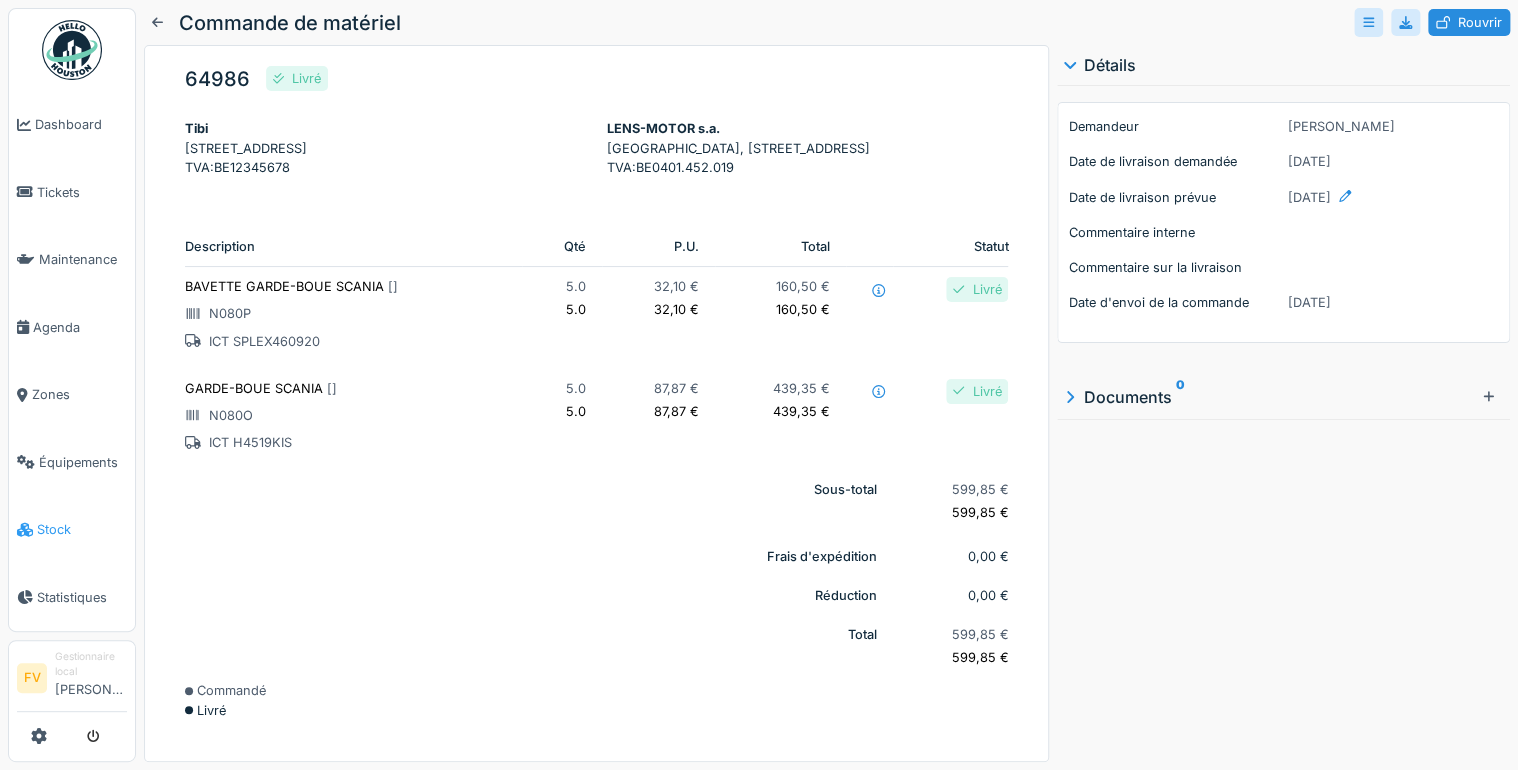 click on "Stock" at bounding box center [82, 529] 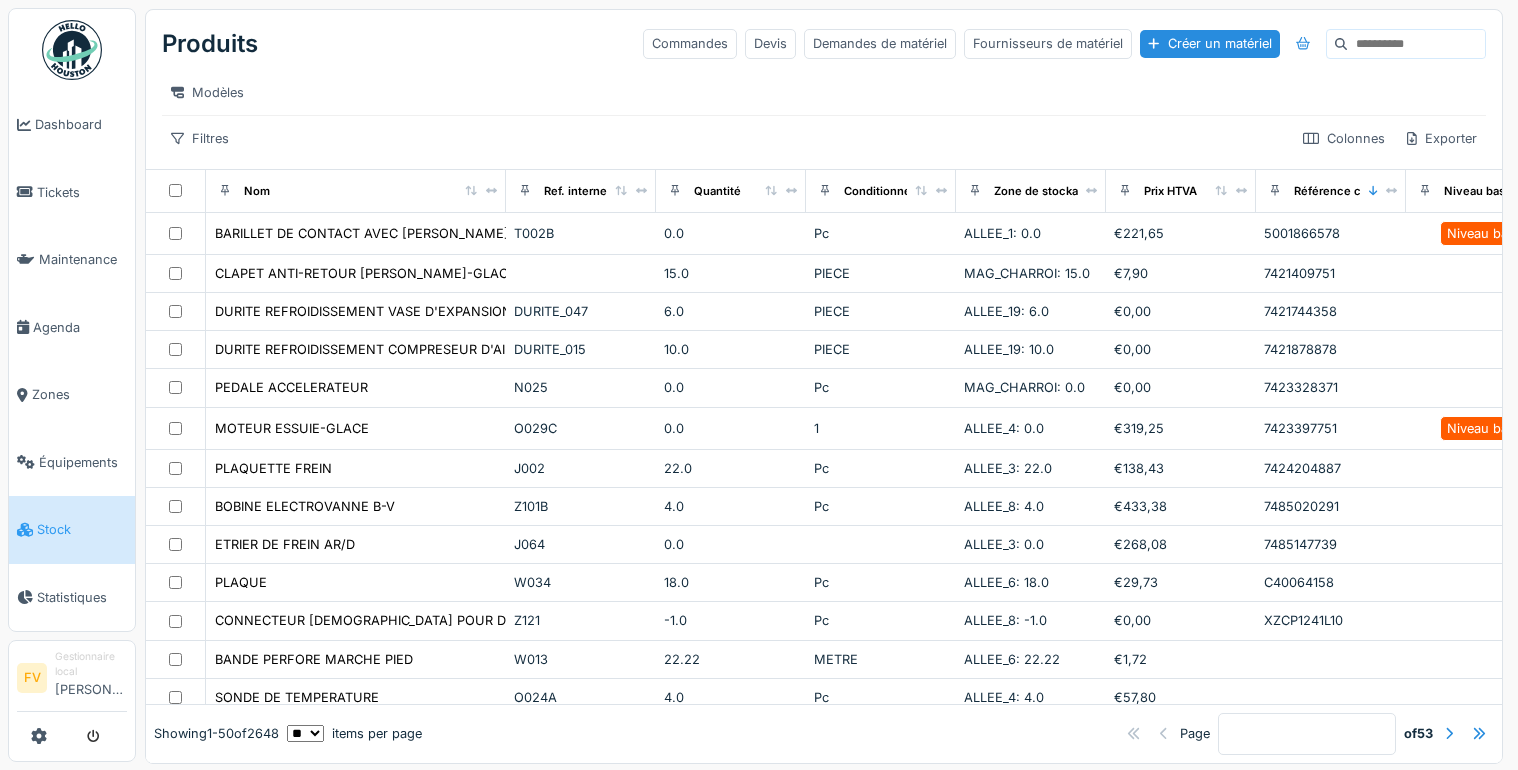 scroll, scrollTop: 0, scrollLeft: 0, axis: both 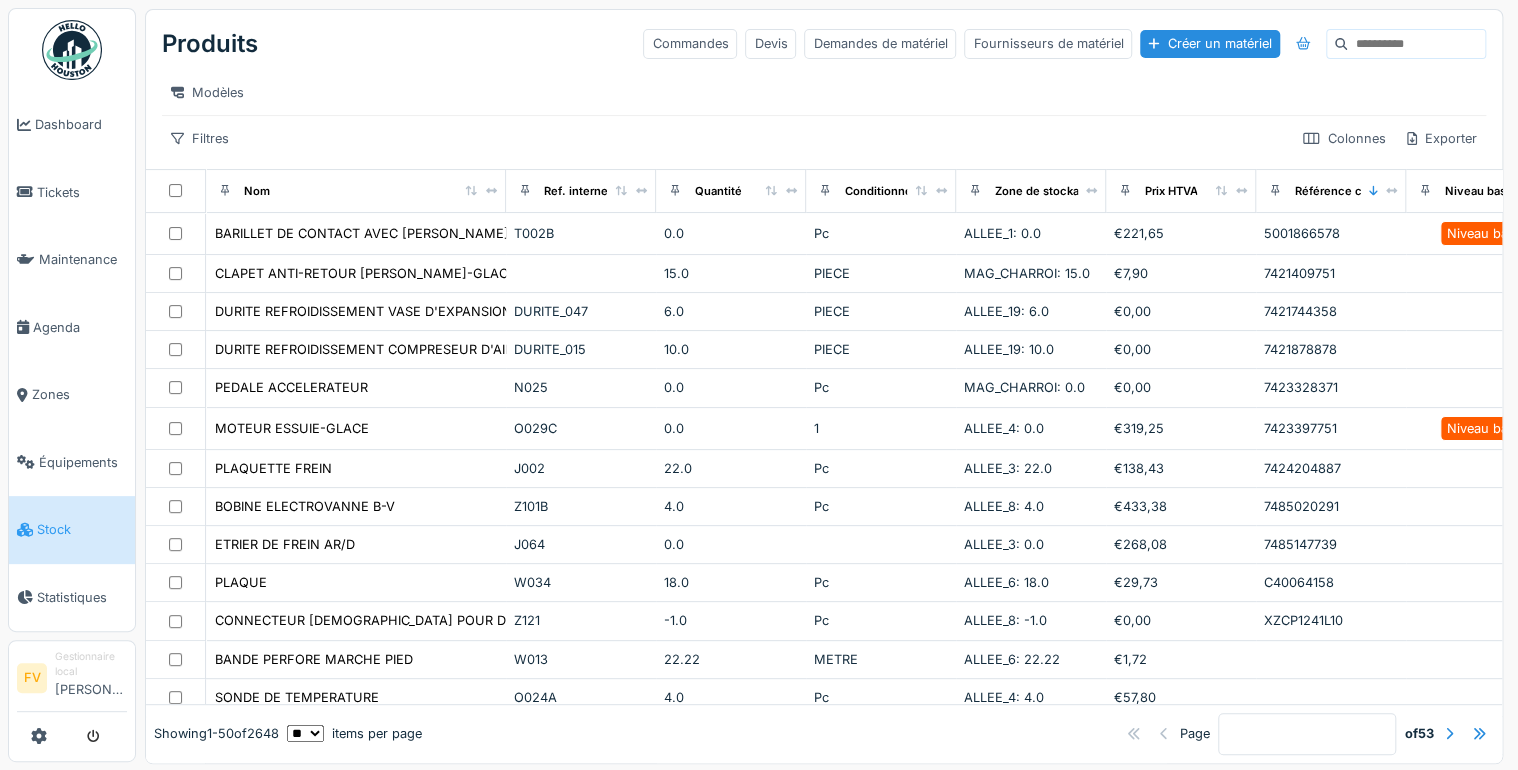 click at bounding box center (1416, 44) 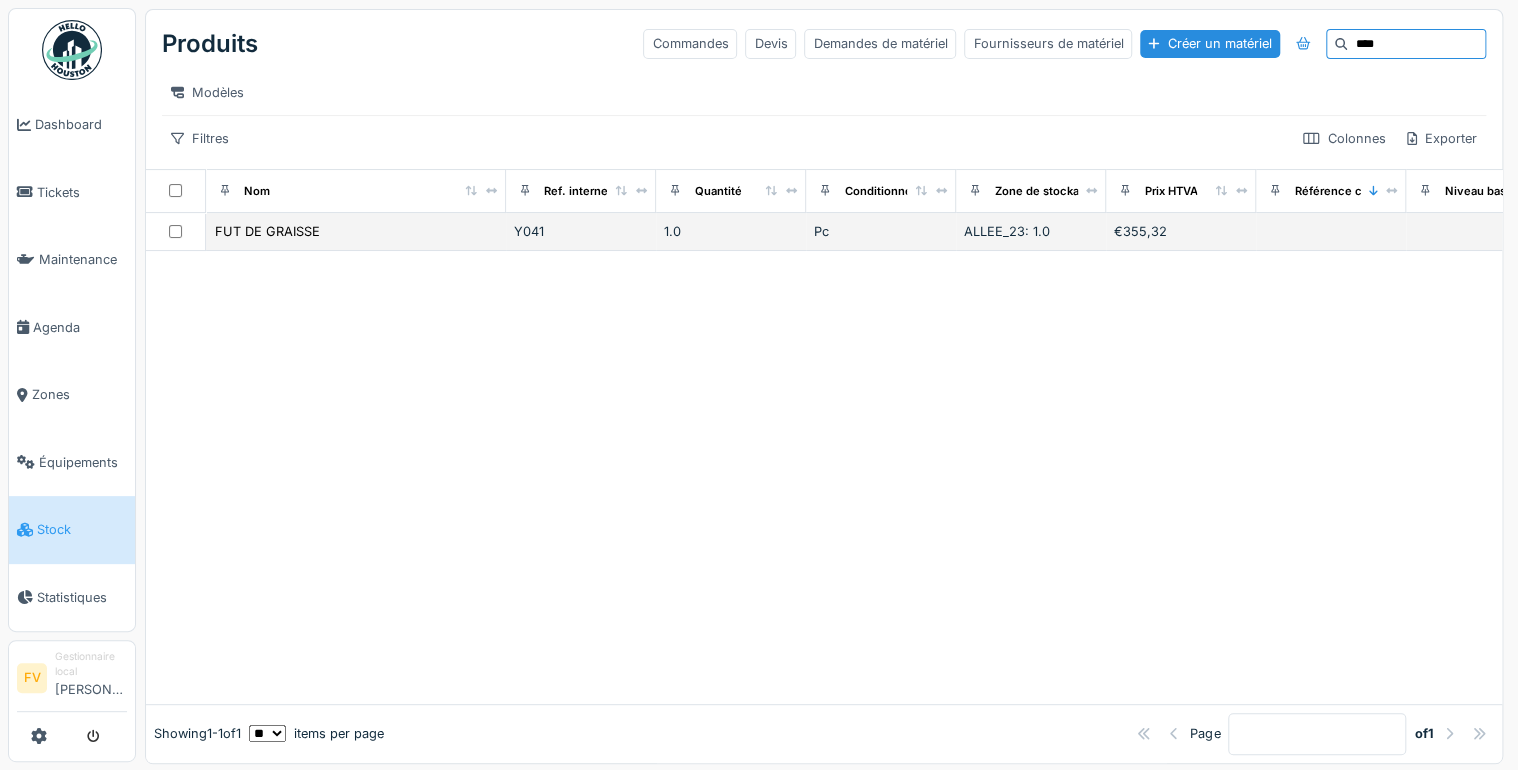 type on "****" 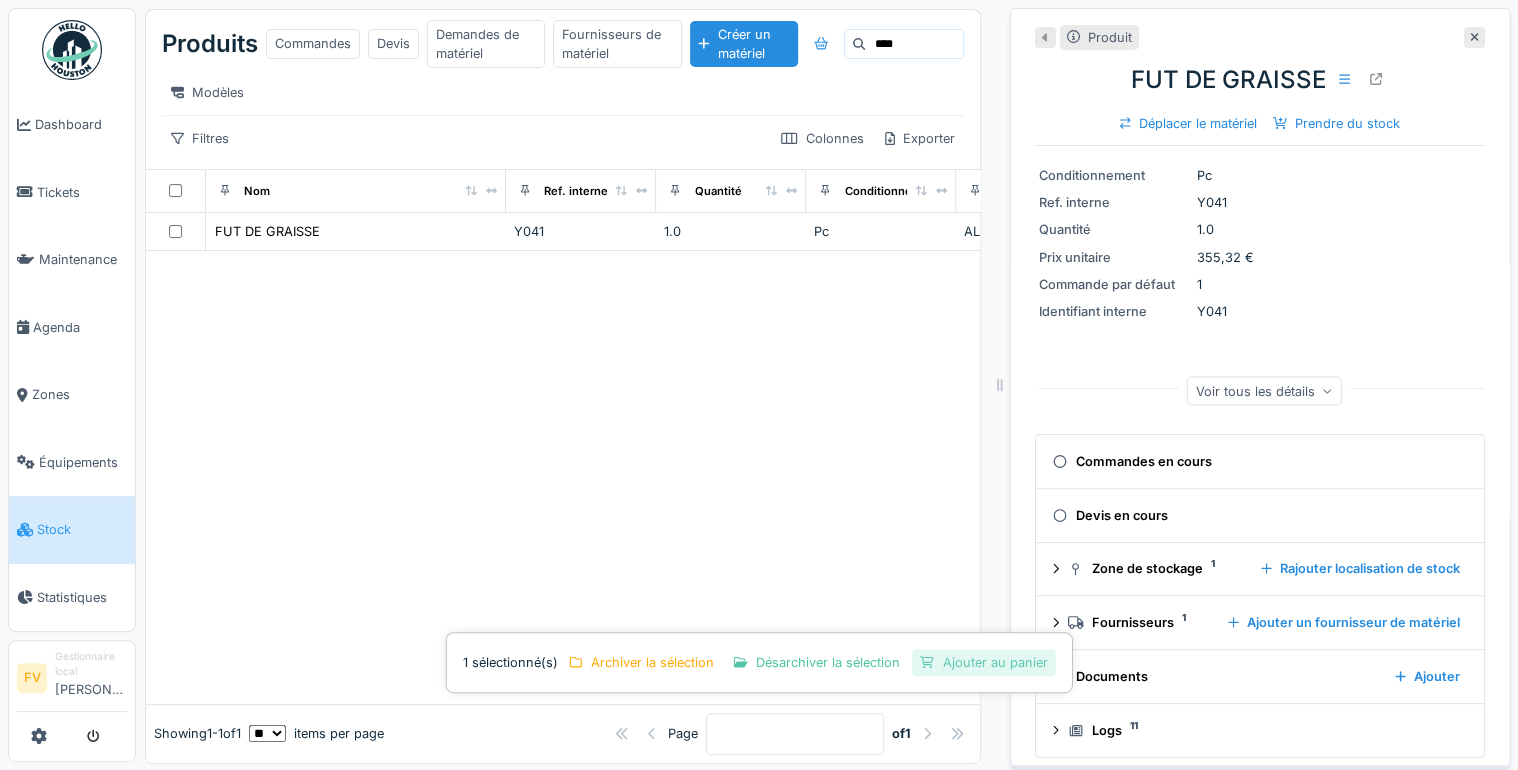 click on "Ajouter au panier" at bounding box center [983, 662] 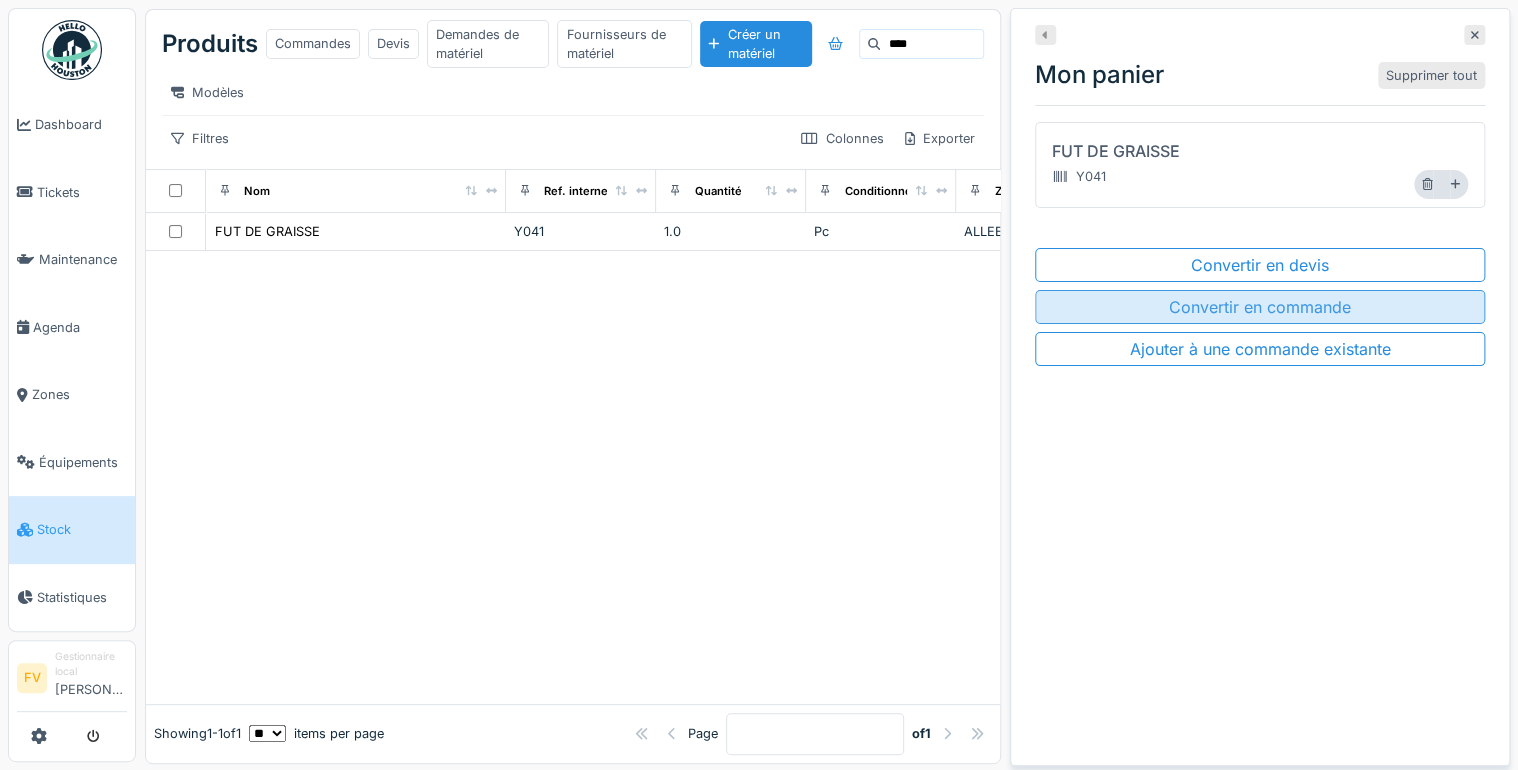 click on "Convertir en commande" at bounding box center [1260, 307] 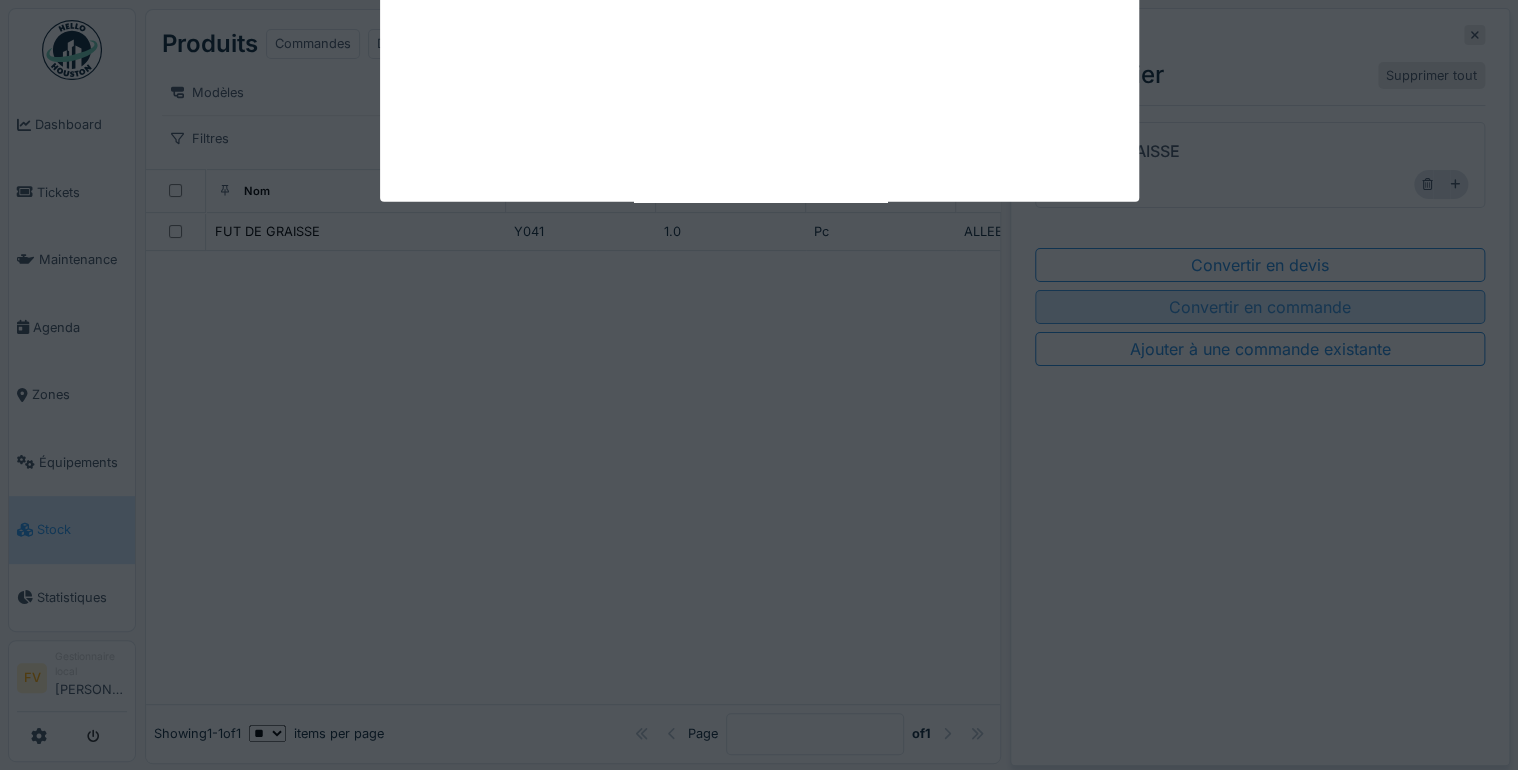 type on "****" 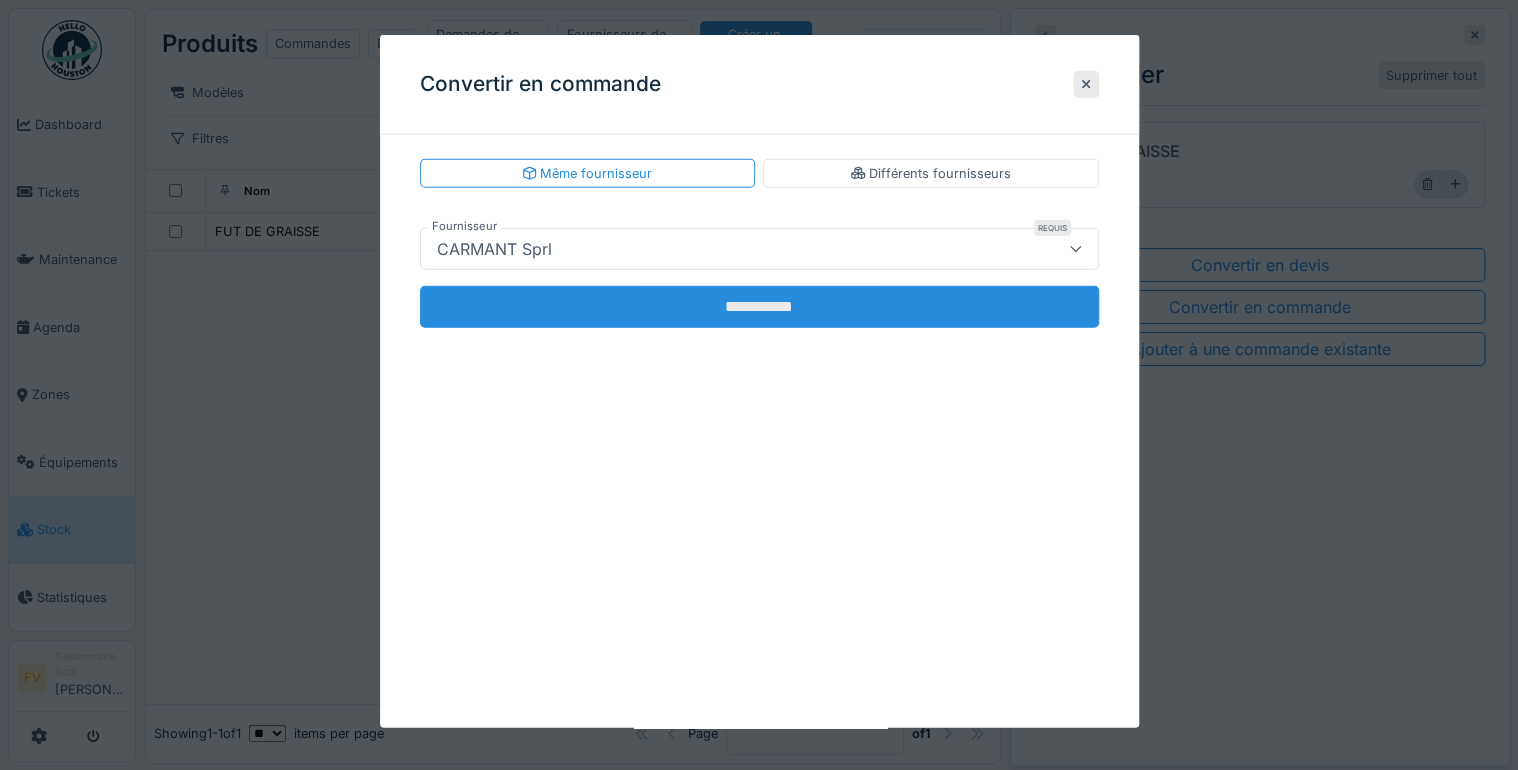 click on "**********" at bounding box center [759, 307] 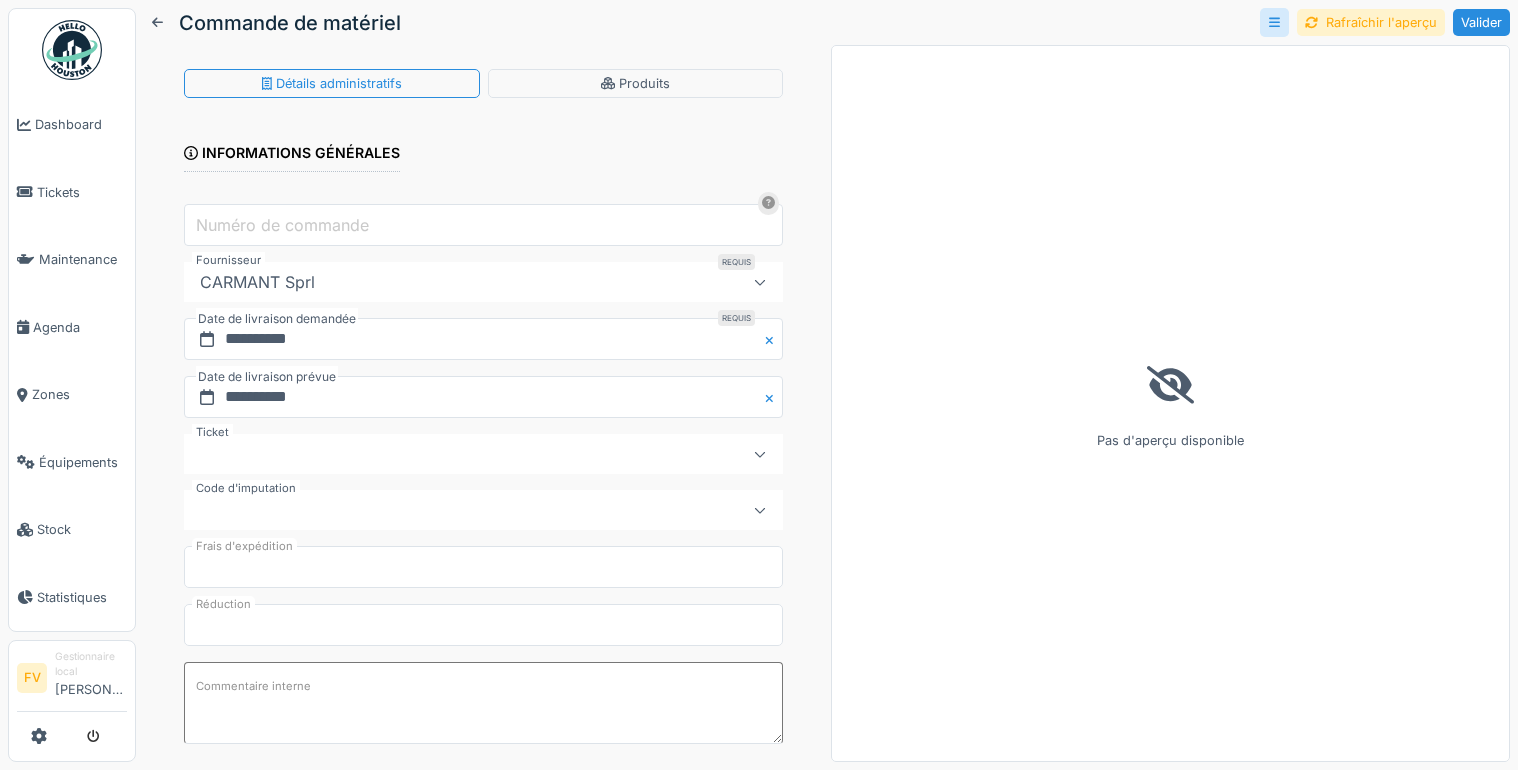 scroll, scrollTop: 0, scrollLeft: 0, axis: both 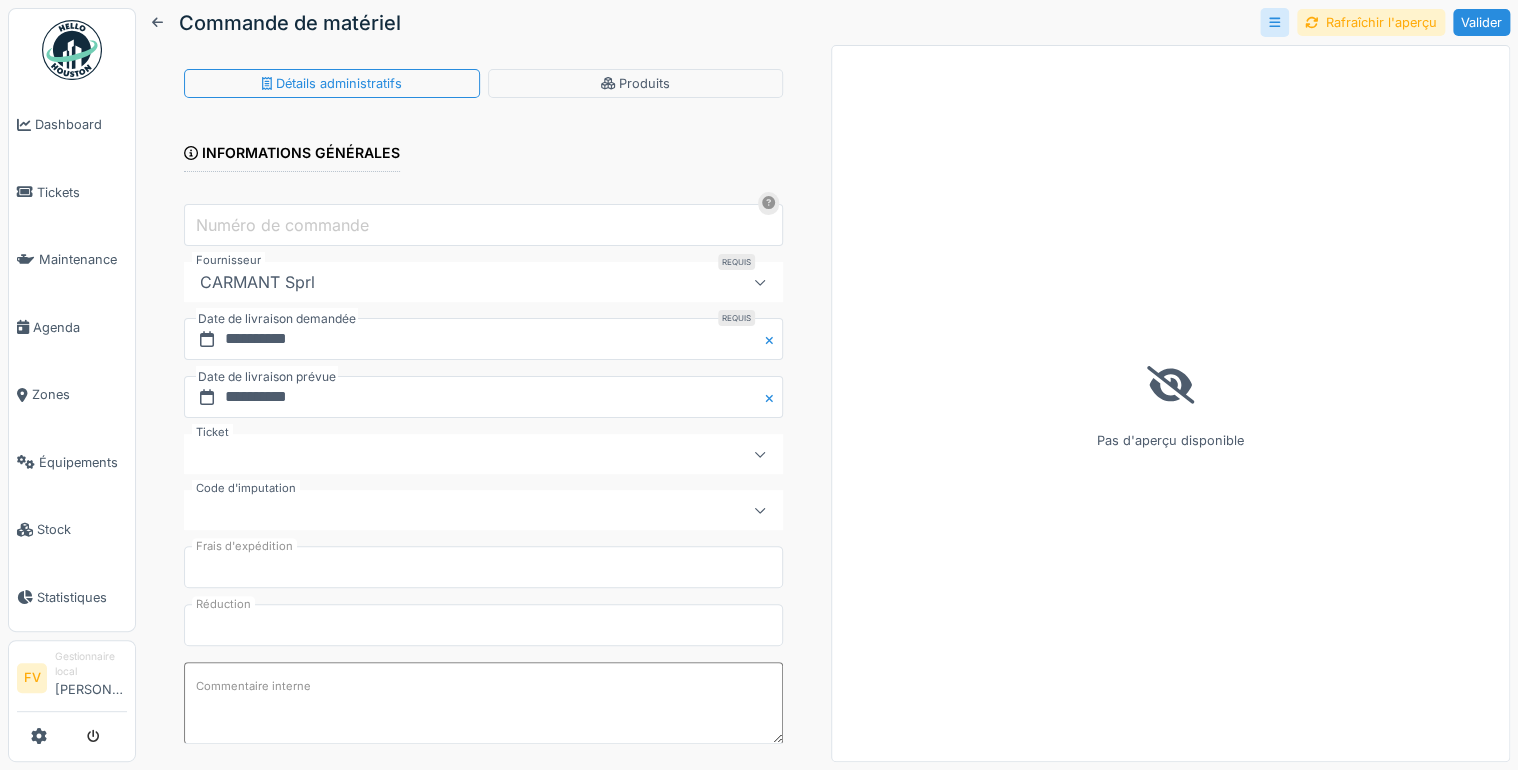click on "Numéro de commande" at bounding box center (282, 225) 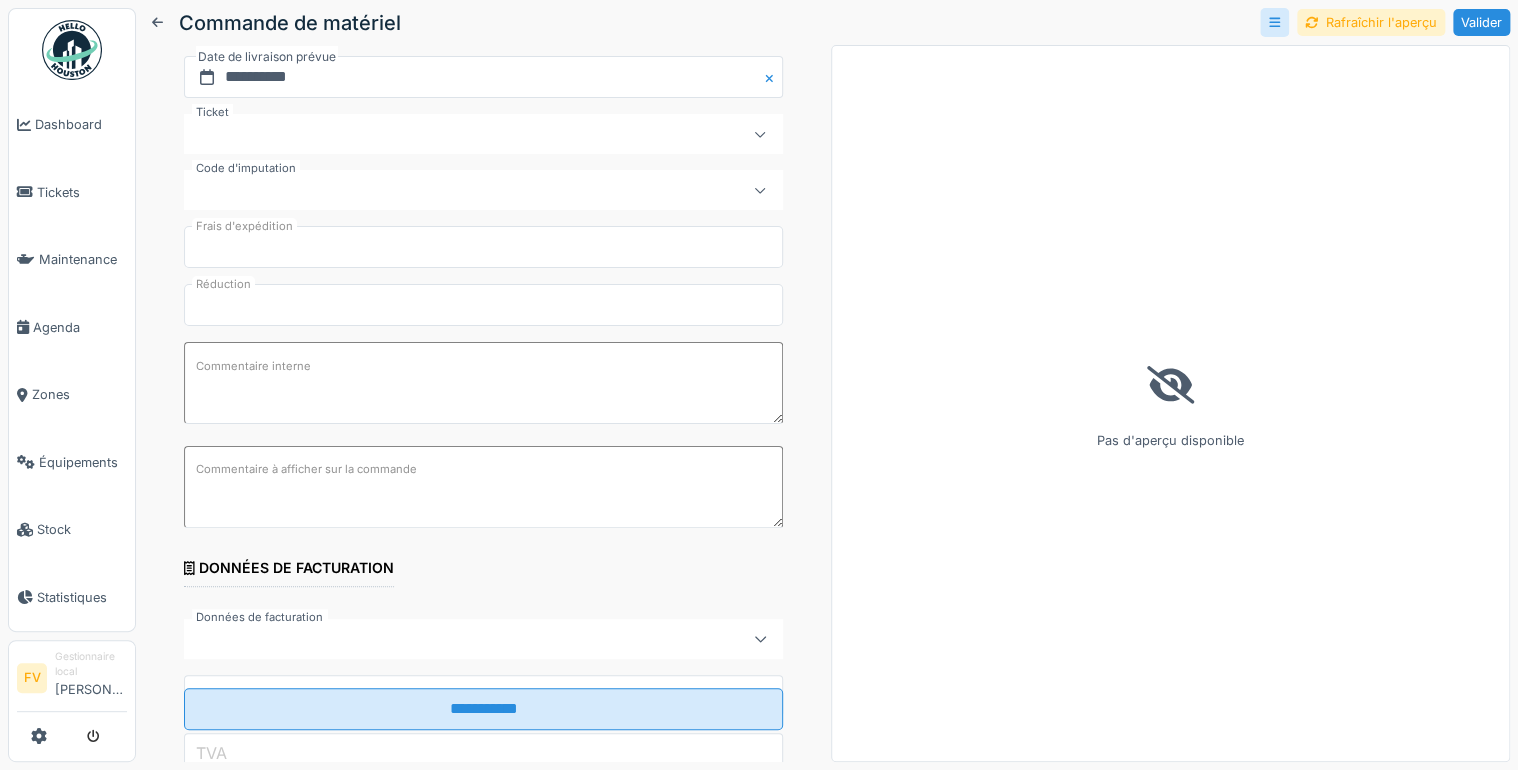 scroll, scrollTop: 480, scrollLeft: 0, axis: vertical 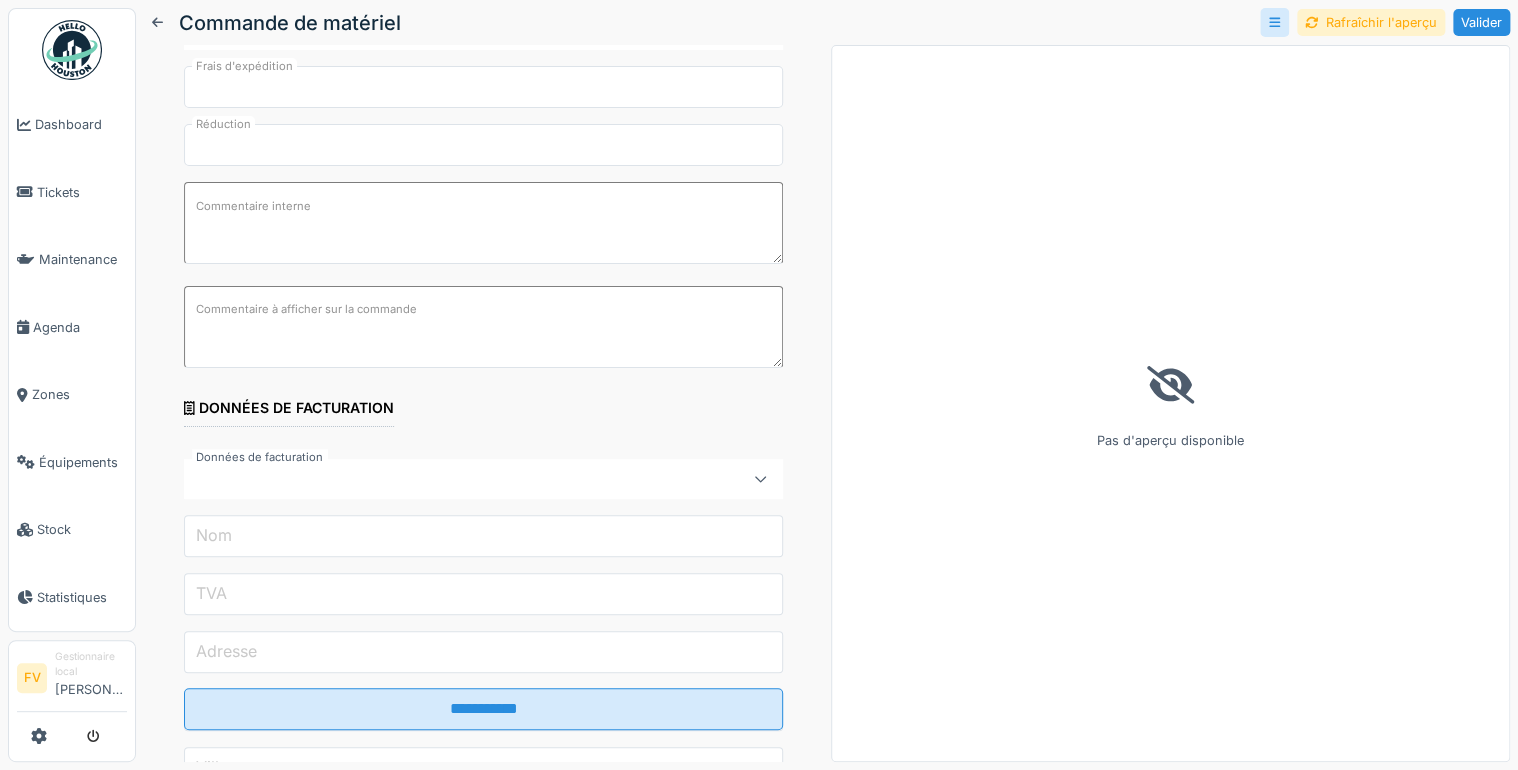 type on "*****" 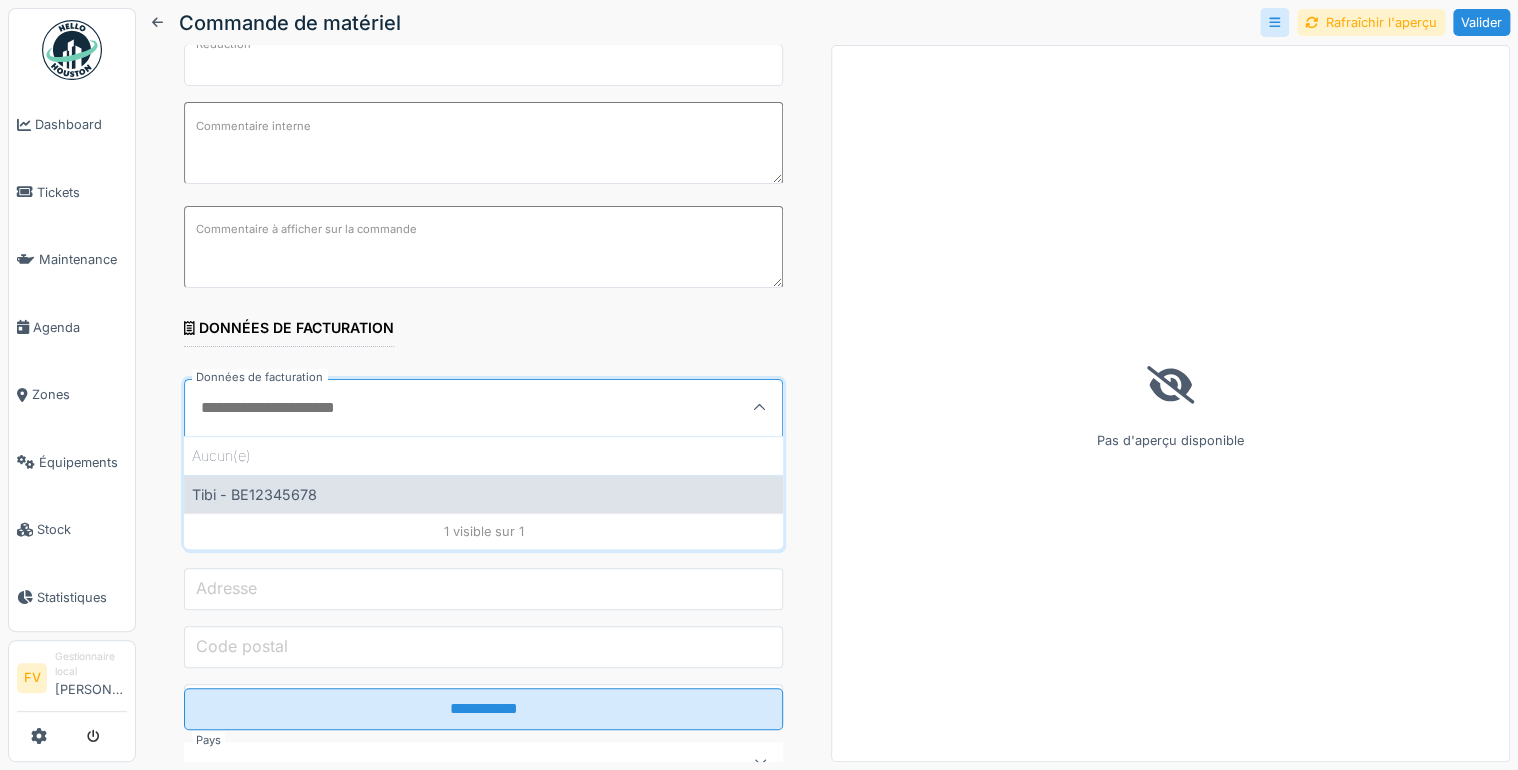 click on "Tibi - BE12345678" at bounding box center (483, 494) 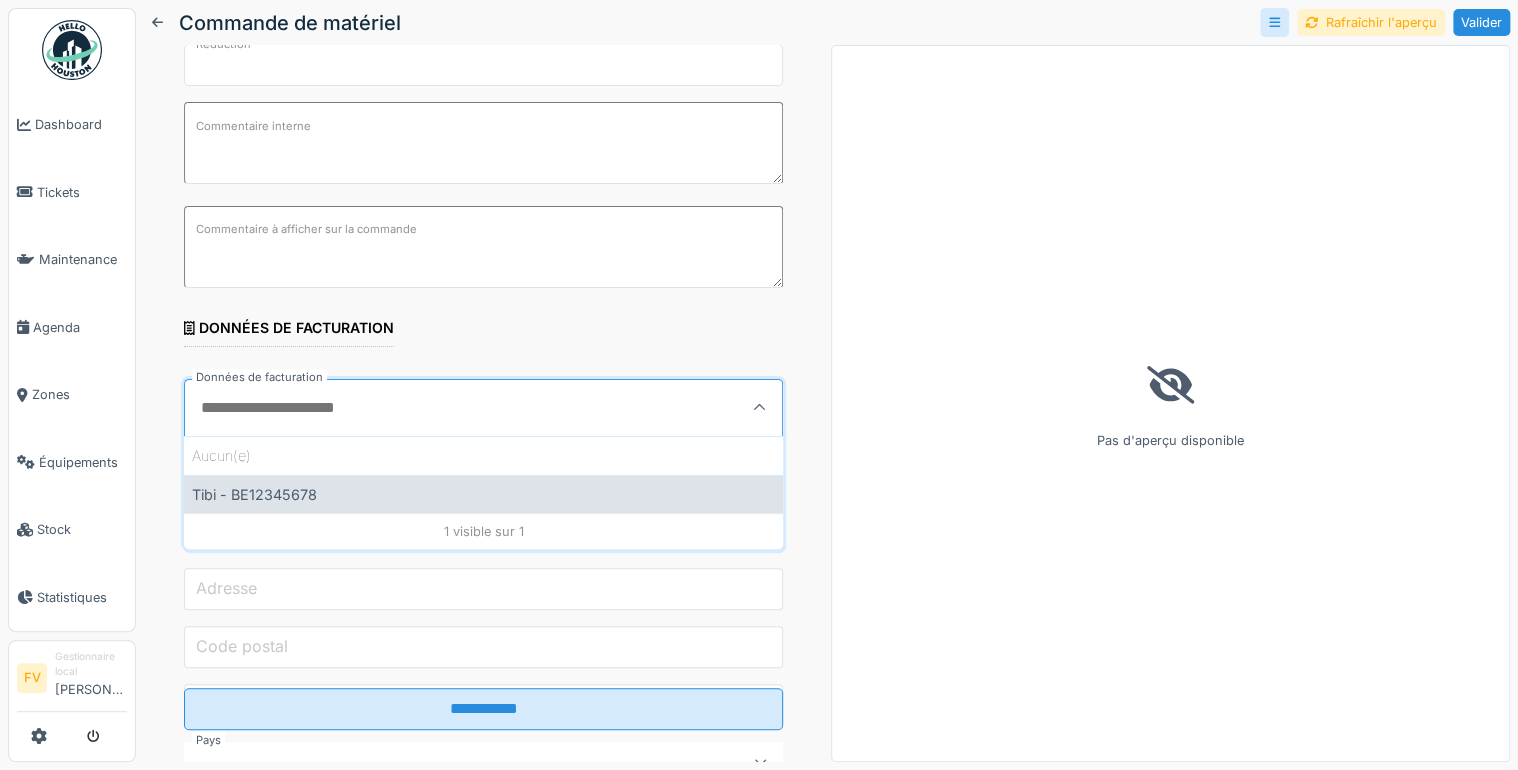 type on "**********" 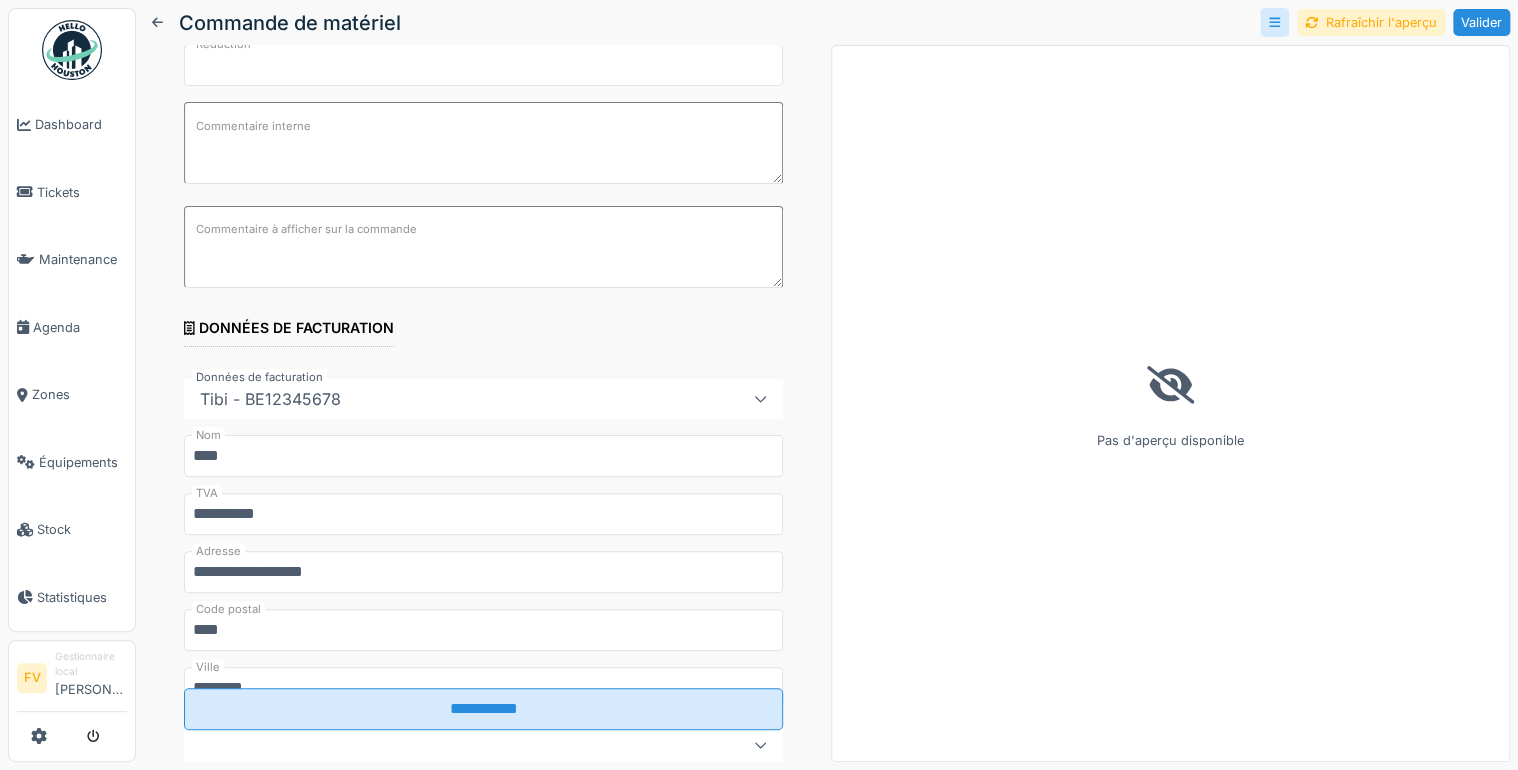 scroll, scrollTop: 880, scrollLeft: 0, axis: vertical 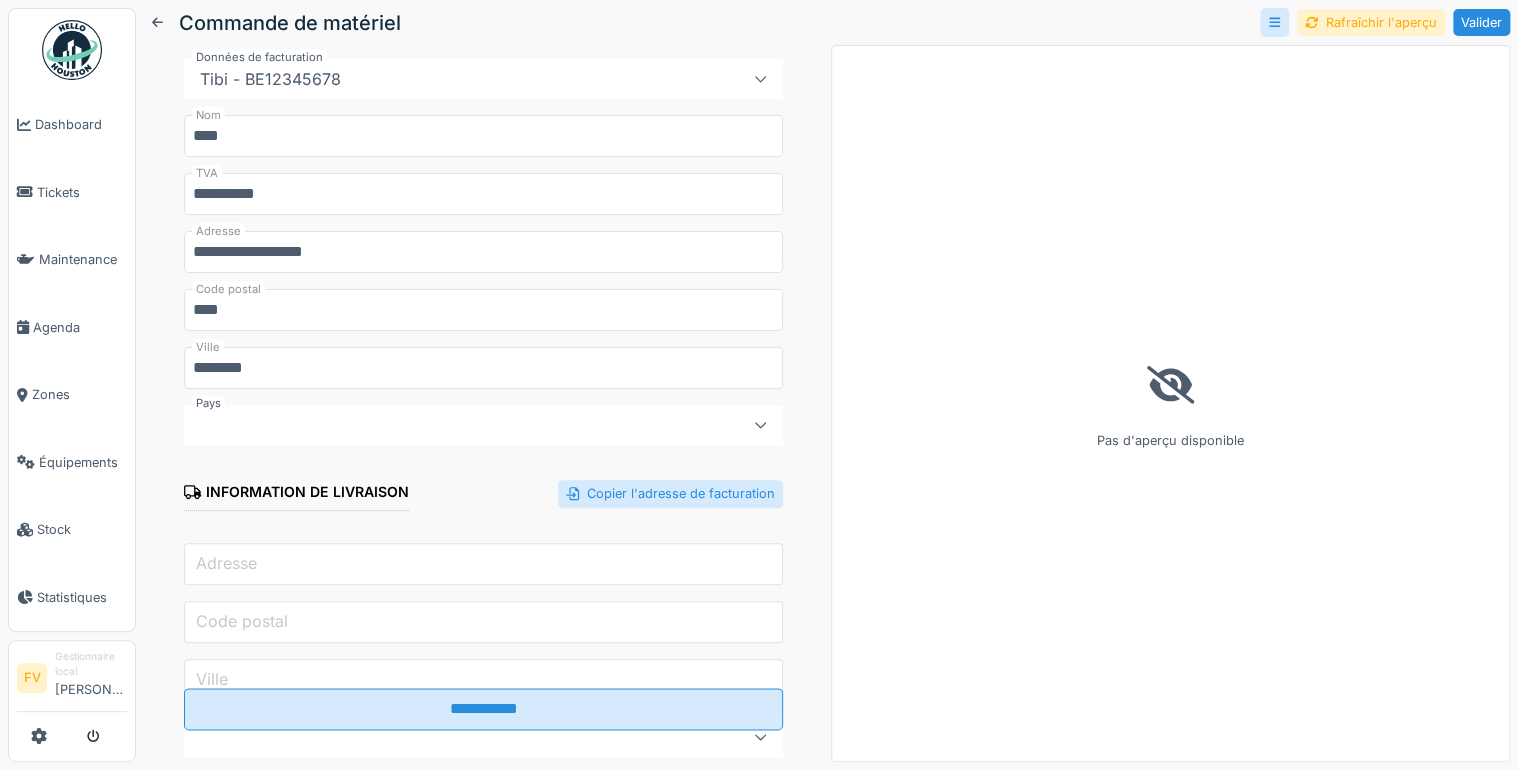 click at bounding box center [453, 425] 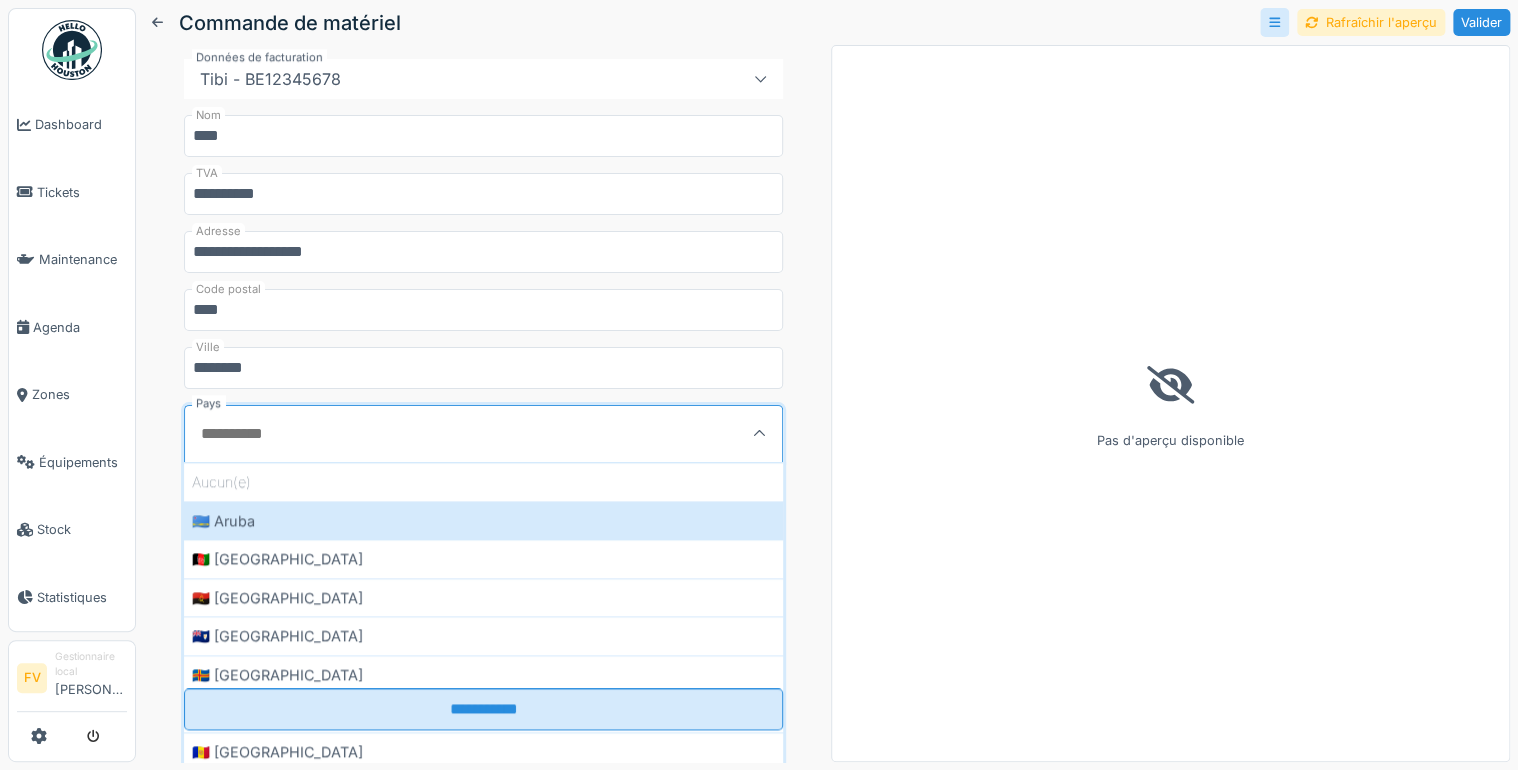 scroll, scrollTop: 906, scrollLeft: 0, axis: vertical 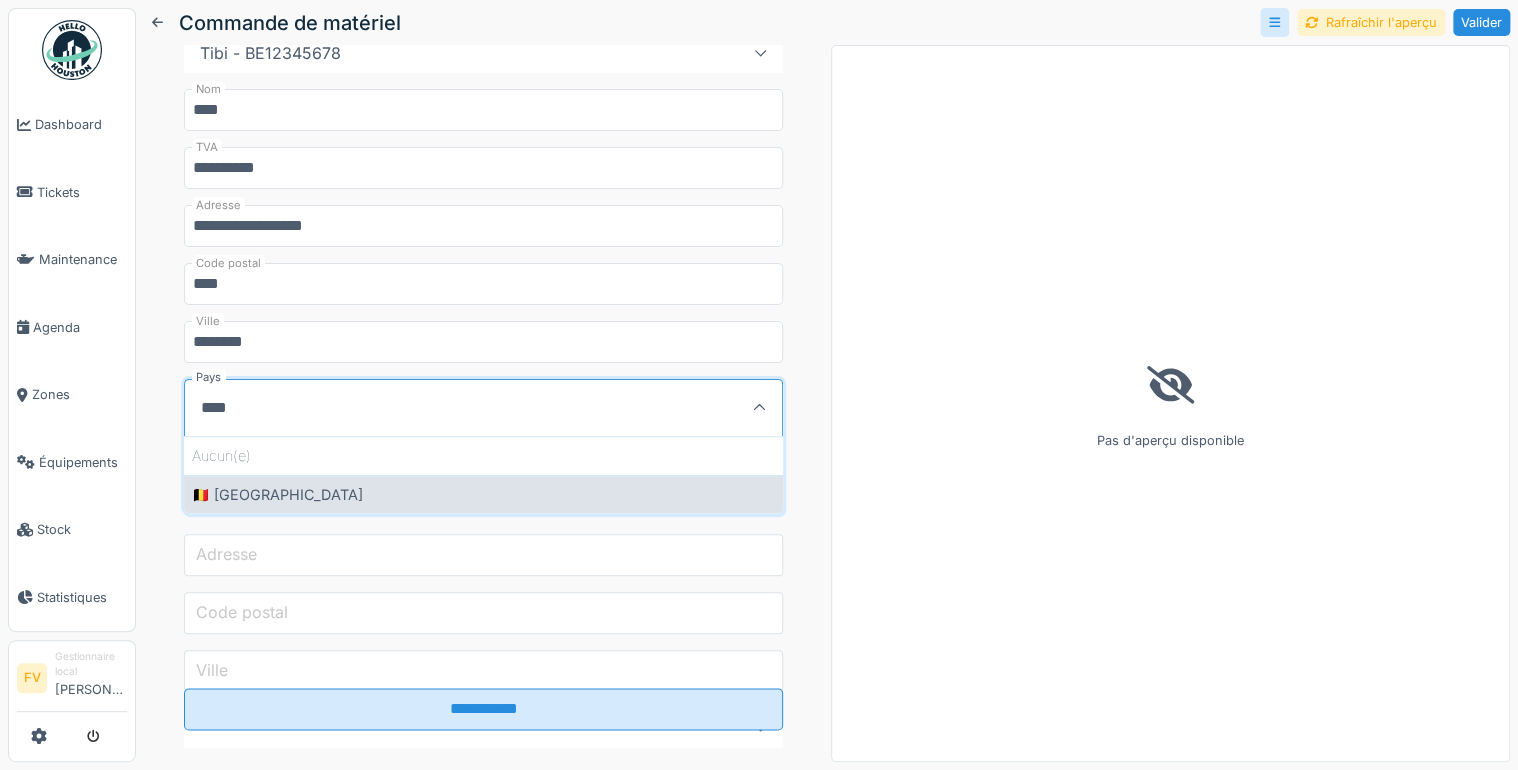 type on "****" 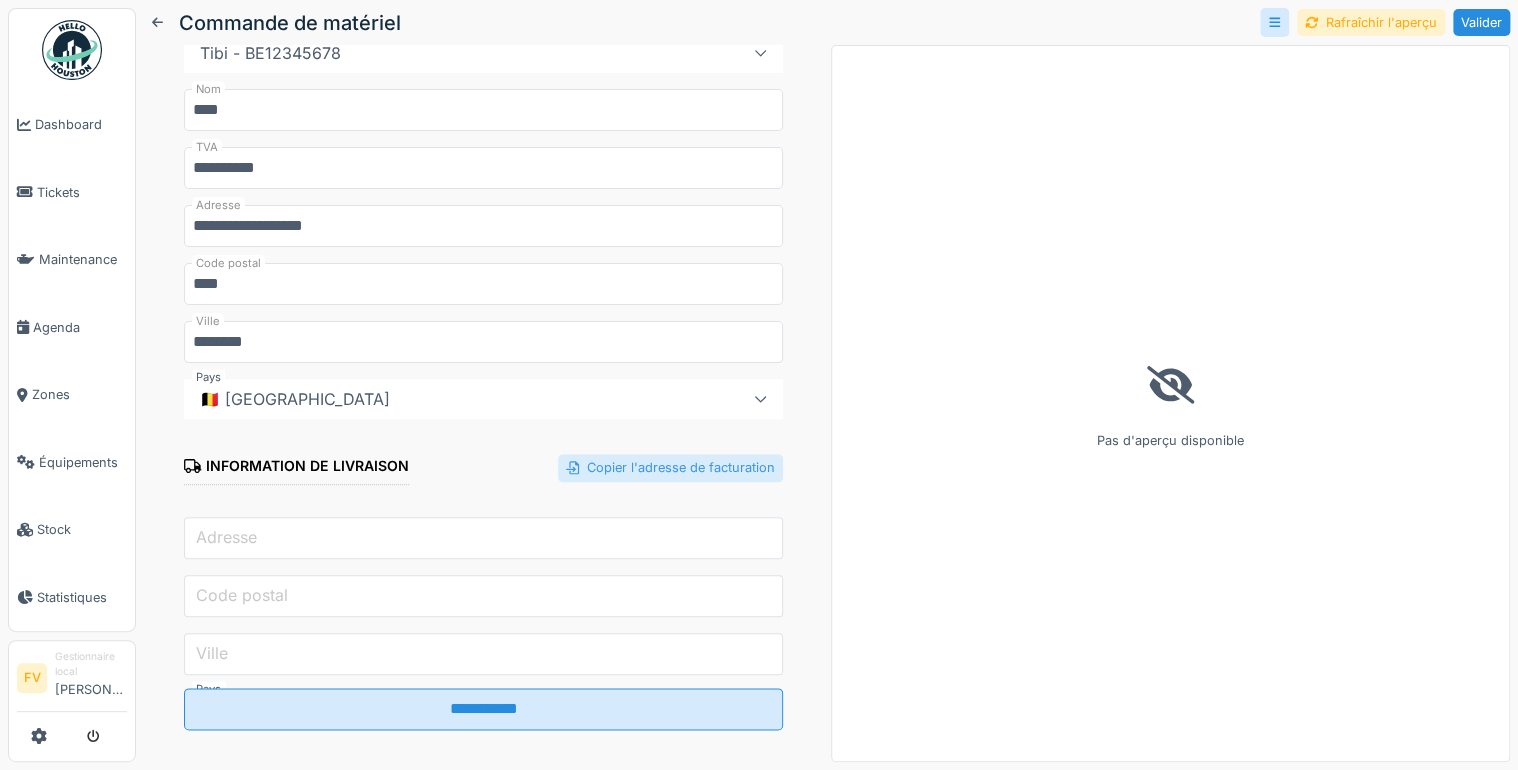 click on "Copier l'adresse de facturation" at bounding box center (670, 467) 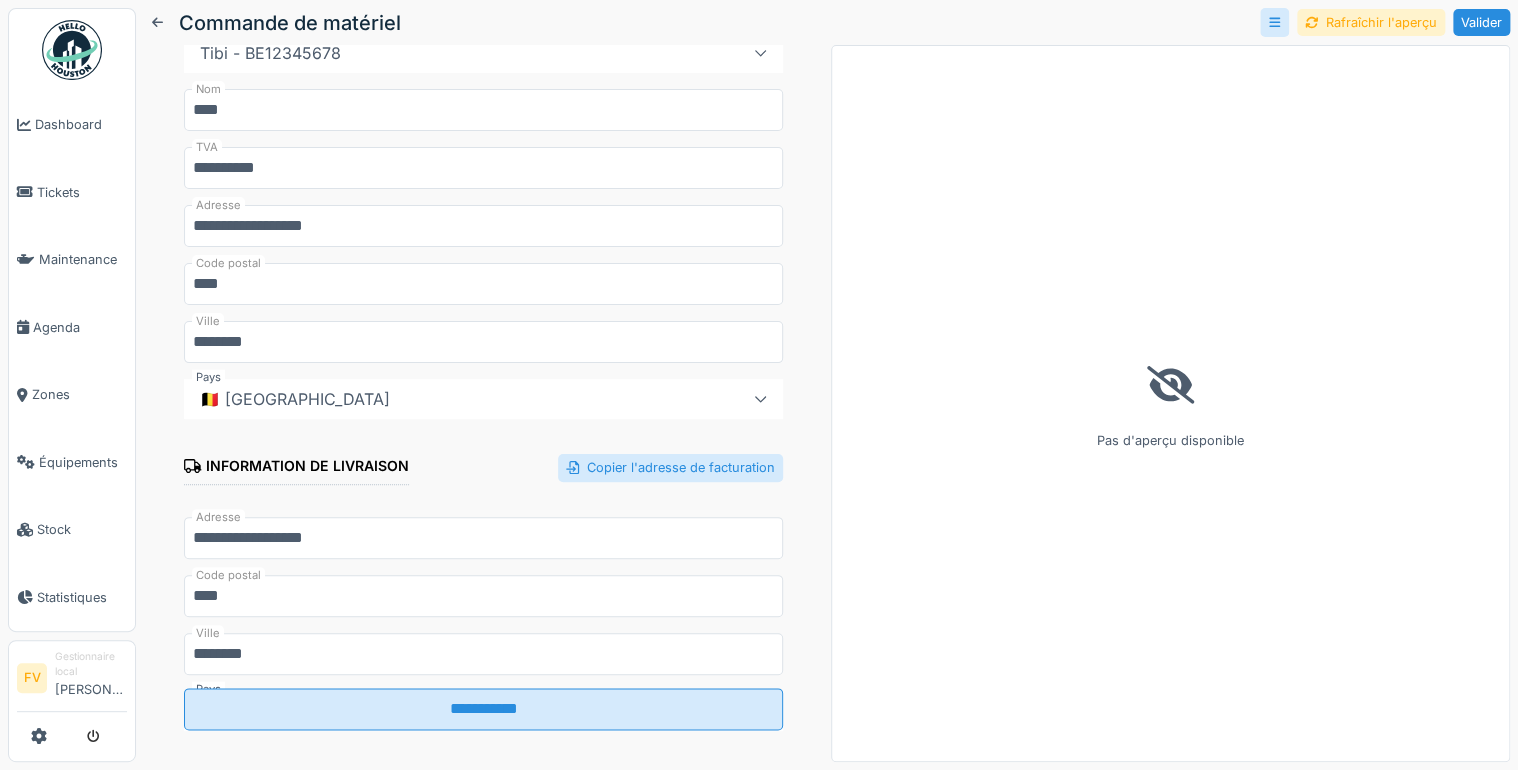 scroll, scrollTop: 963, scrollLeft: 0, axis: vertical 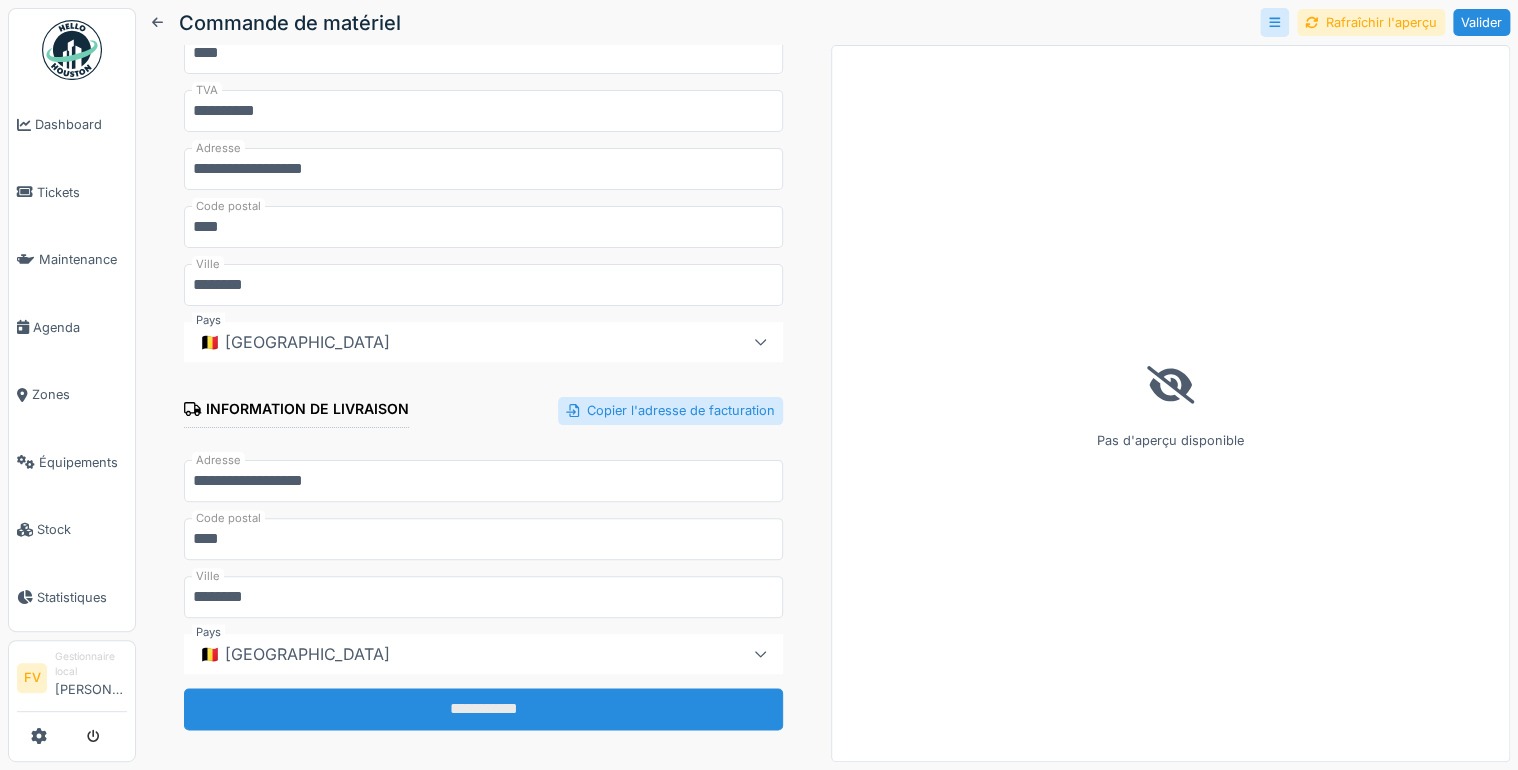click on "**********" at bounding box center [483, 709] 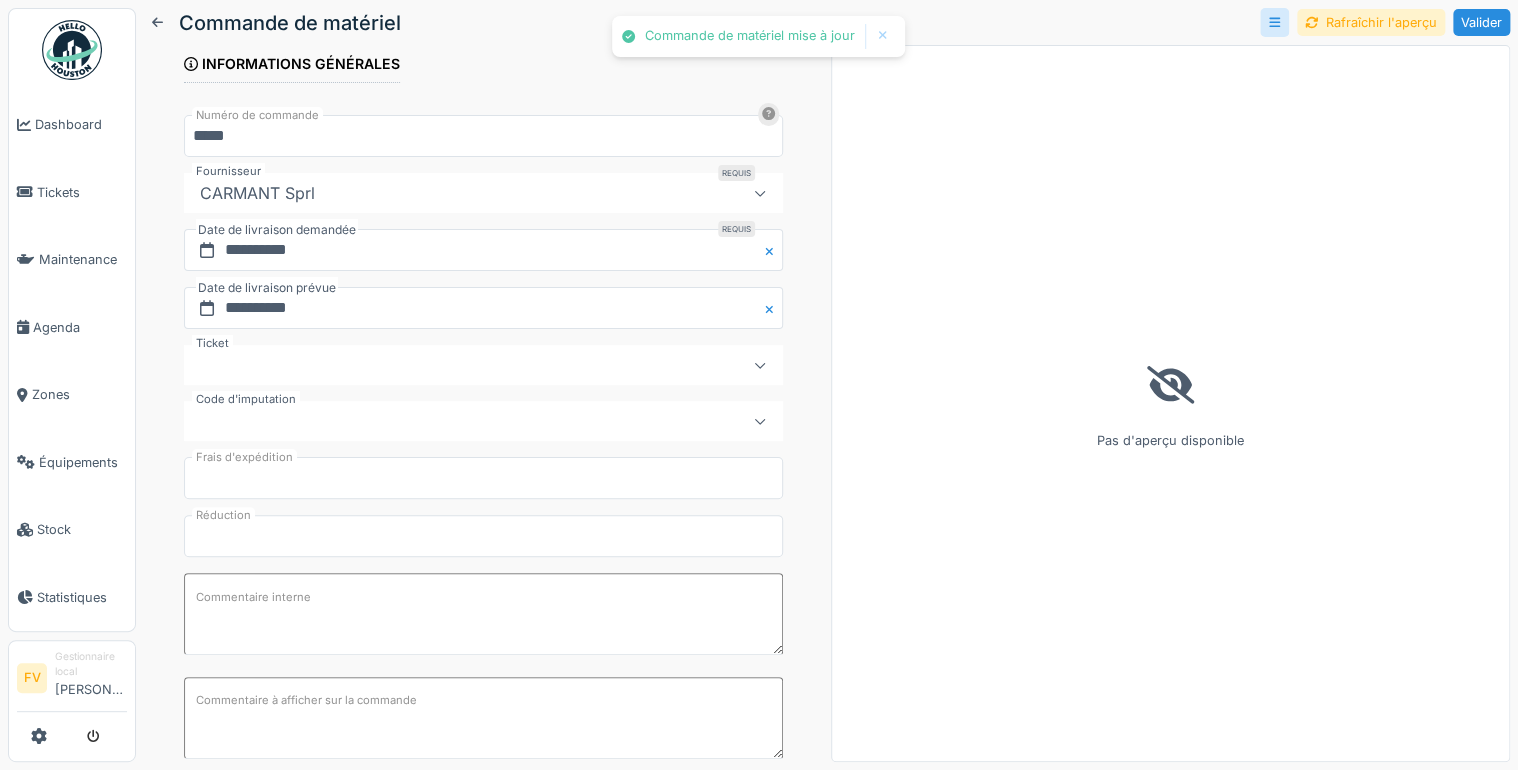 scroll, scrollTop: 0, scrollLeft: 0, axis: both 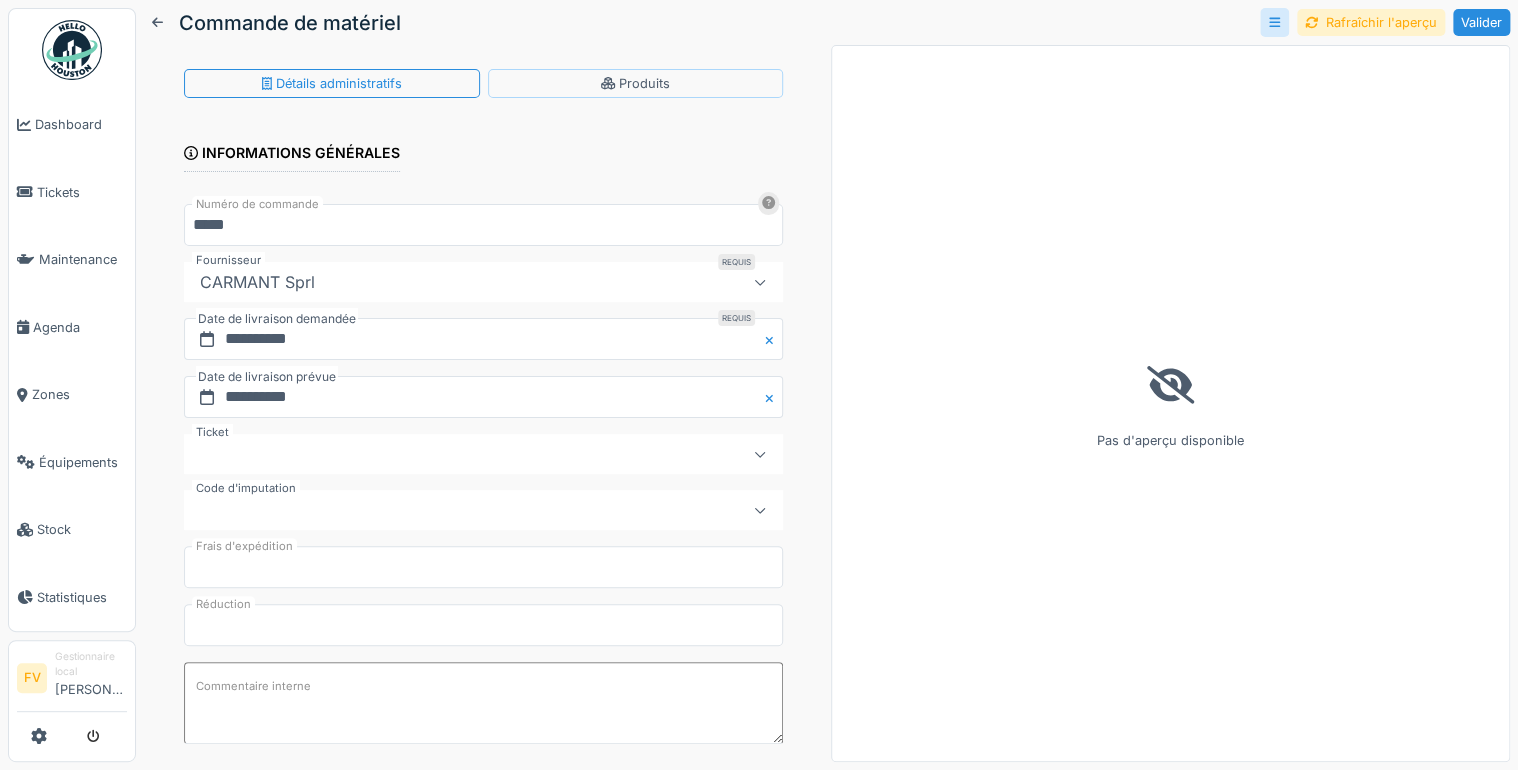 click 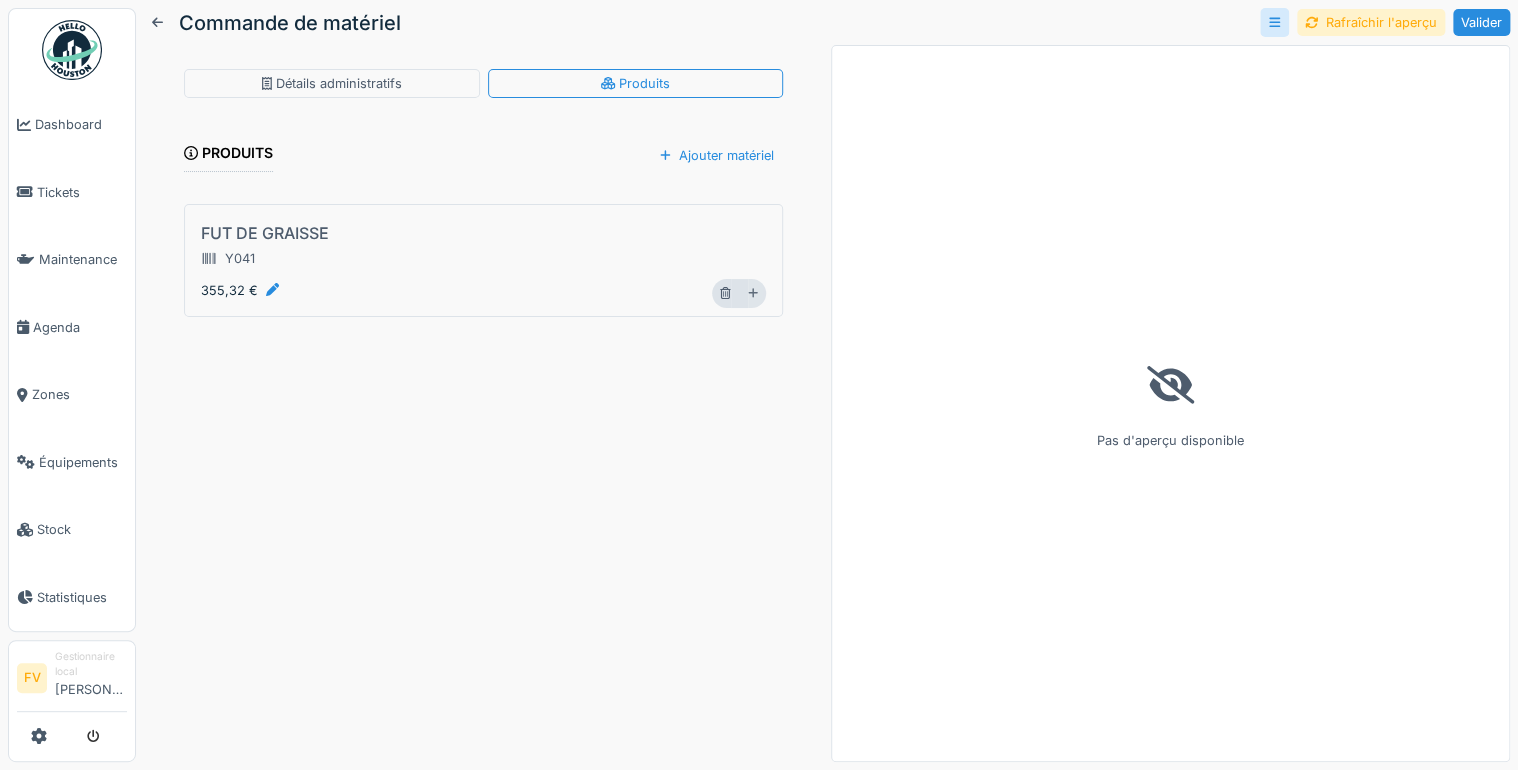 click 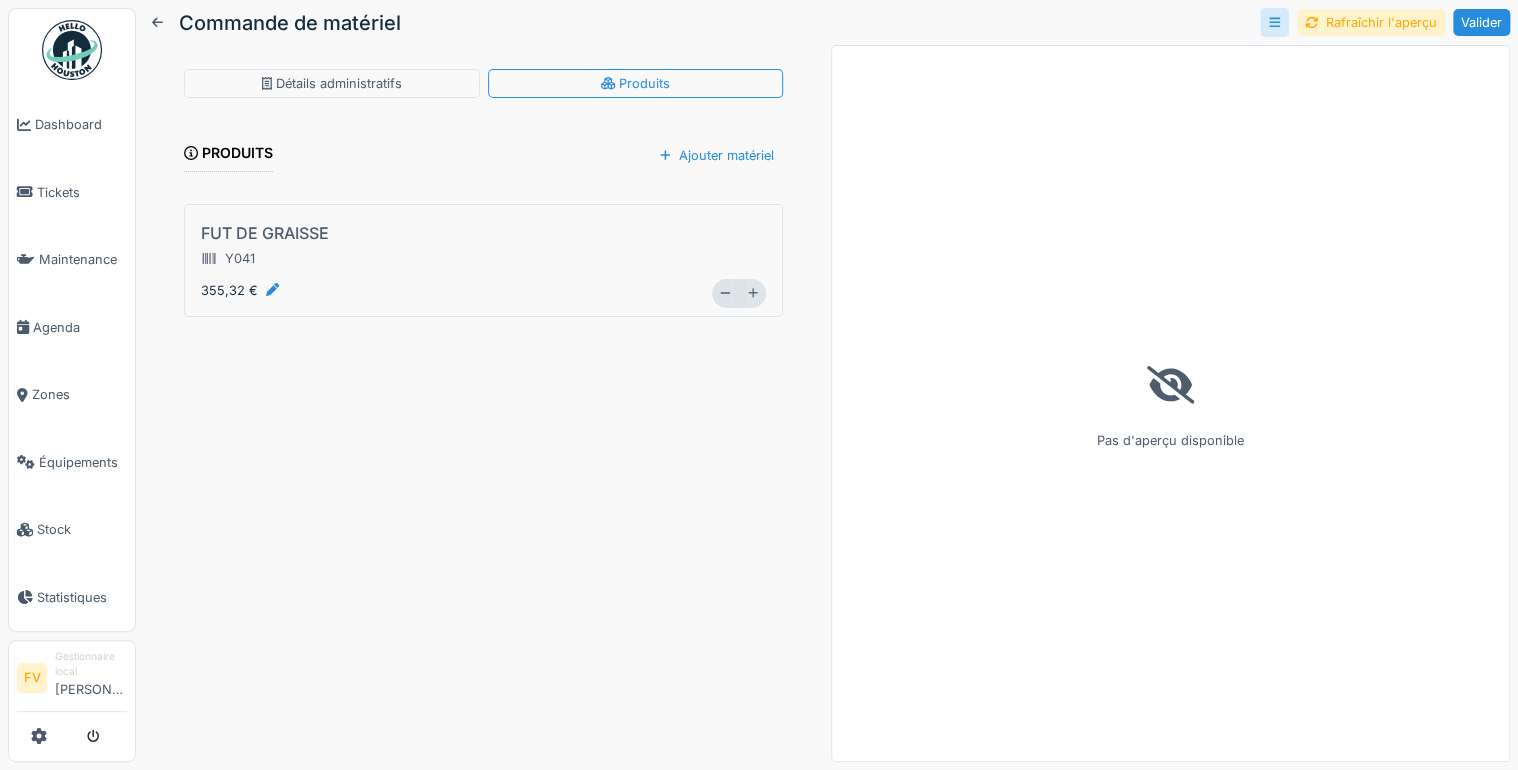 click 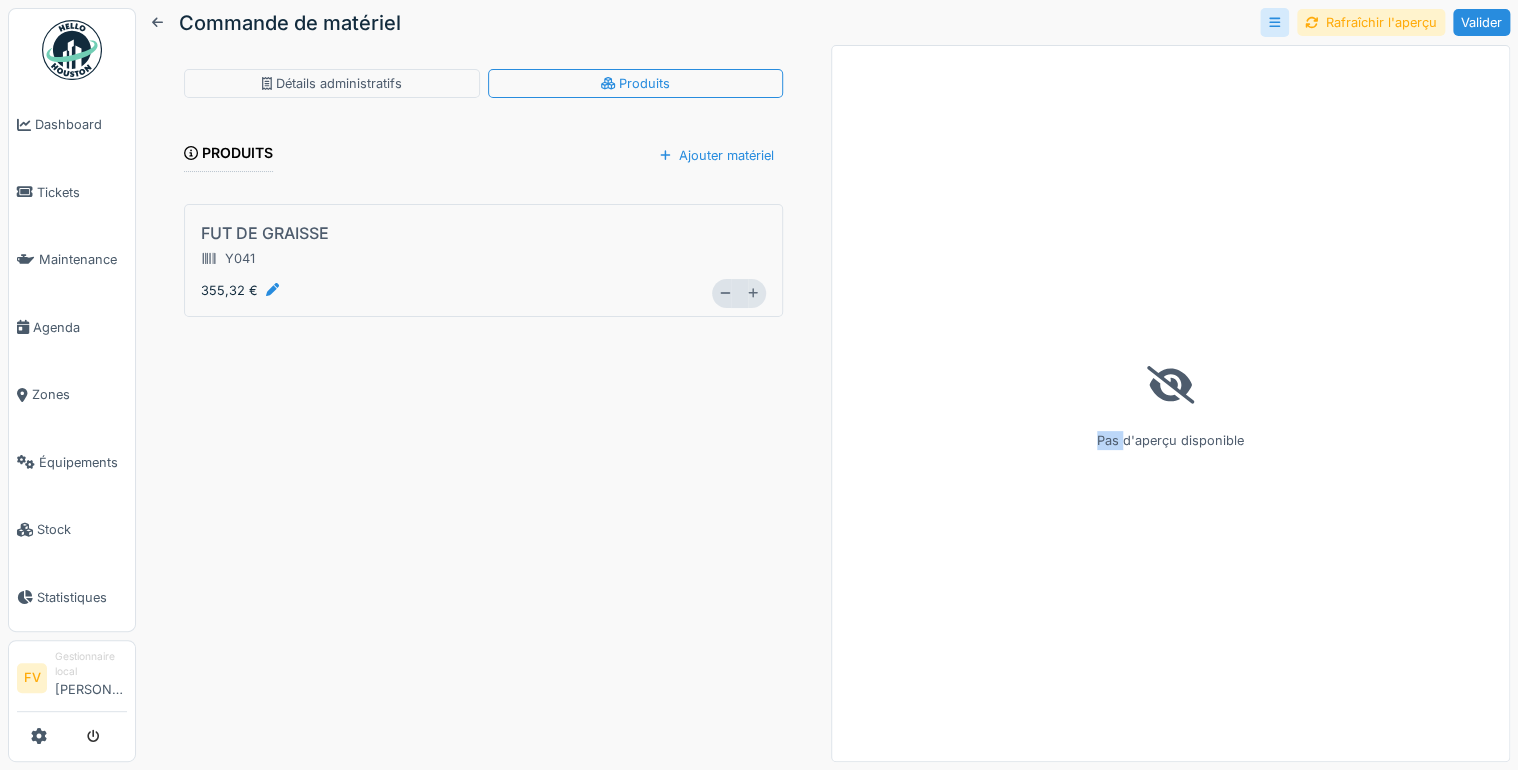 click 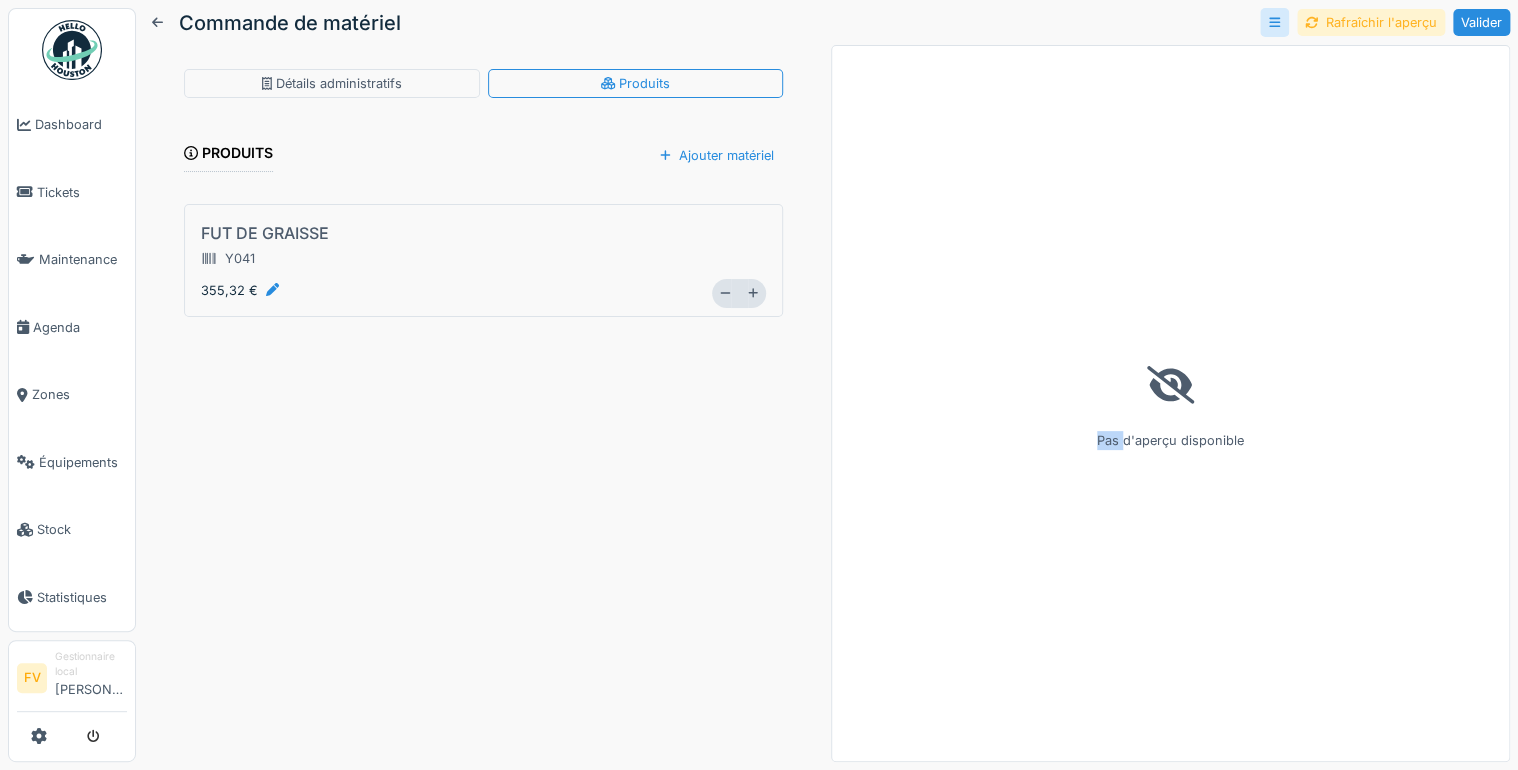 click on "Rafraîchir l'aperçu" at bounding box center (1371, 22) 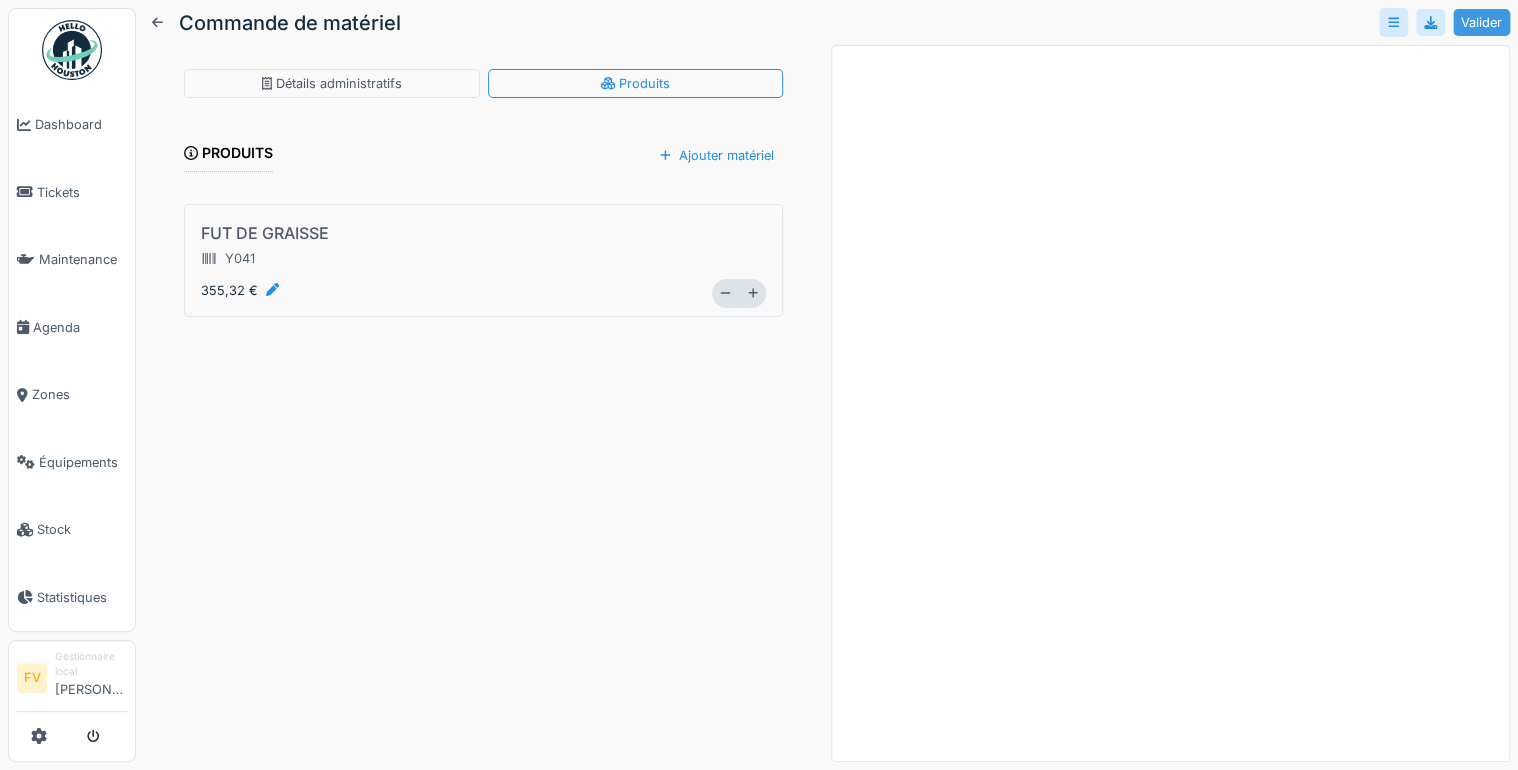 click on "Valider" at bounding box center [1481, 22] 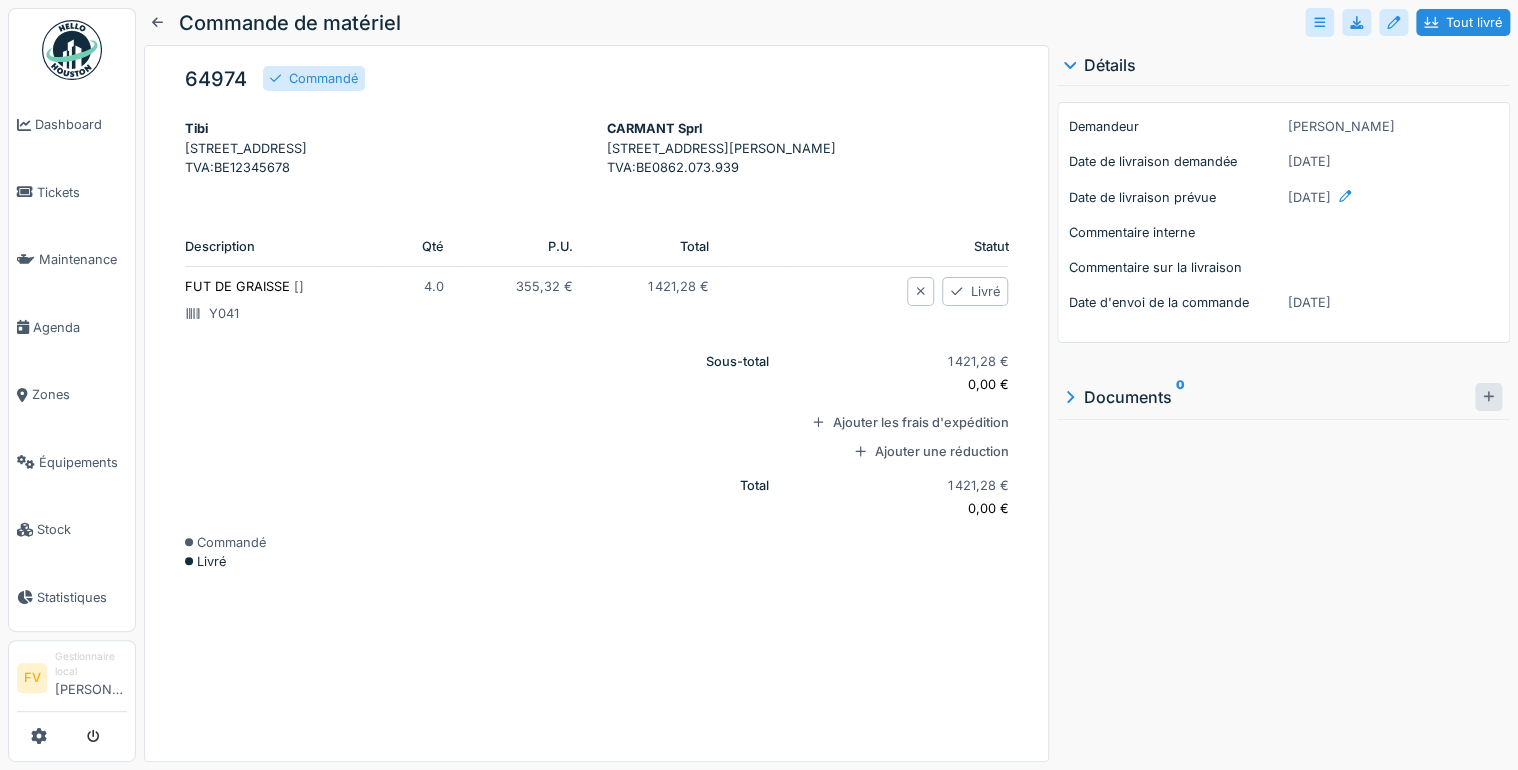 click at bounding box center [1488, 396] 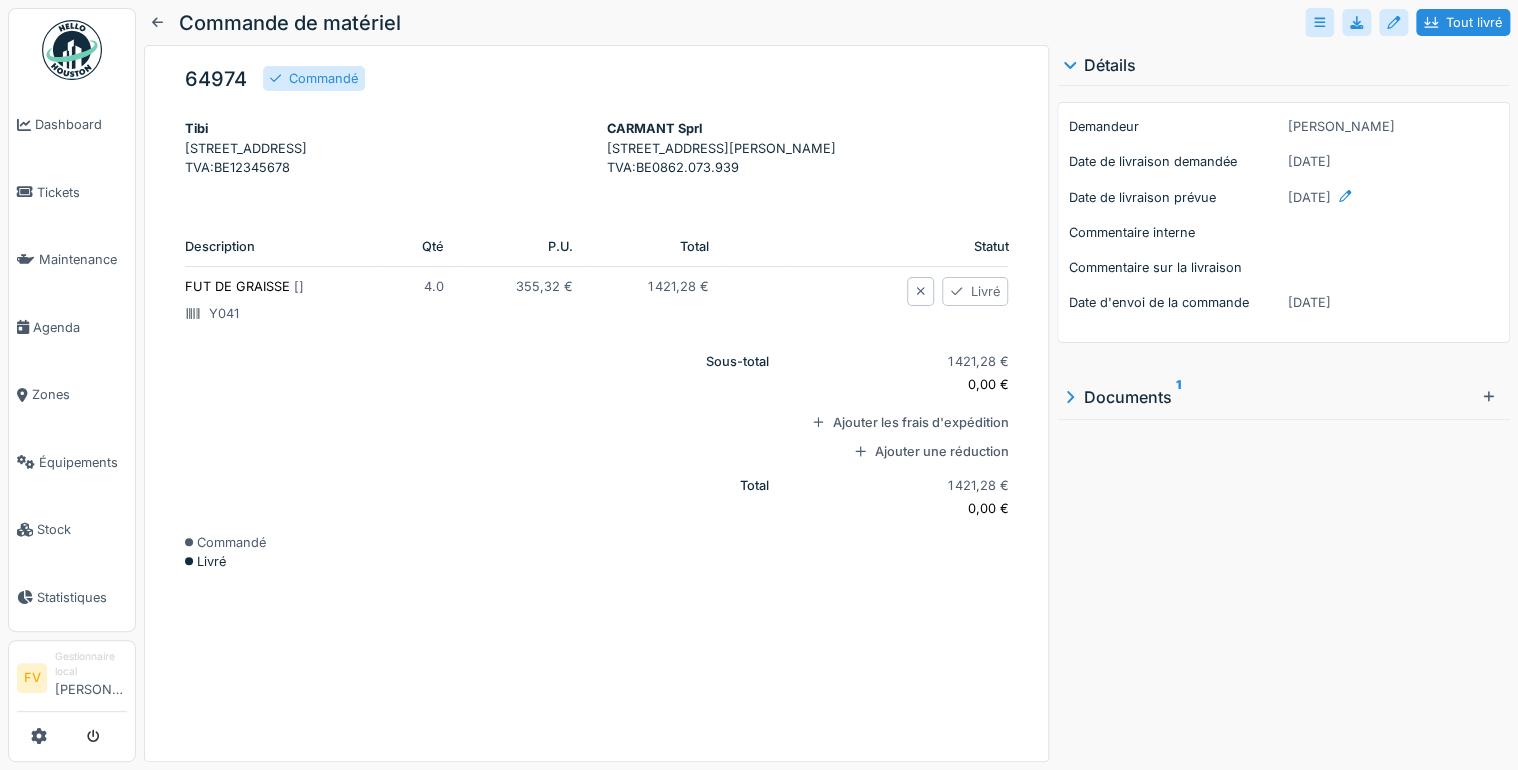click on "Livré" at bounding box center [975, 291] 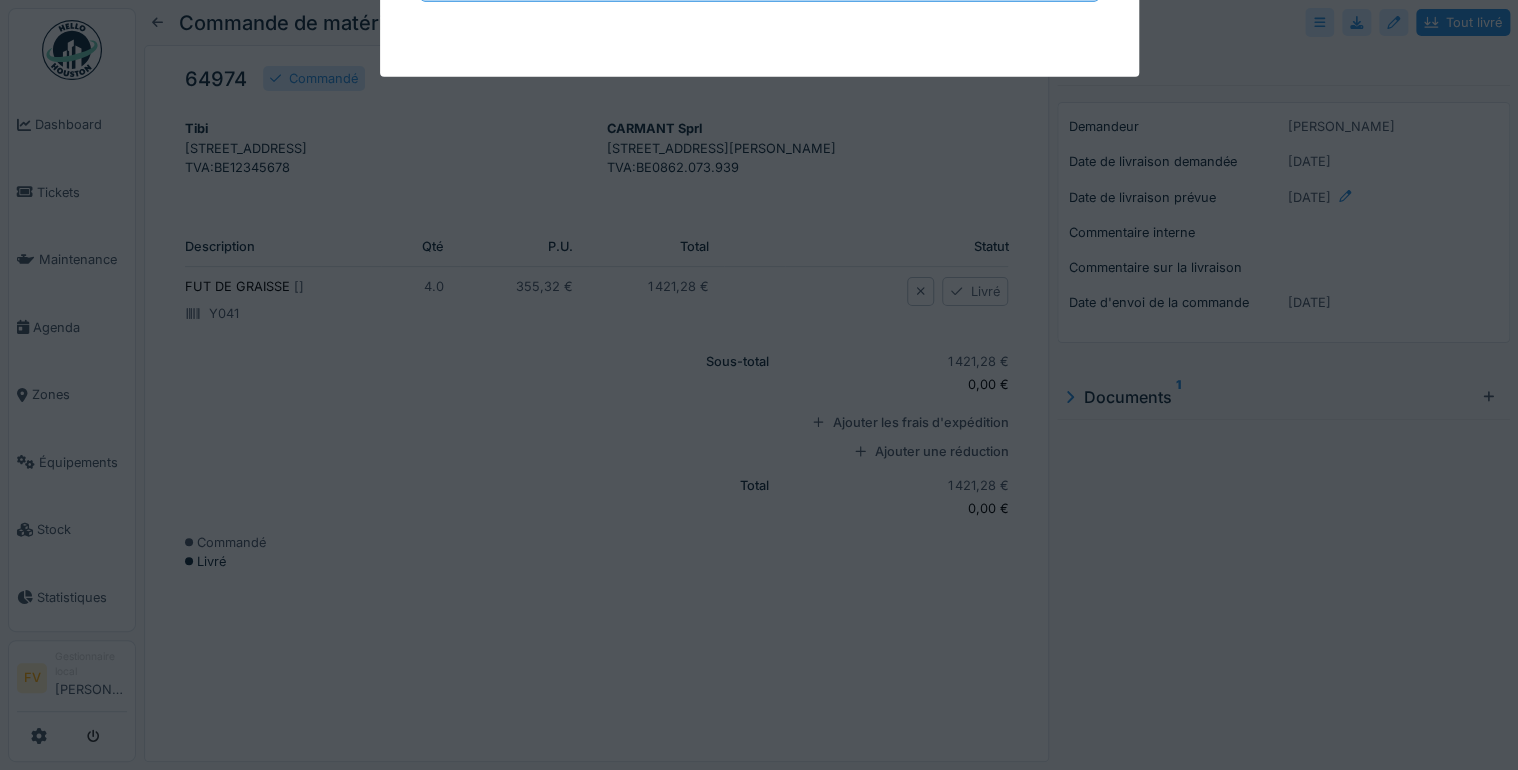 type on "*****" 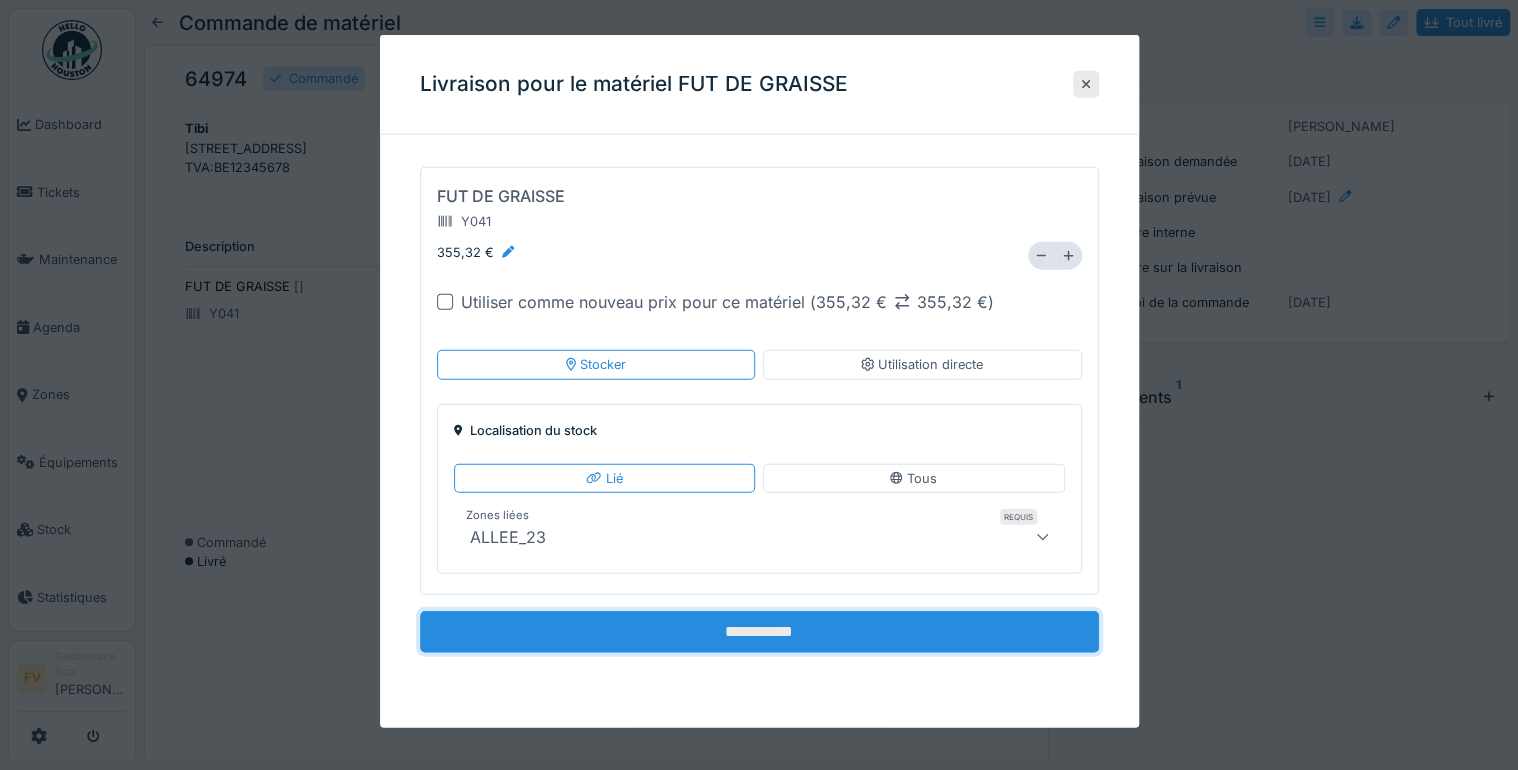 click on "**********" at bounding box center (759, 632) 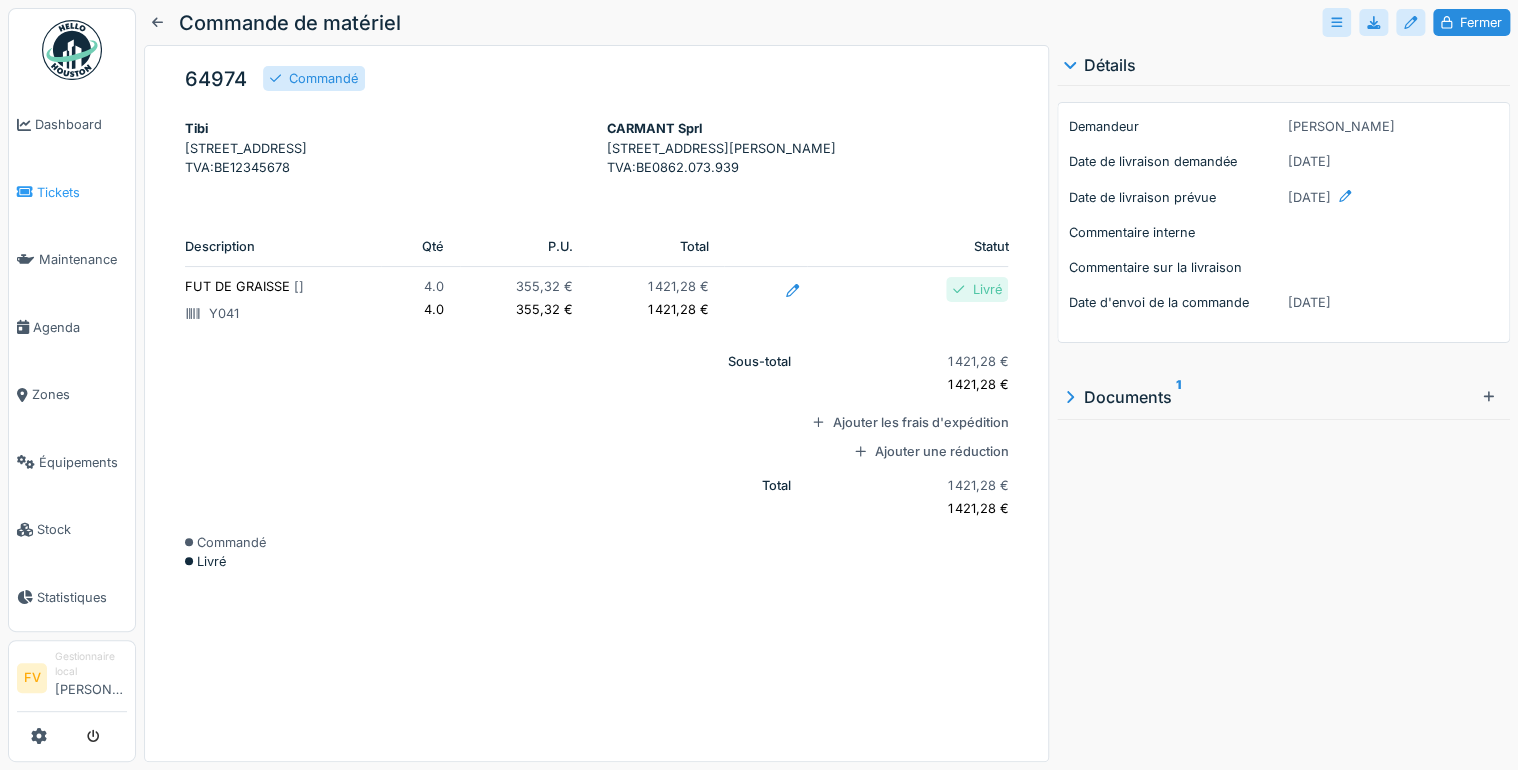click on "Tickets" at bounding box center (82, 192) 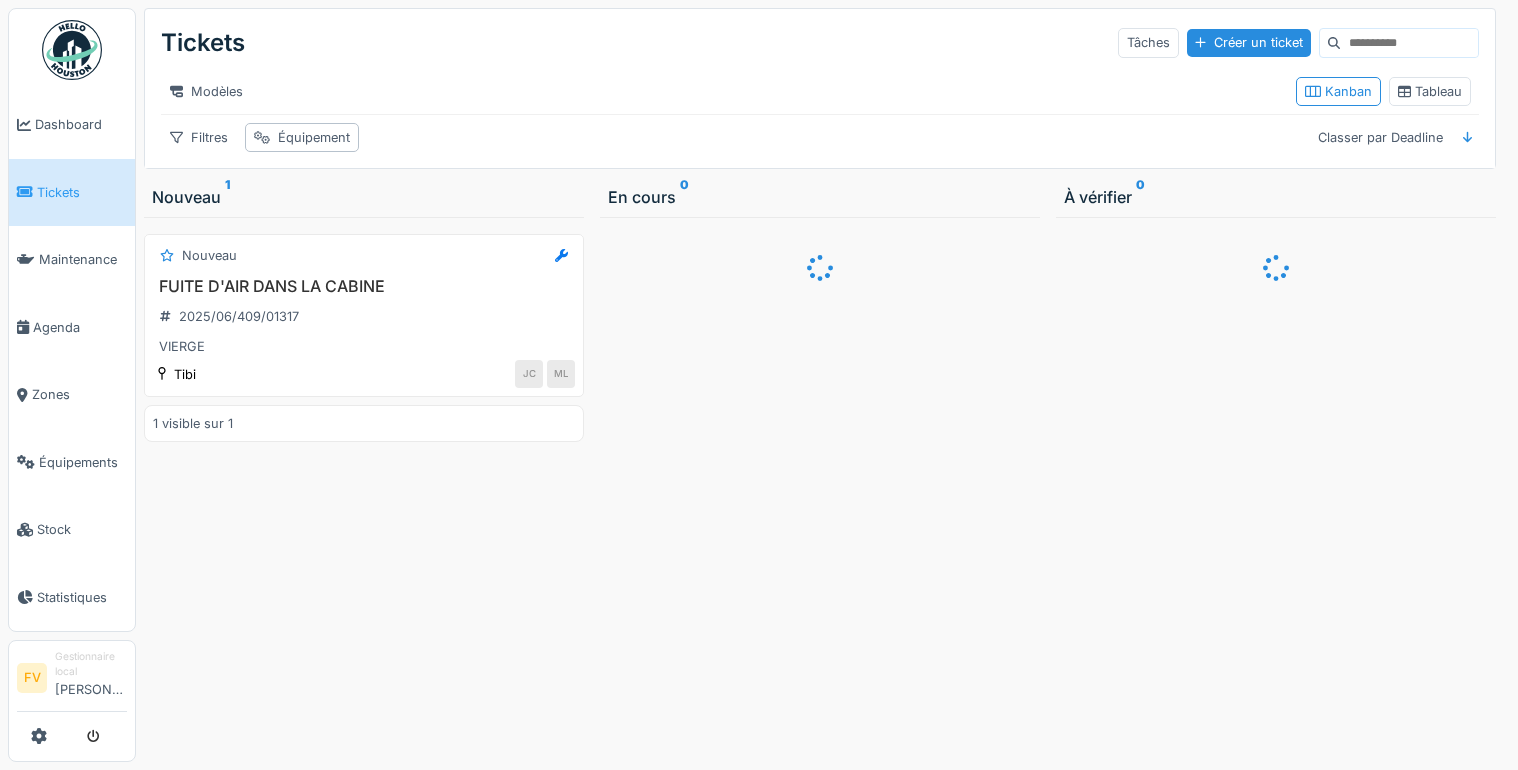 scroll, scrollTop: 0, scrollLeft: 0, axis: both 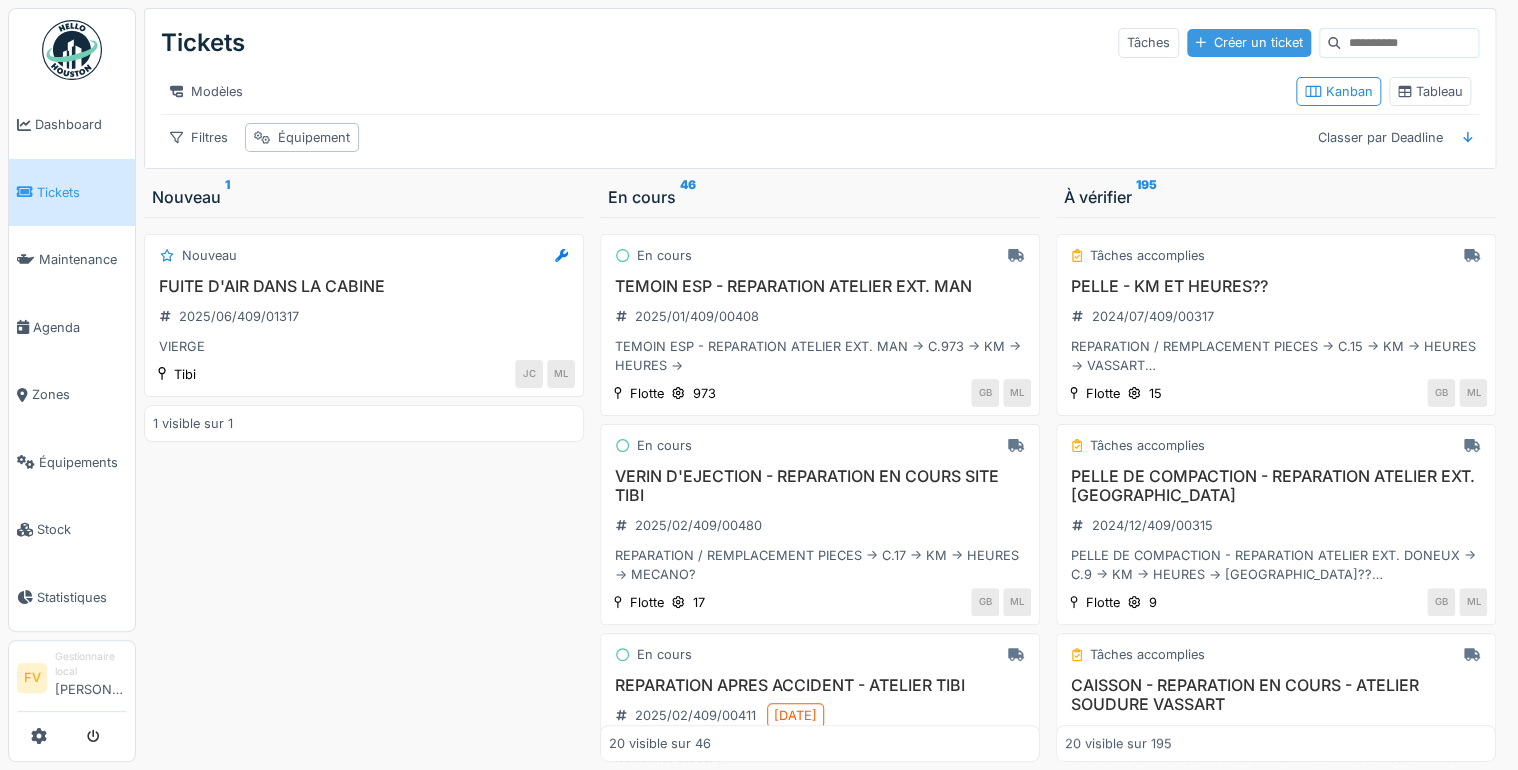 click on "Créer un ticket" at bounding box center [1249, 42] 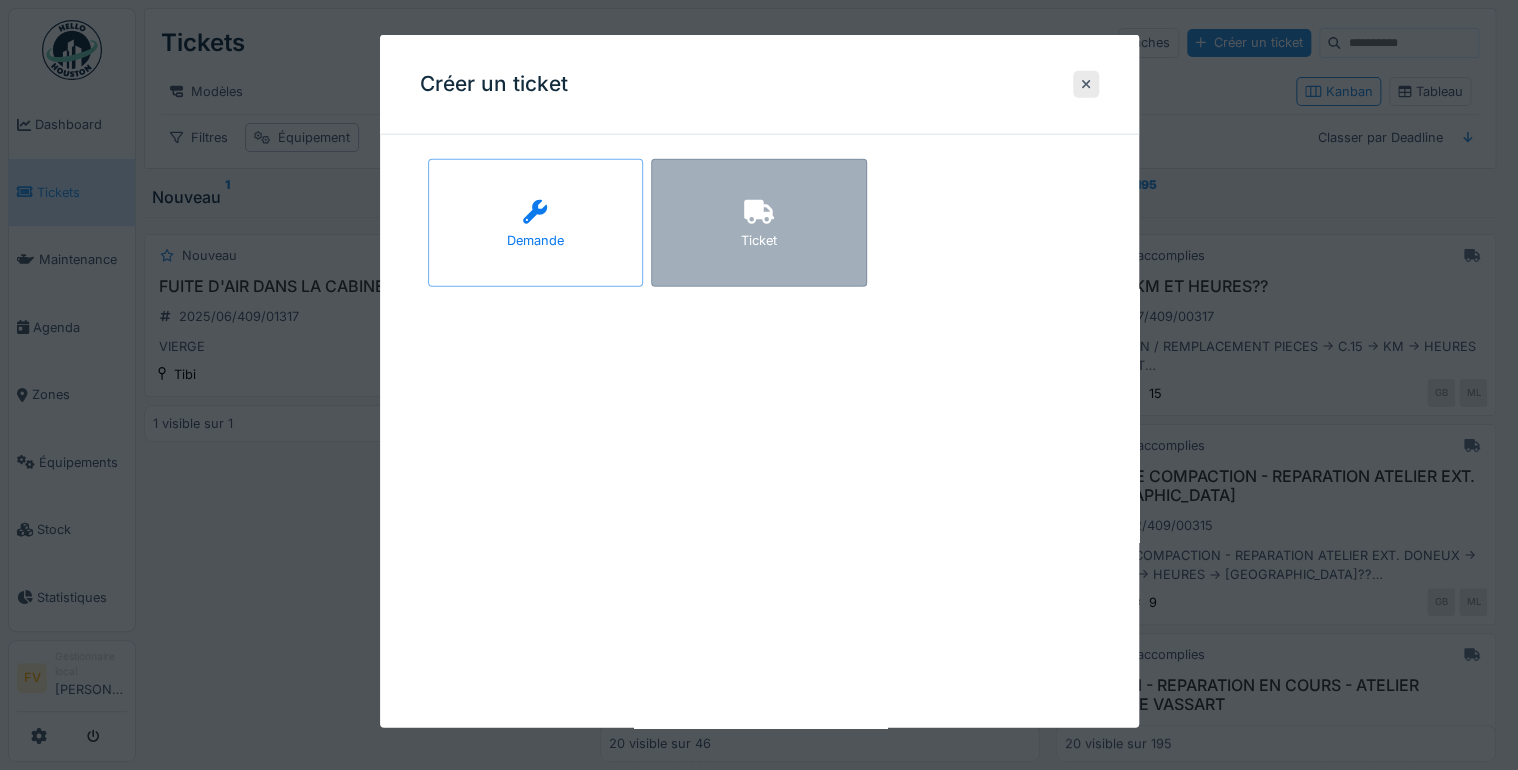 click 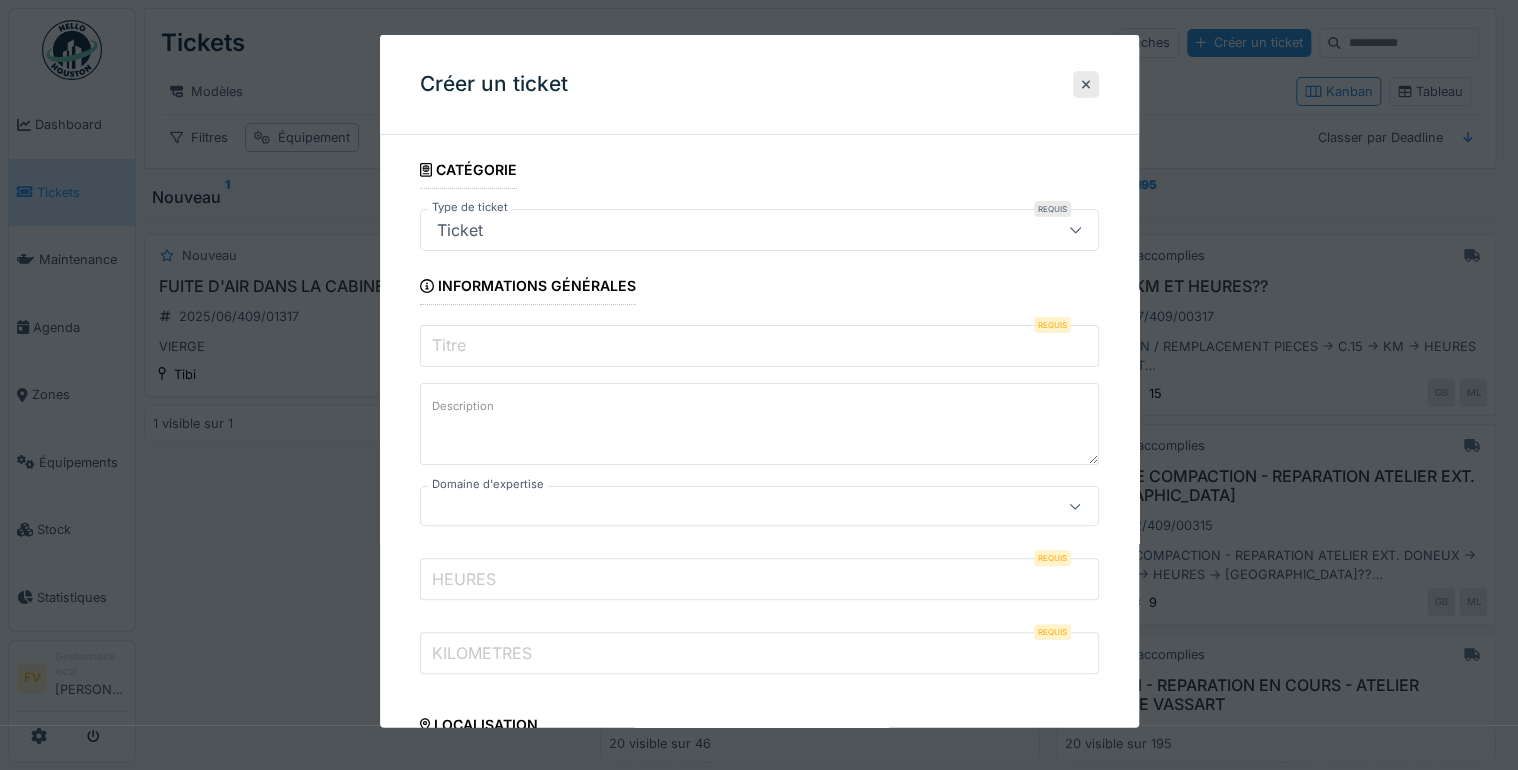 click 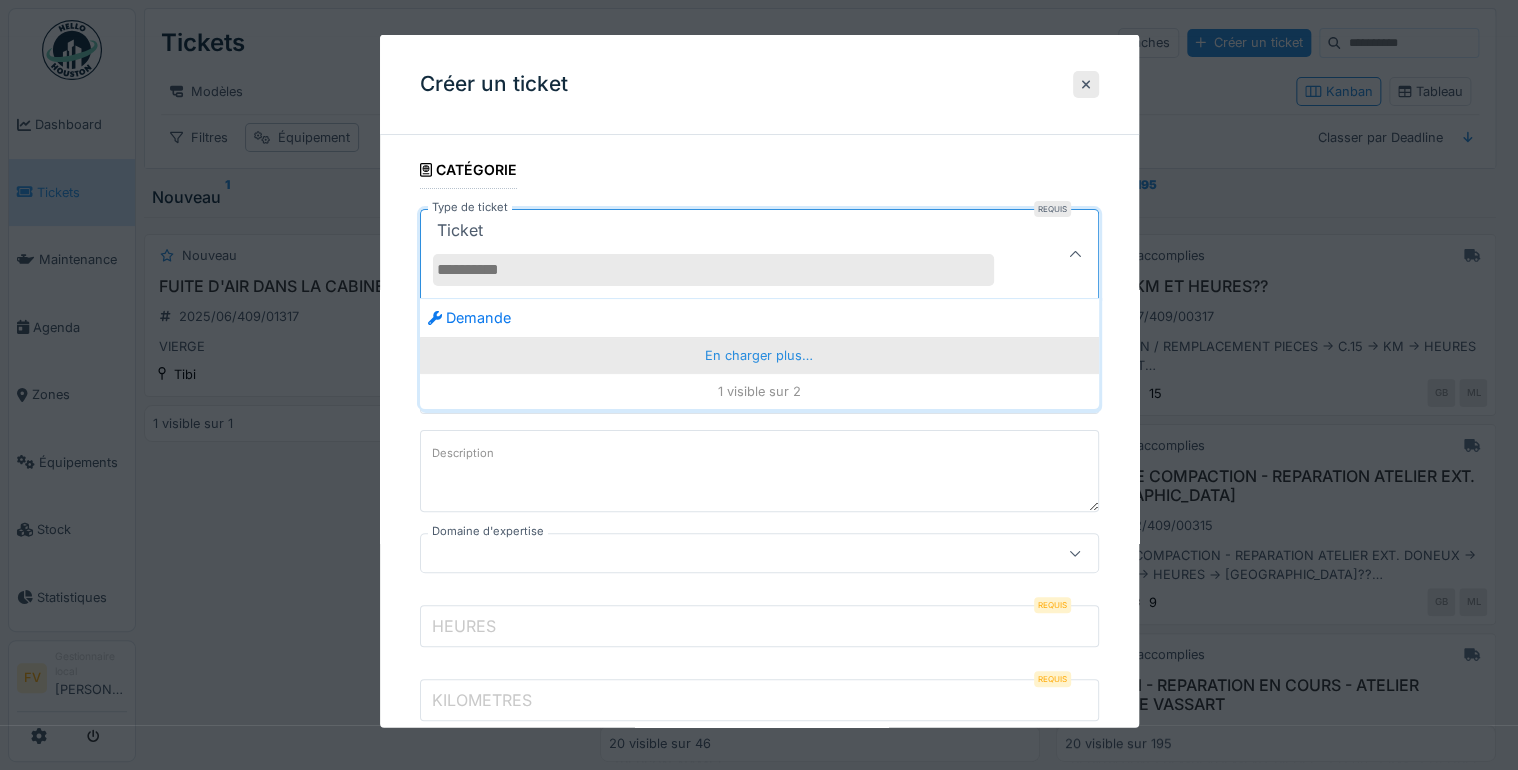 click on "En charger plus…" at bounding box center (759, 354) 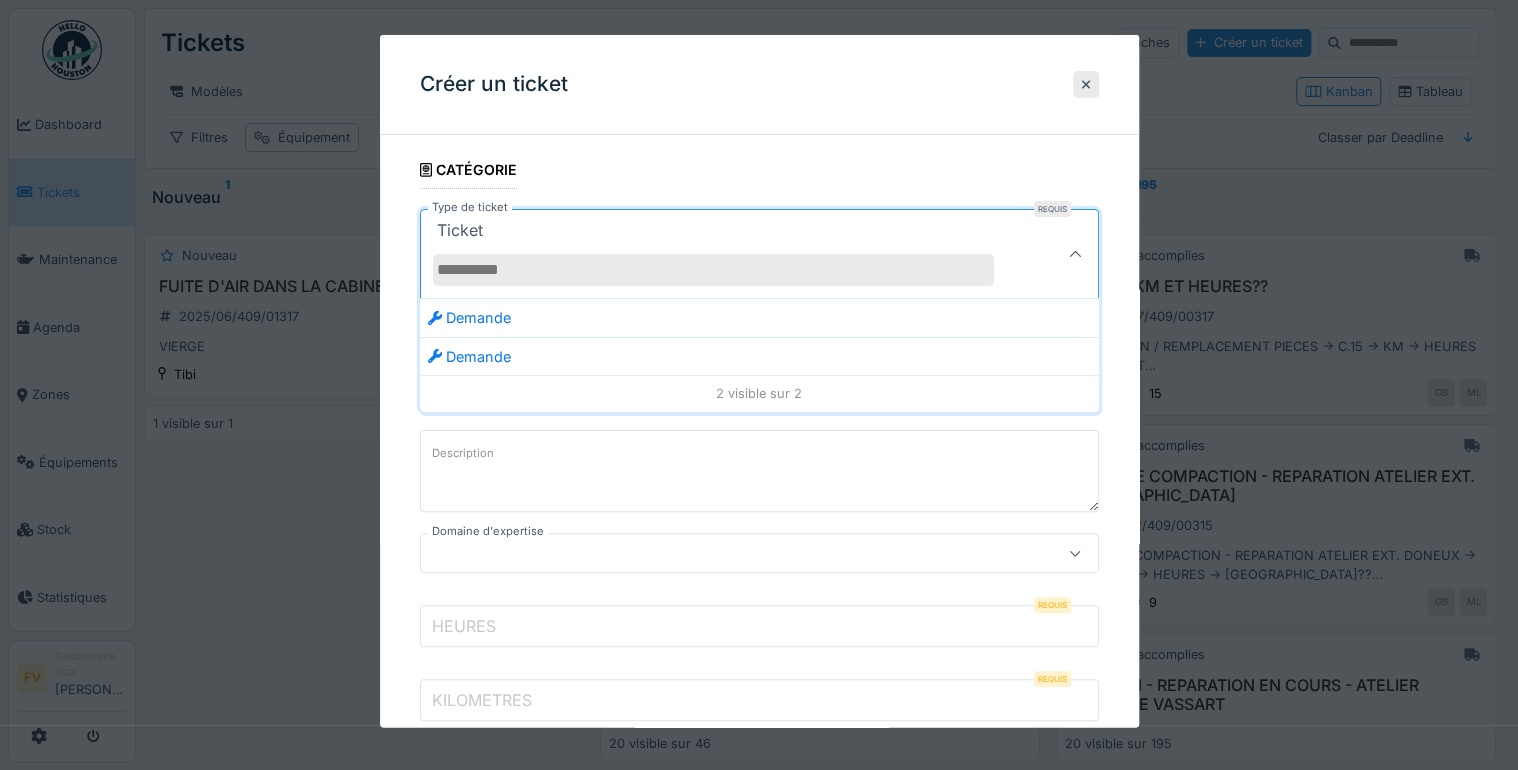 click on "**********" at bounding box center (759, 941) 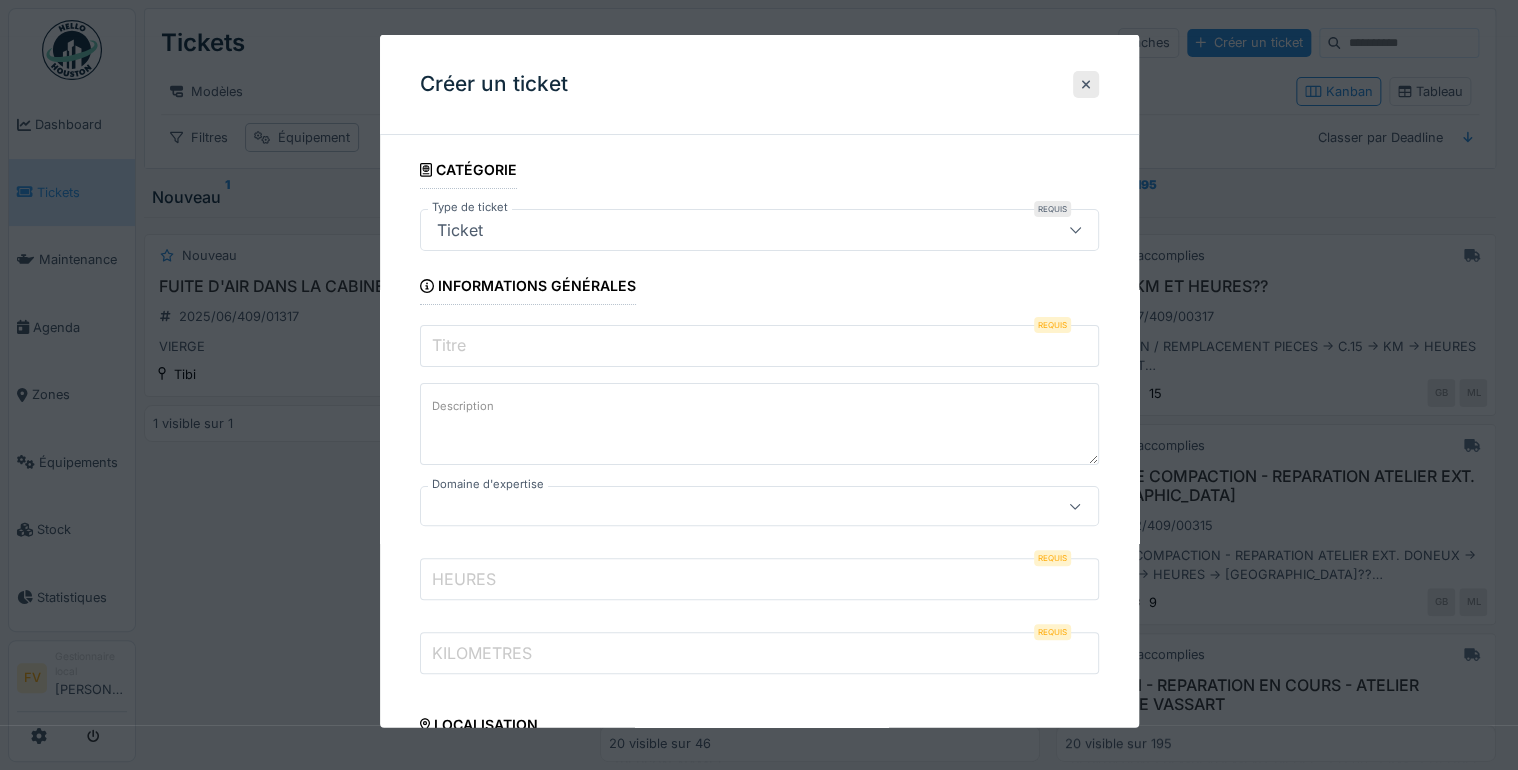 click on "Titre" at bounding box center [449, 345] 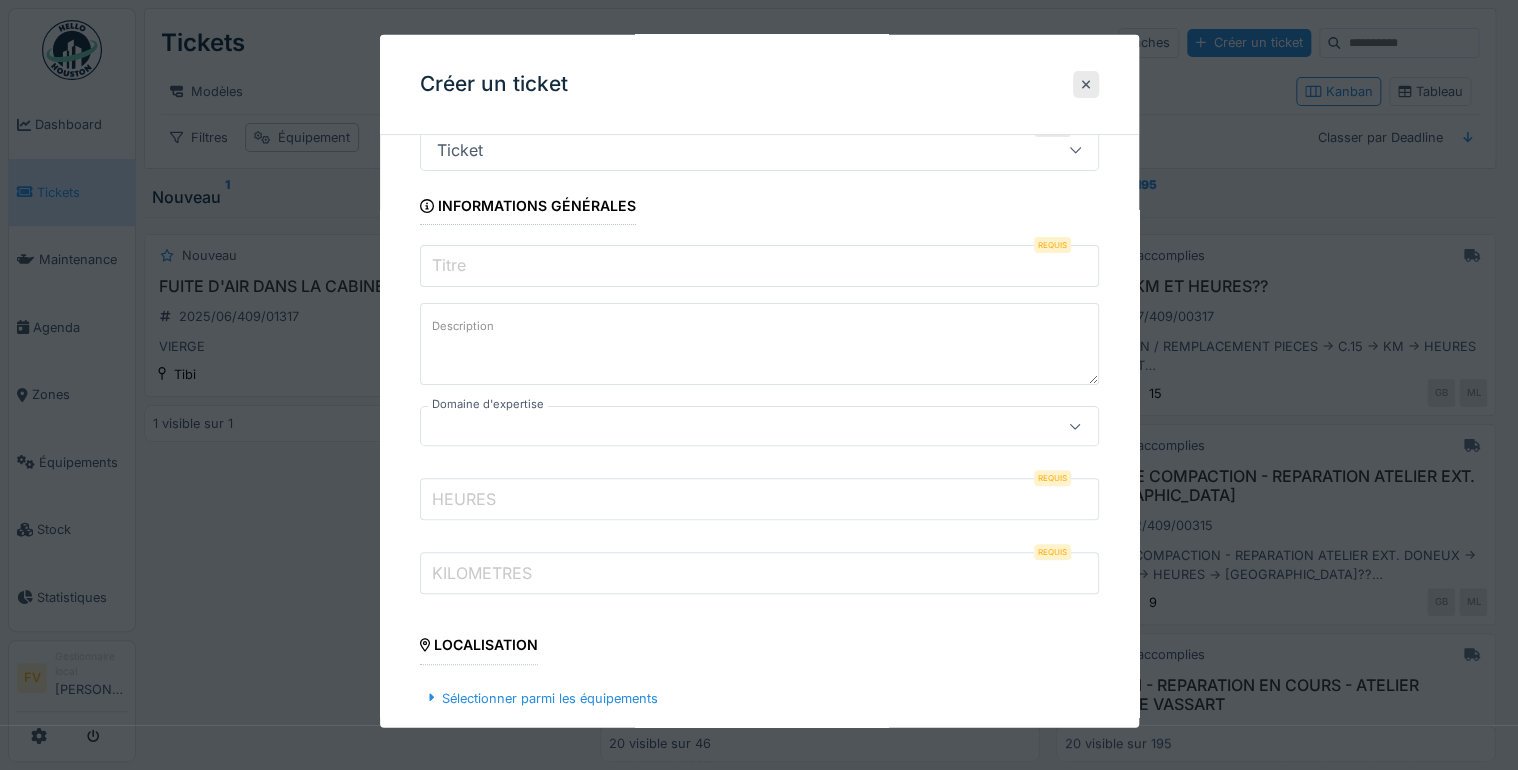 click 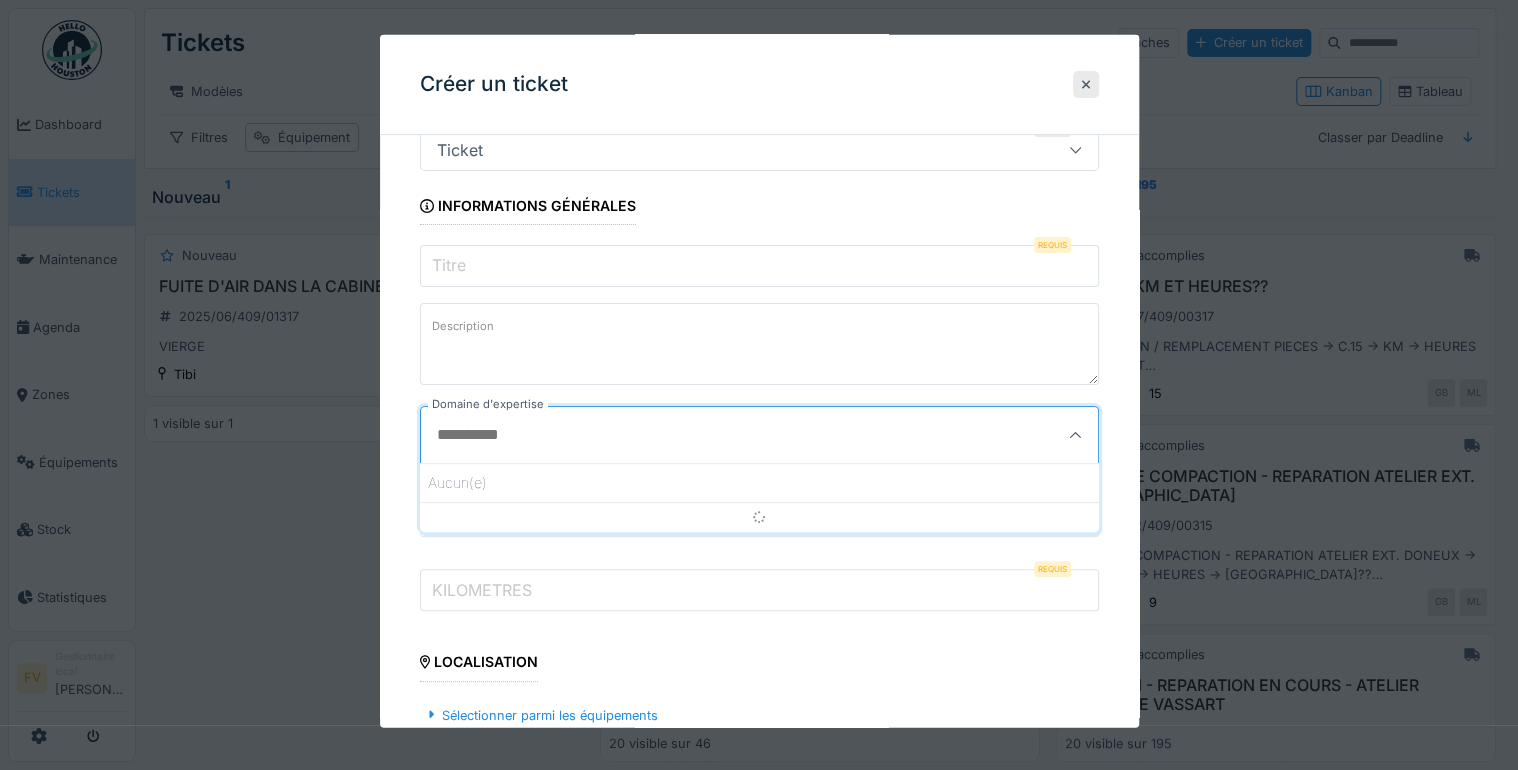 scroll, scrollTop: 131, scrollLeft: 0, axis: vertical 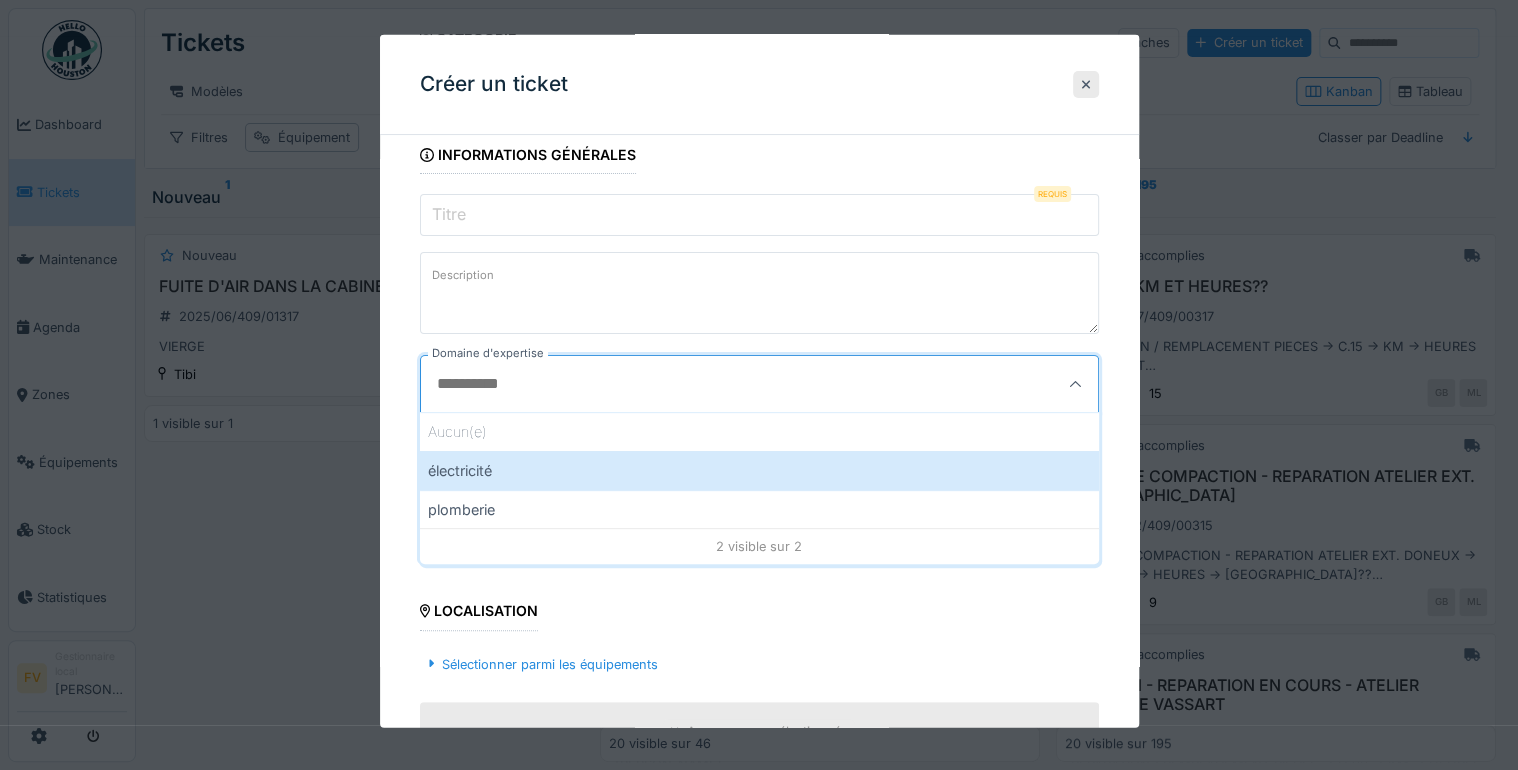 click on "**********" at bounding box center [759, 815] 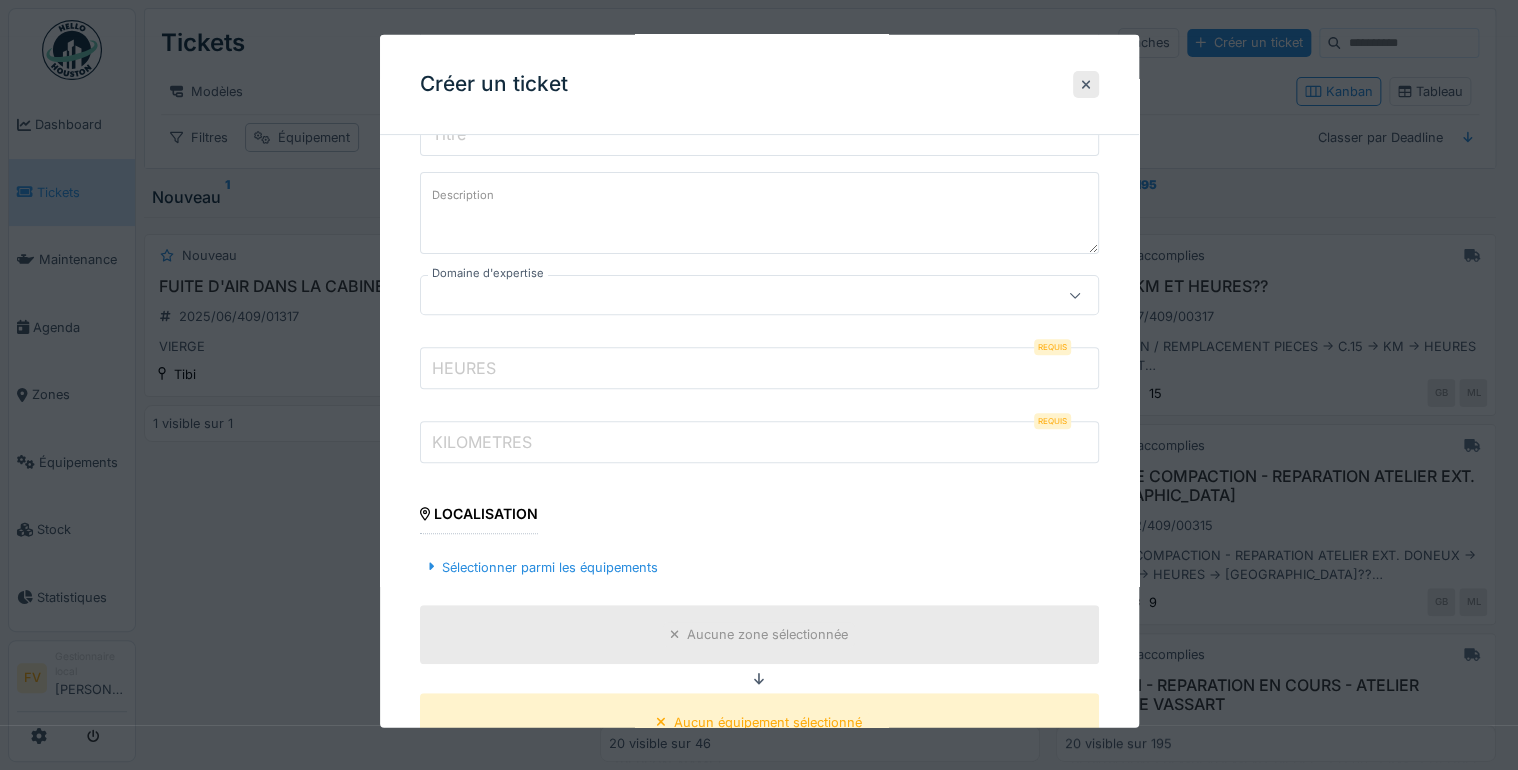 scroll, scrollTop: 291, scrollLeft: 0, axis: vertical 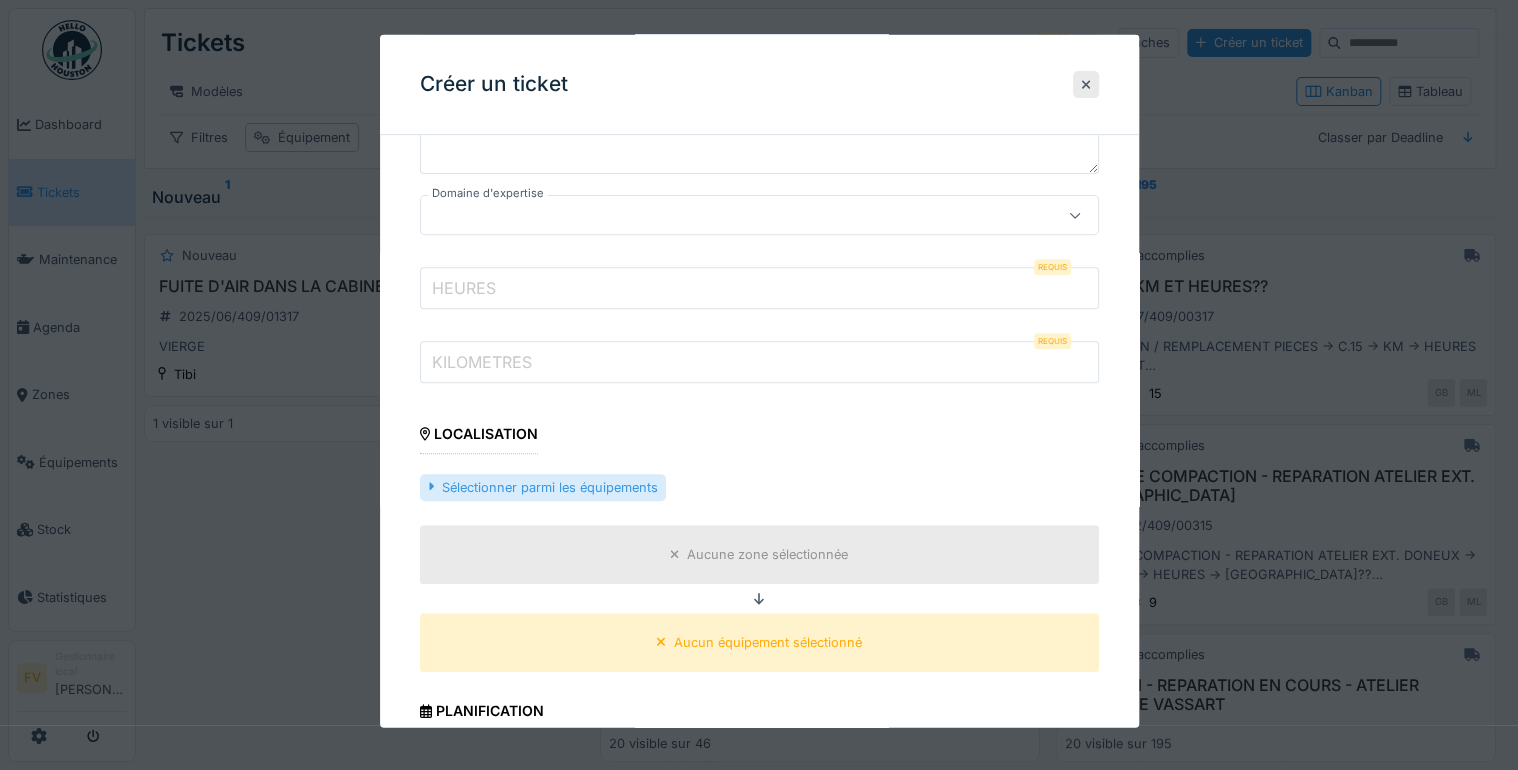 click on "Sélectionner parmi les équipements" at bounding box center [543, 486] 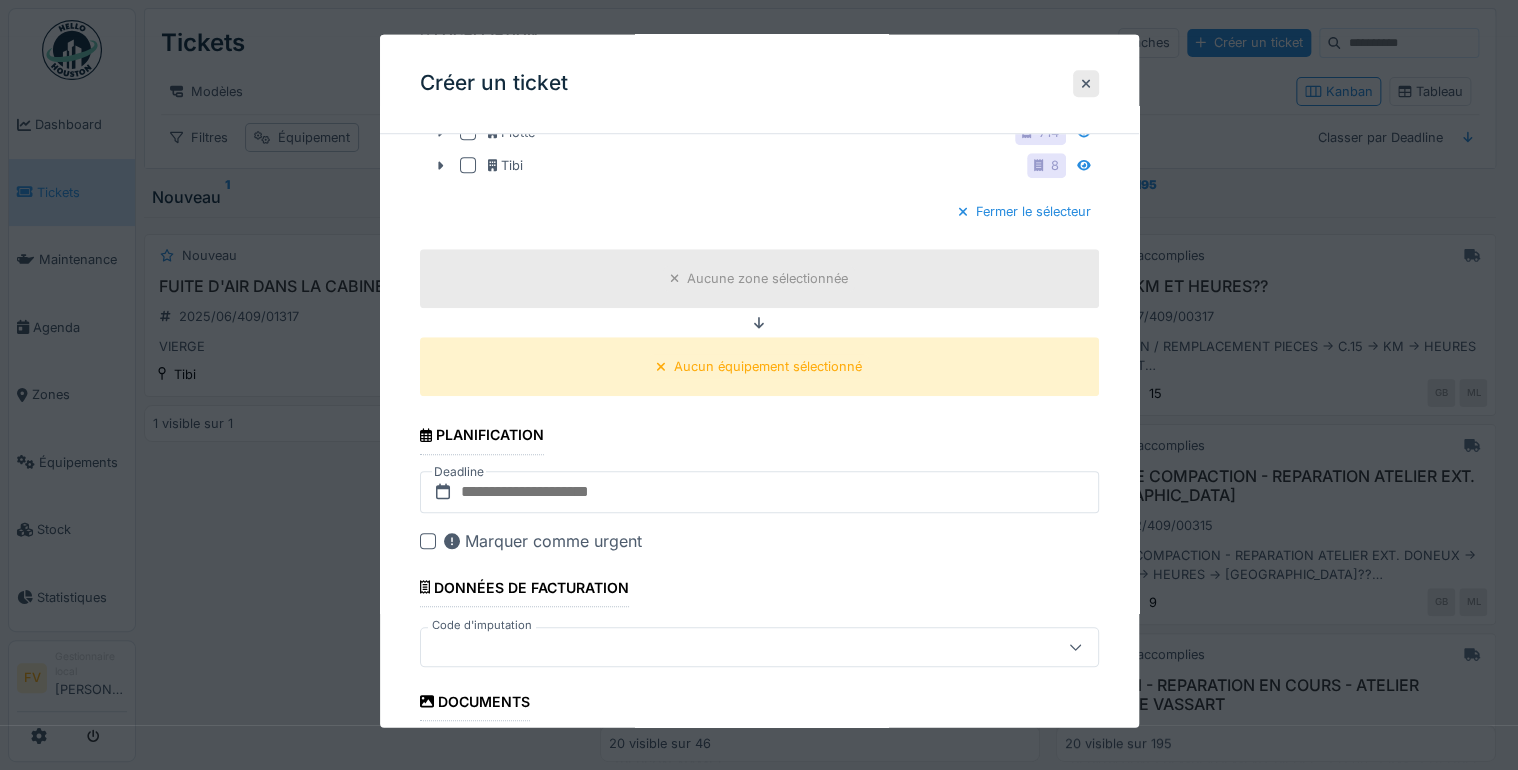 scroll, scrollTop: 931, scrollLeft: 0, axis: vertical 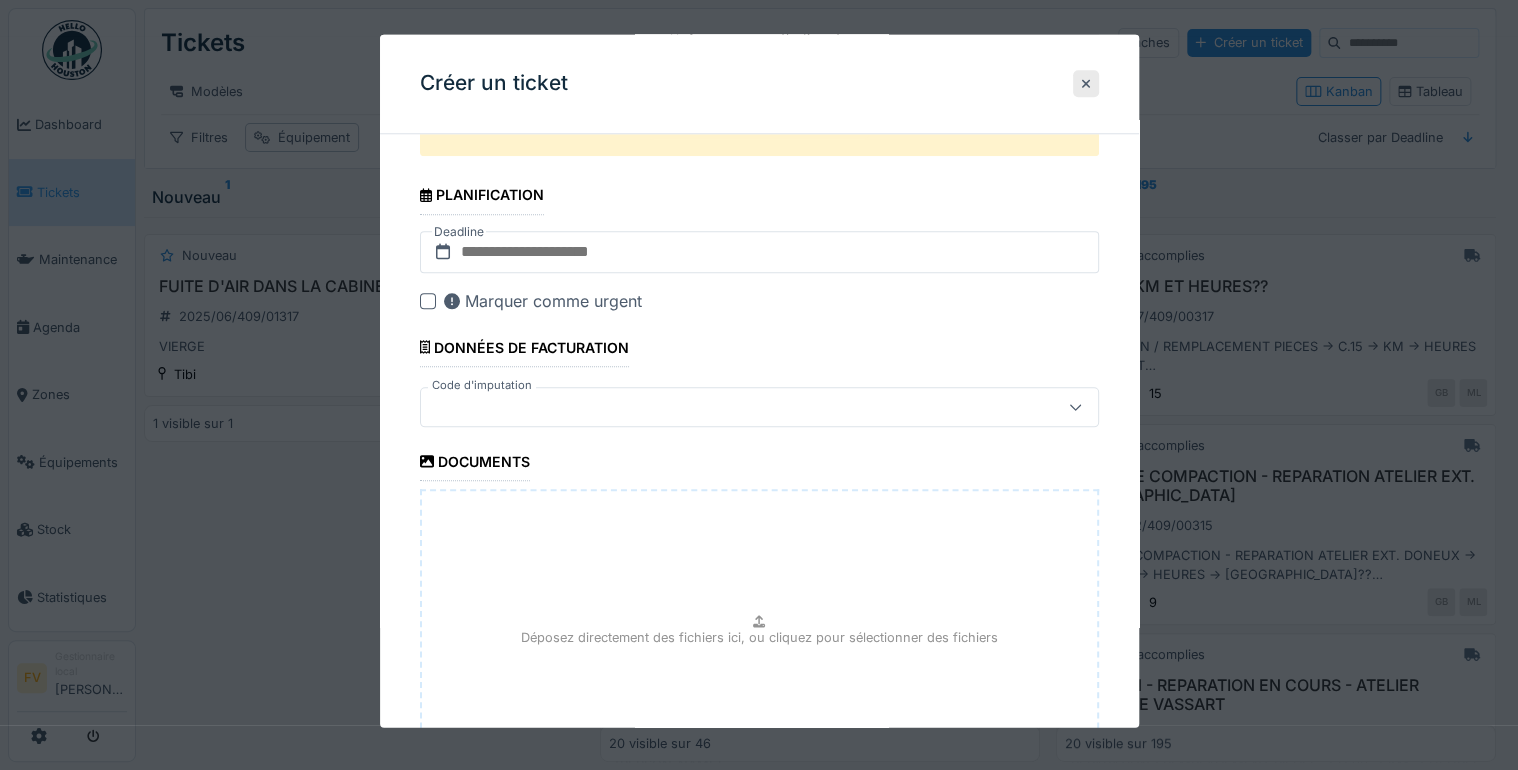 click 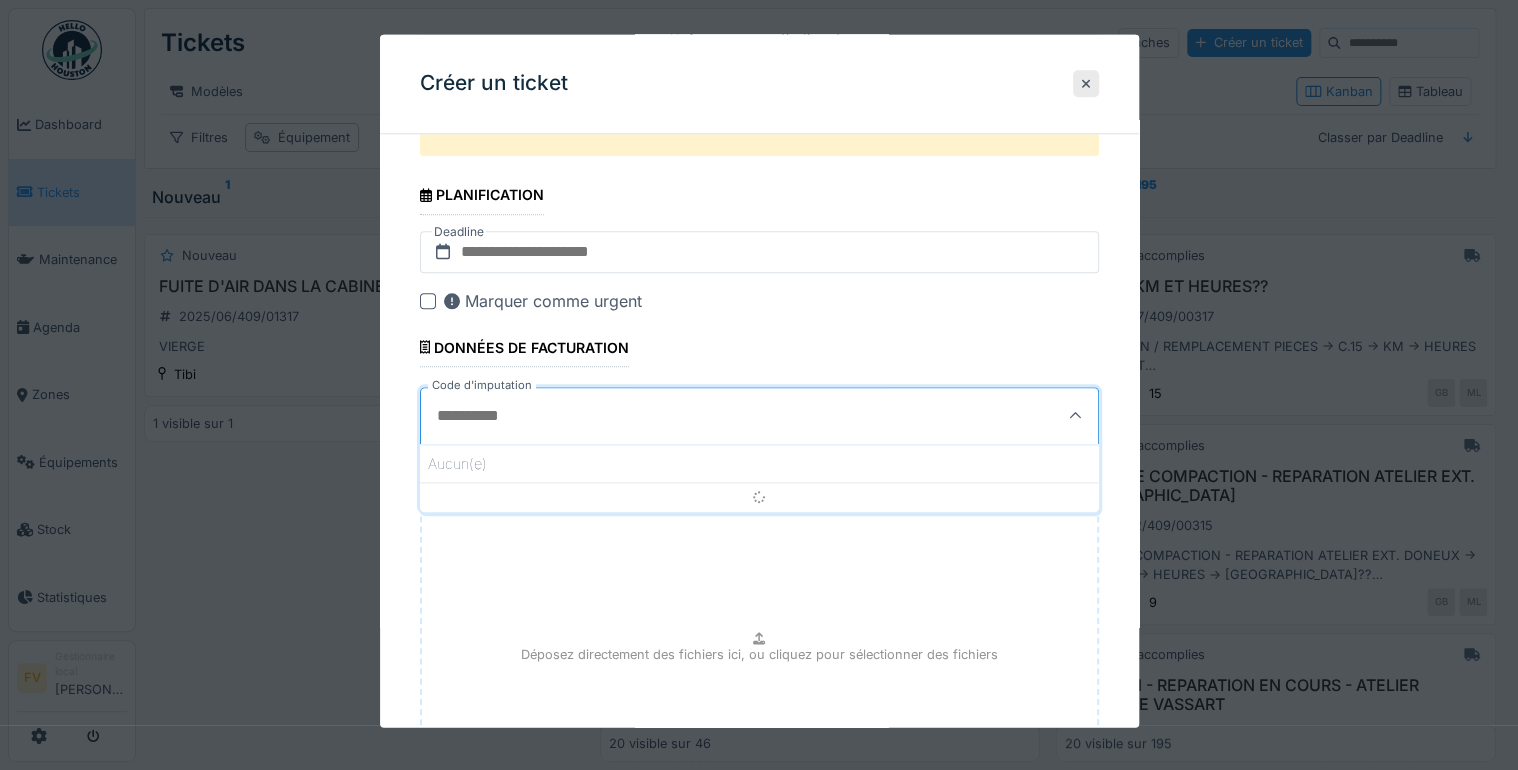 scroll, scrollTop: 960, scrollLeft: 0, axis: vertical 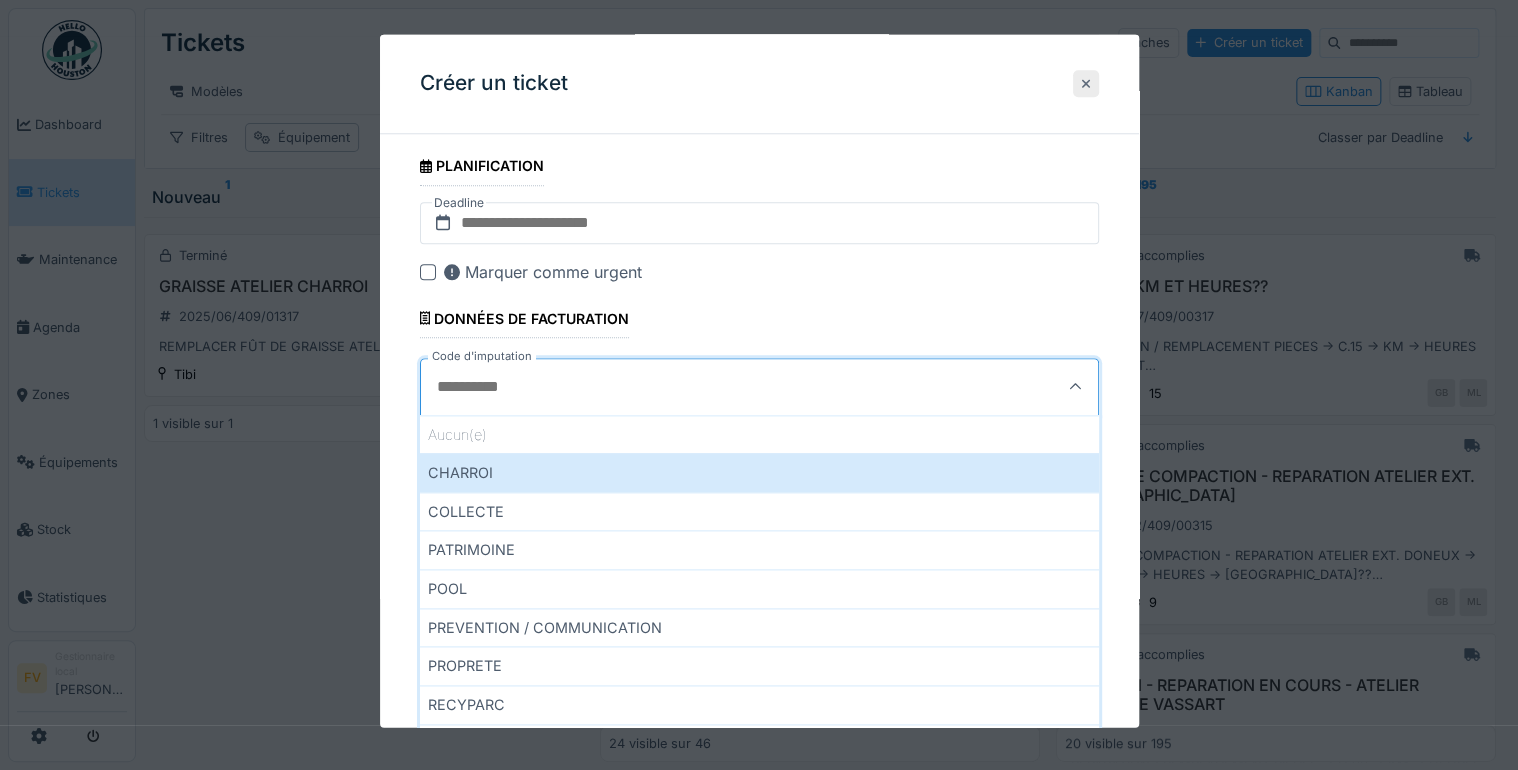 click at bounding box center [1086, 84] 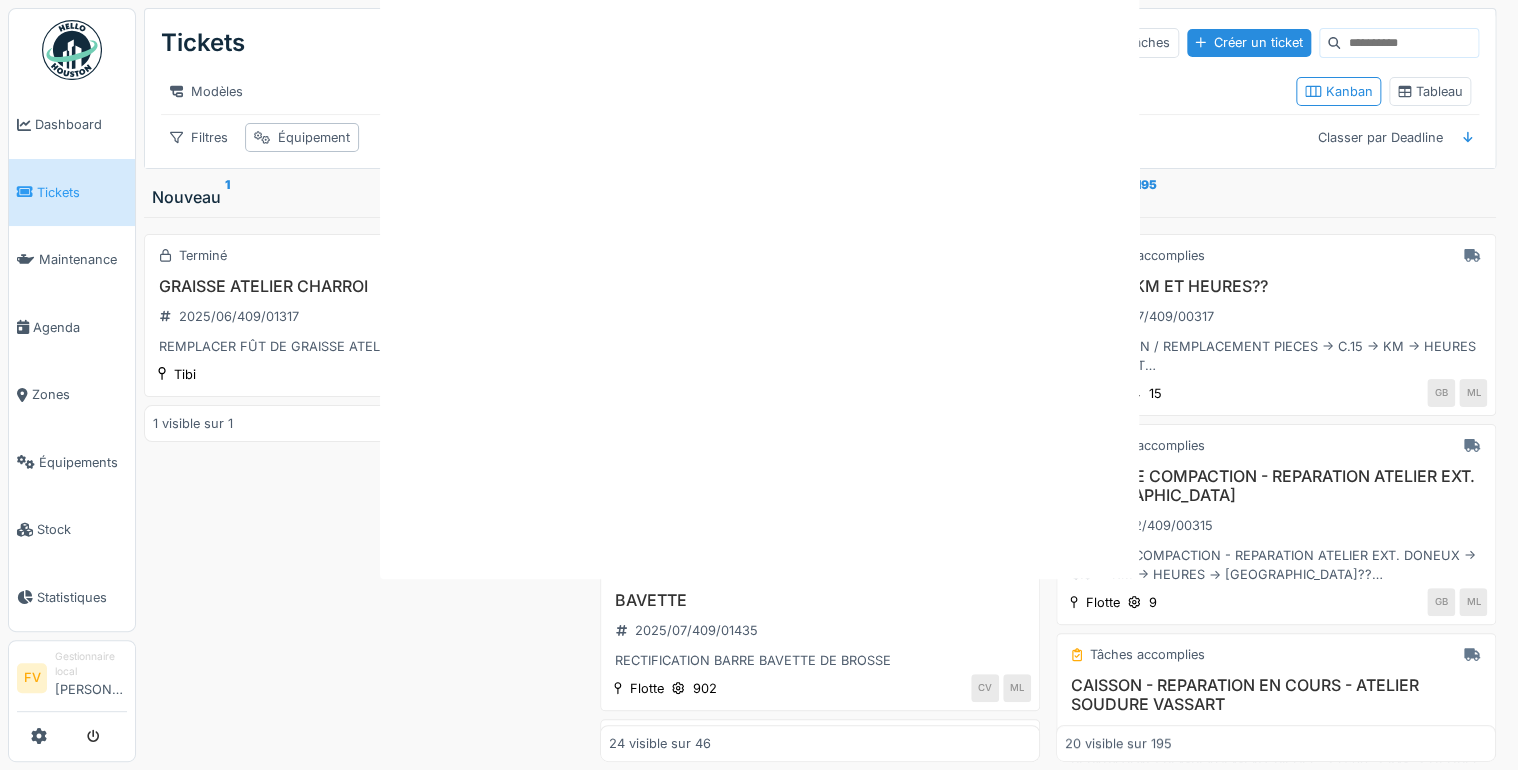 scroll, scrollTop: 0, scrollLeft: 0, axis: both 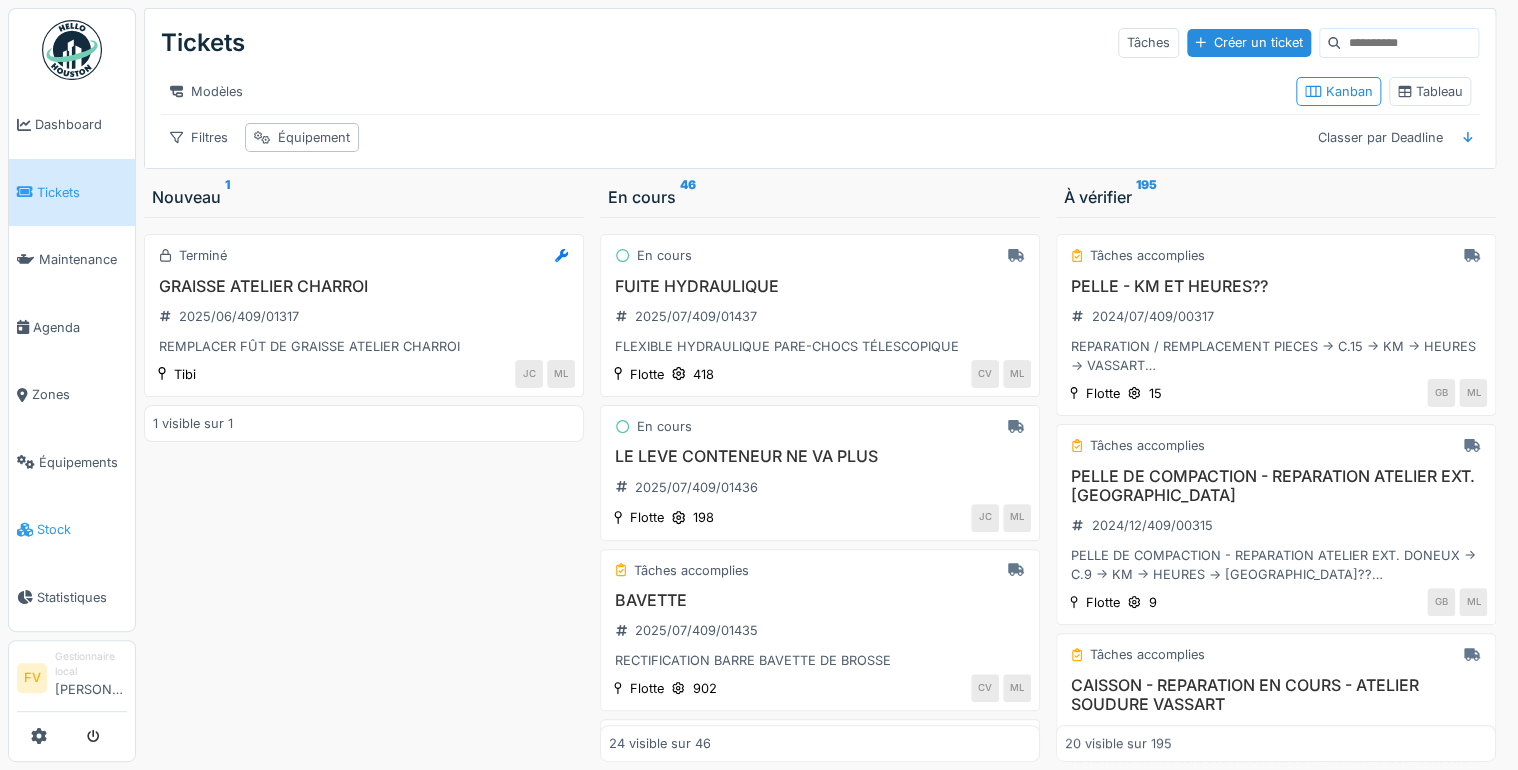 click on "Stock" at bounding box center (82, 529) 